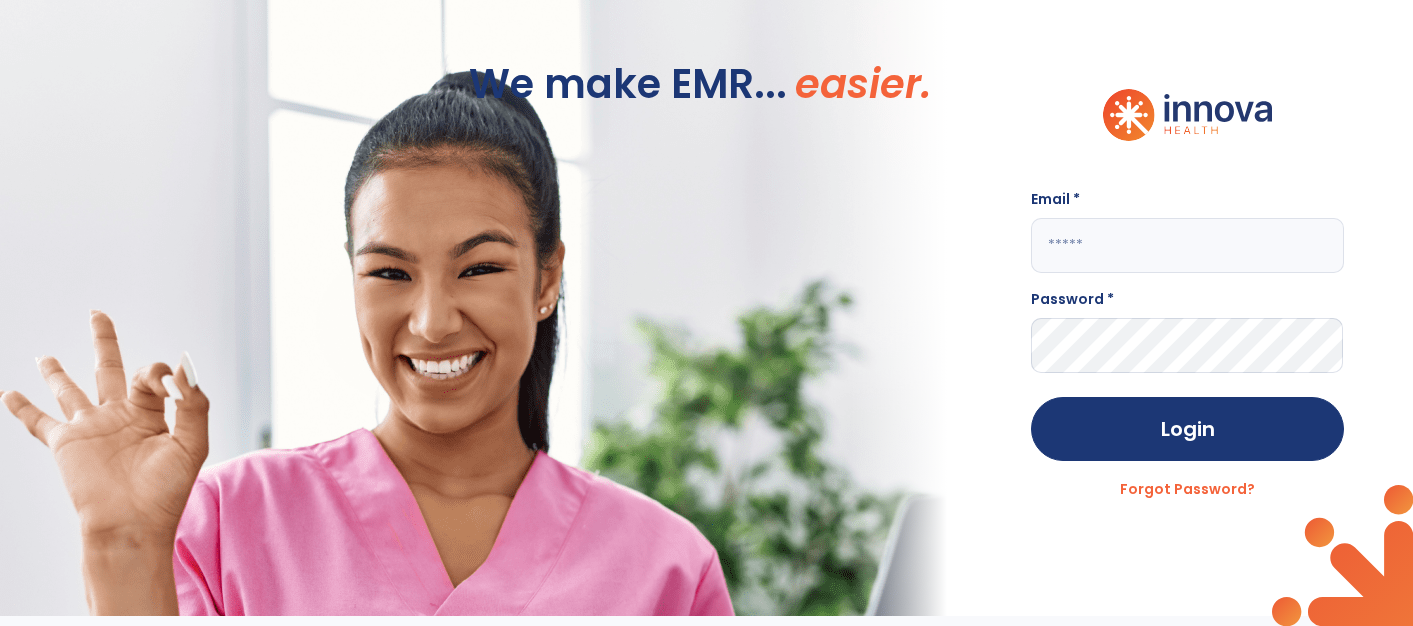 scroll, scrollTop: 0, scrollLeft: 0, axis: both 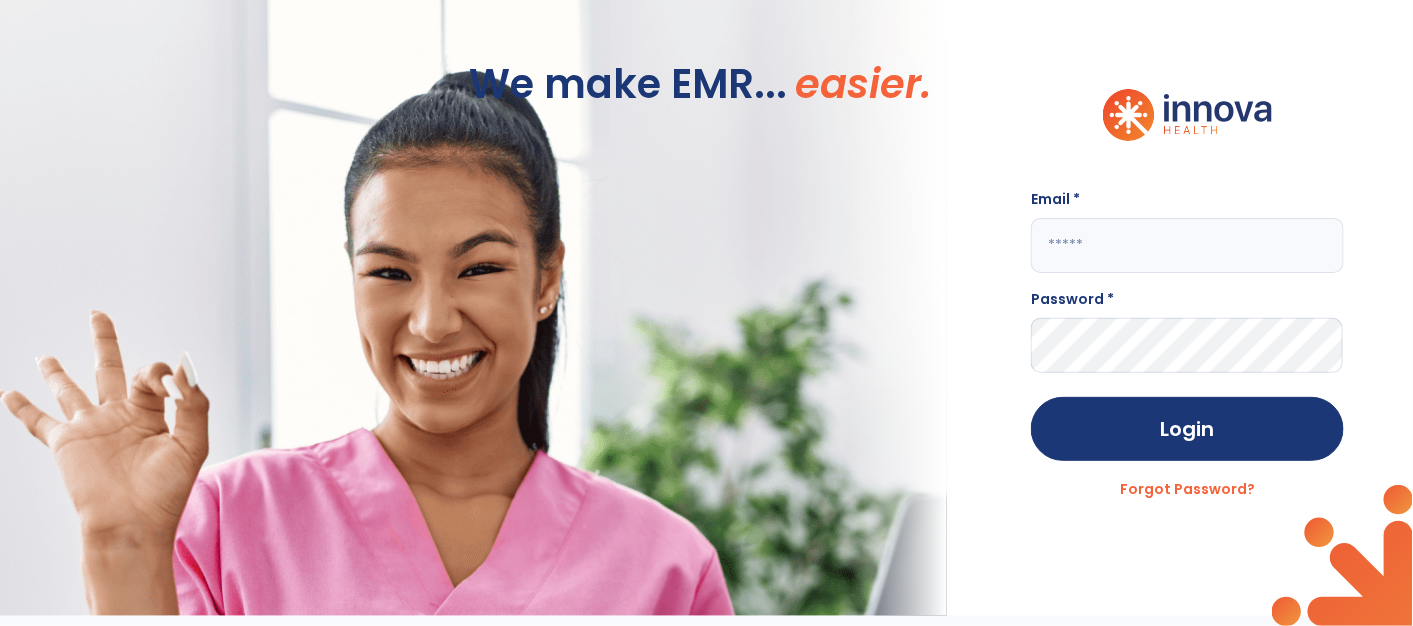 type on "**********" 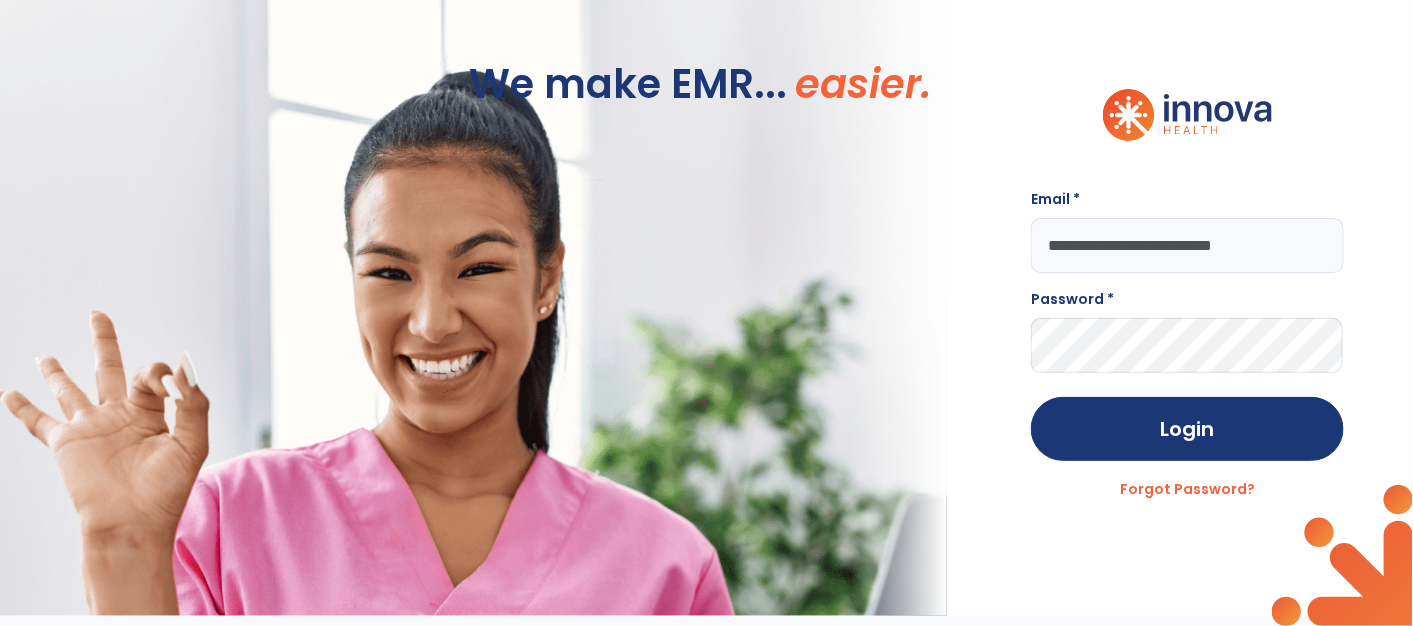click on "Login" 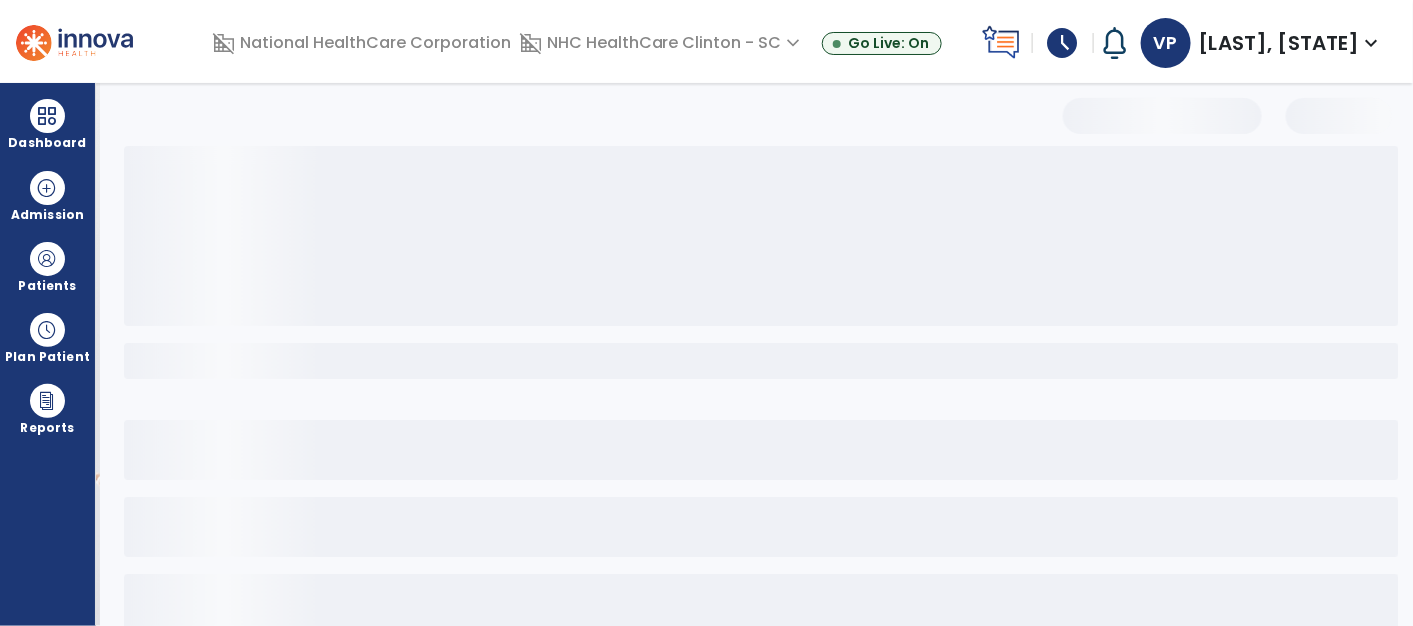select on "*" 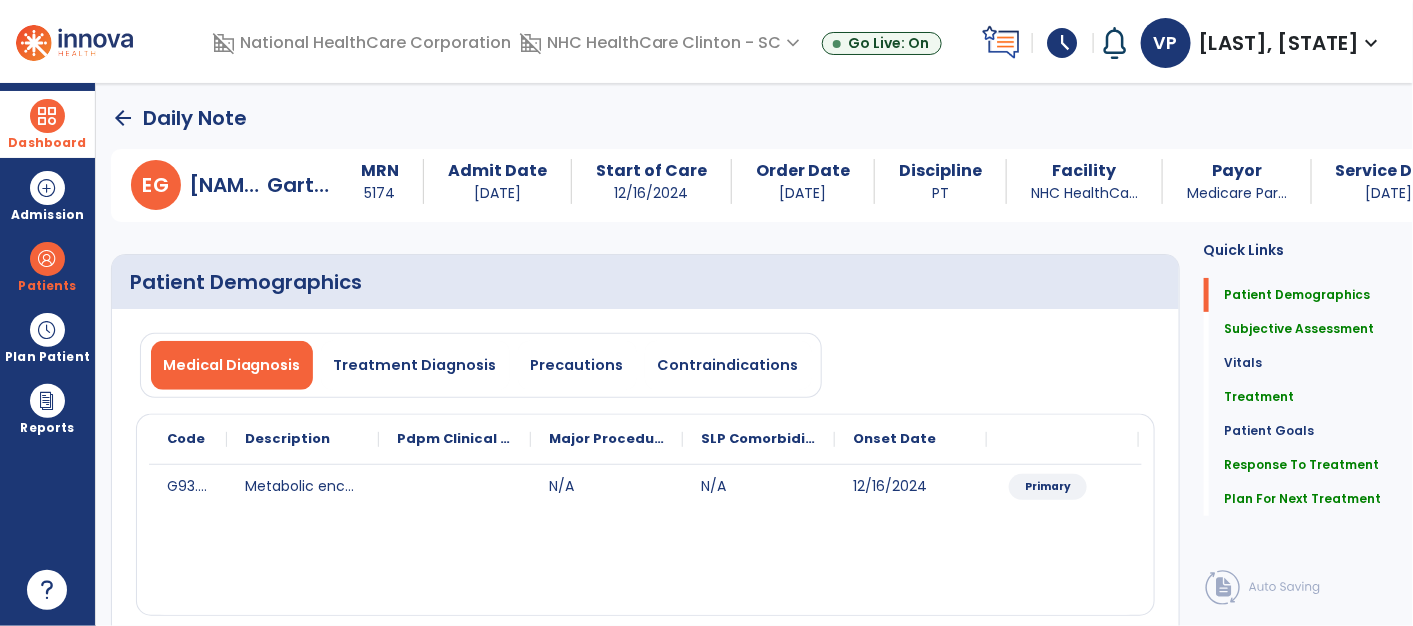 click on "Dashboard" at bounding box center [47, 124] 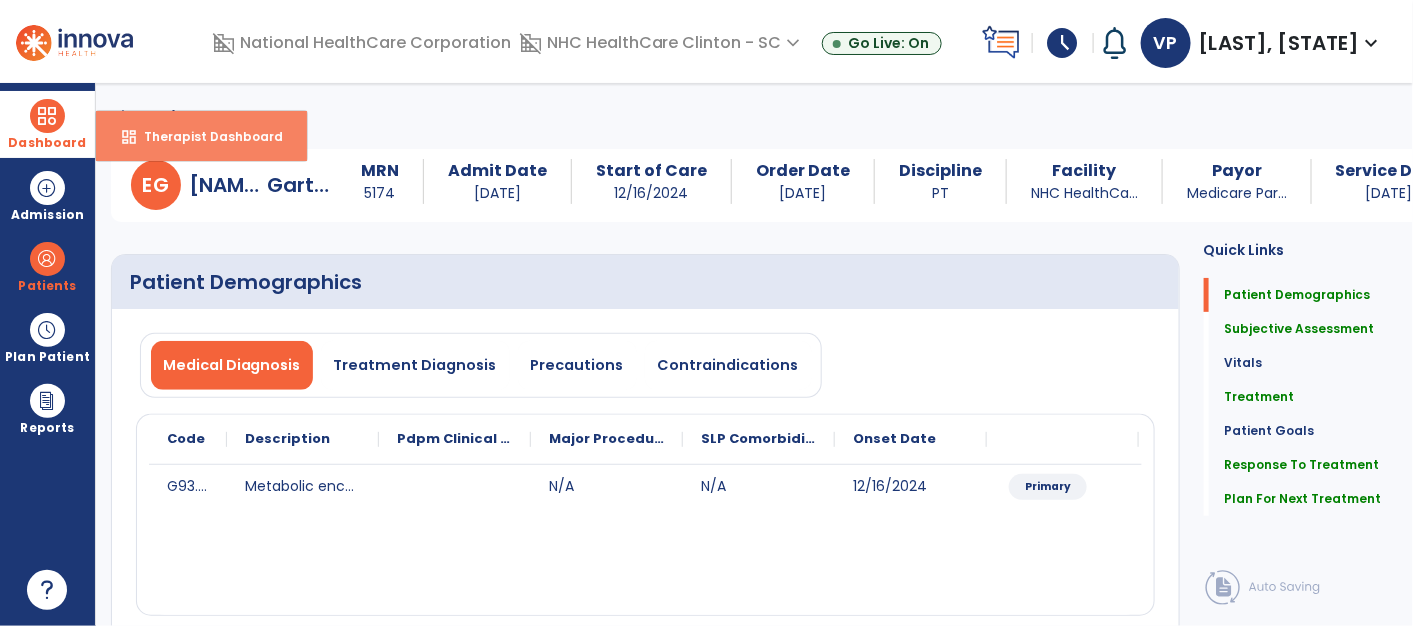 click on "Therapist Dashboard" at bounding box center (205, 136) 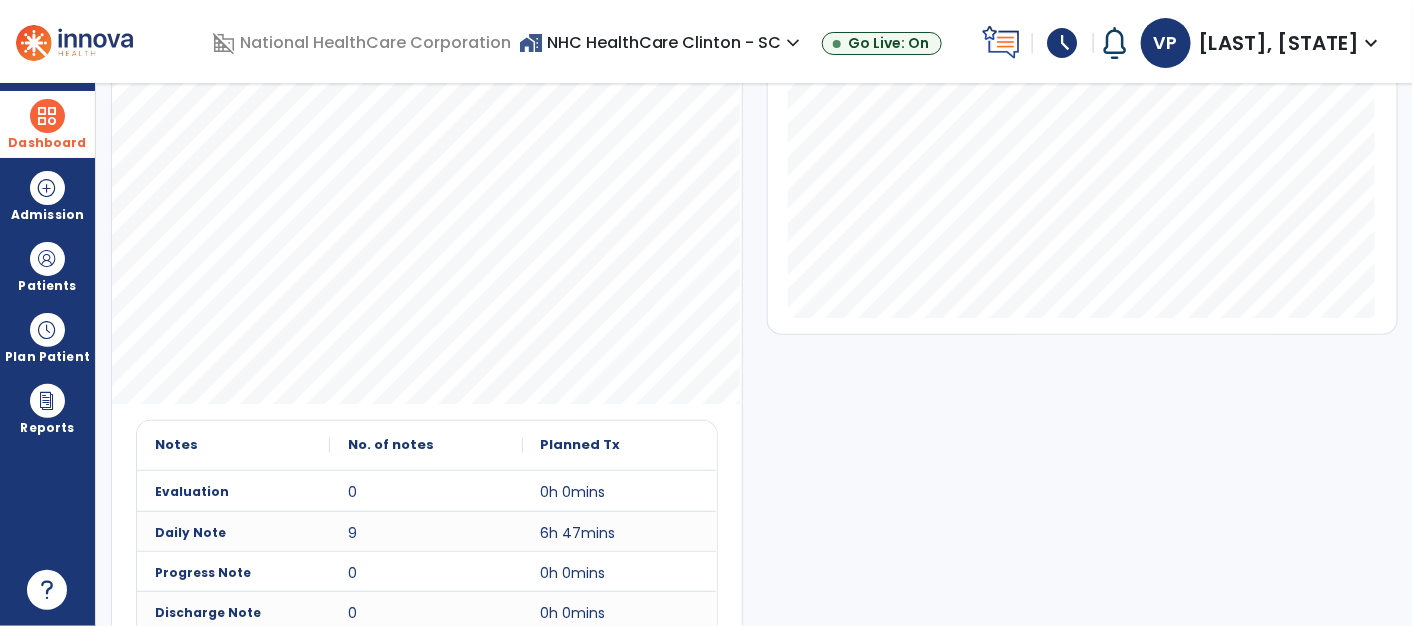scroll, scrollTop: 438, scrollLeft: 0, axis: vertical 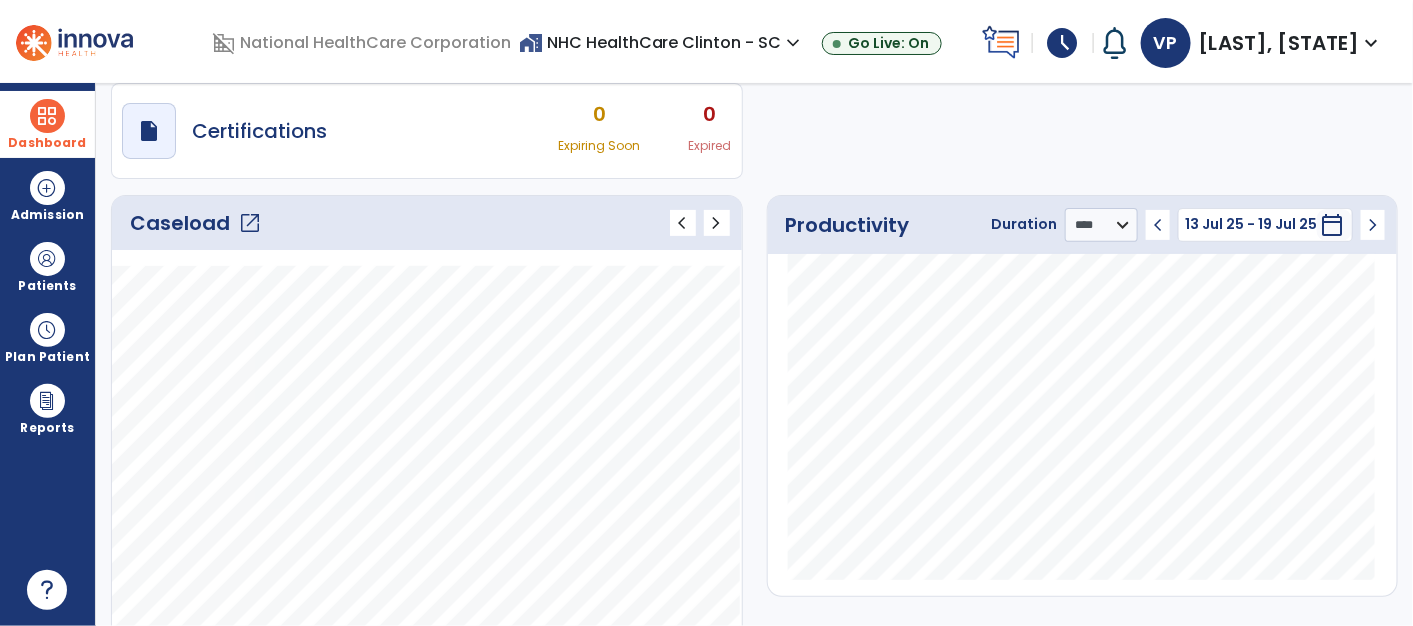 click on "open_in_new" 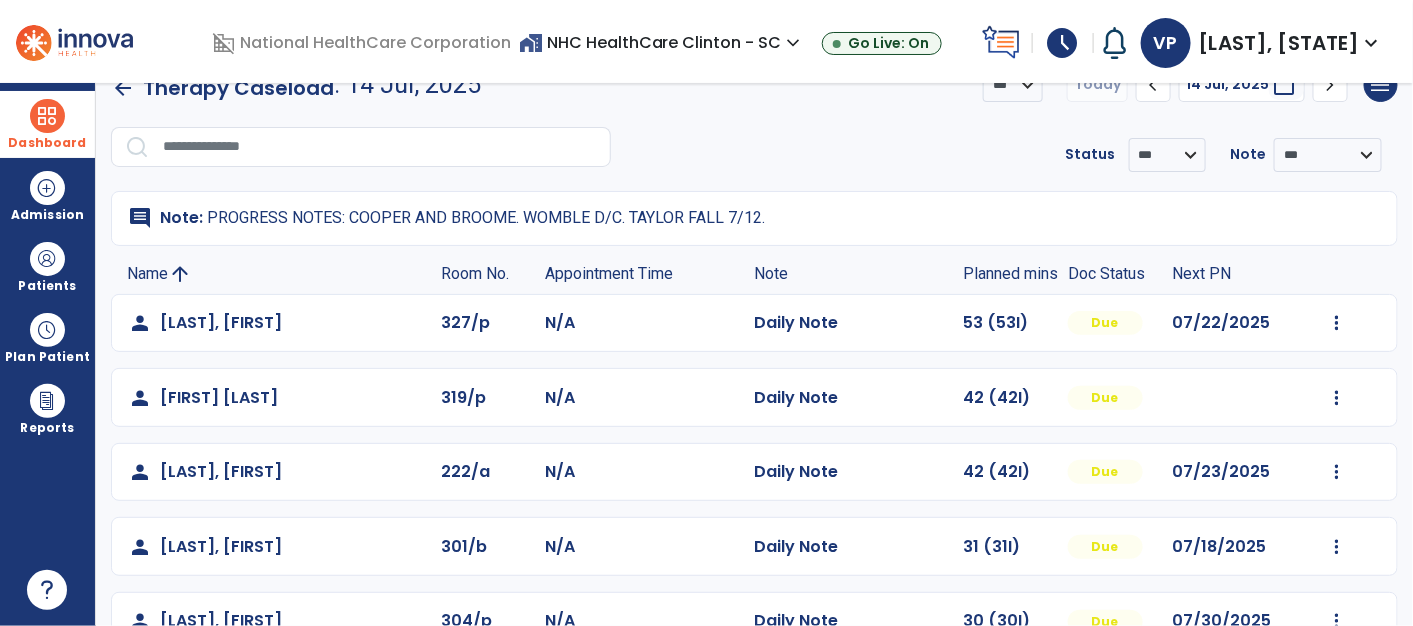 scroll, scrollTop: 0, scrollLeft: 0, axis: both 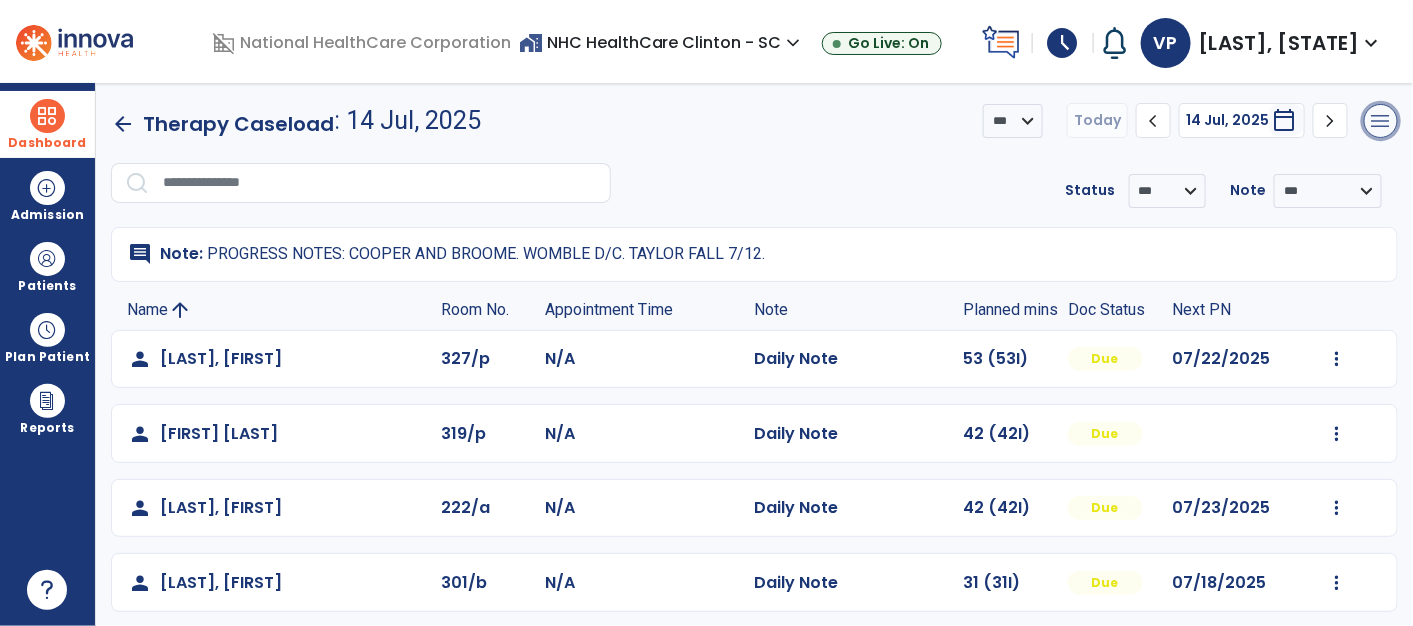 click on "menu" at bounding box center (1381, 121) 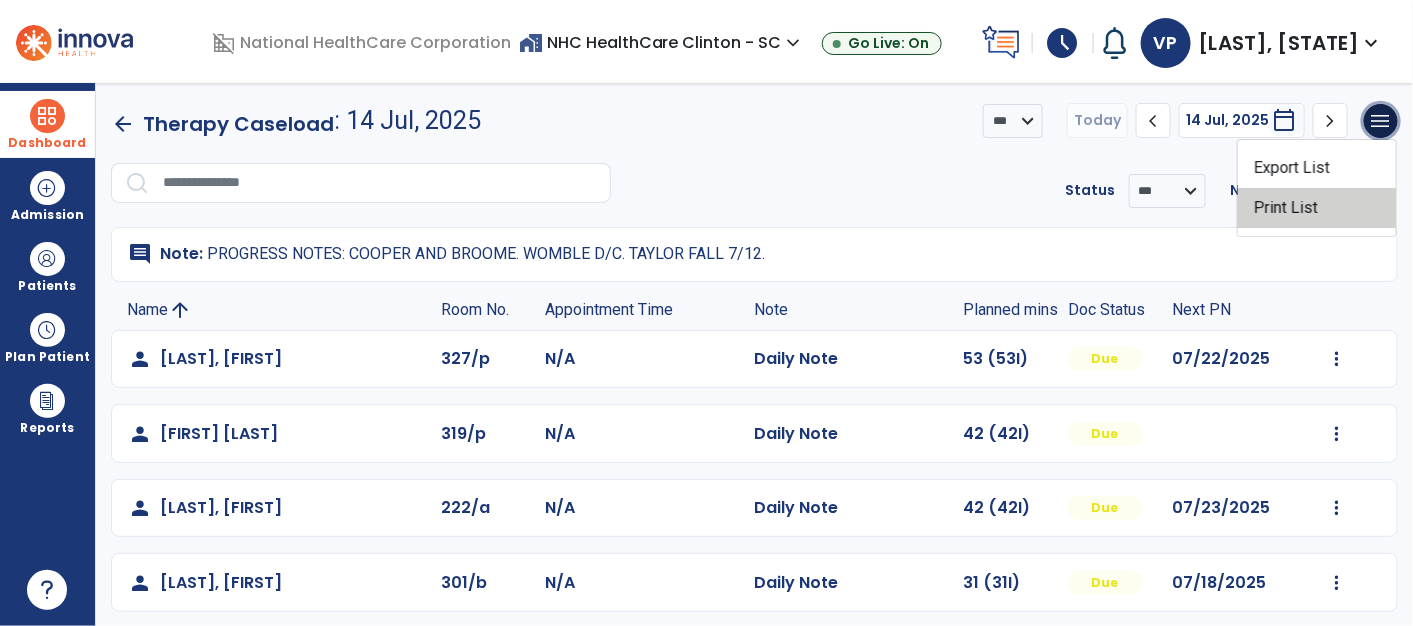 click on "Print List" 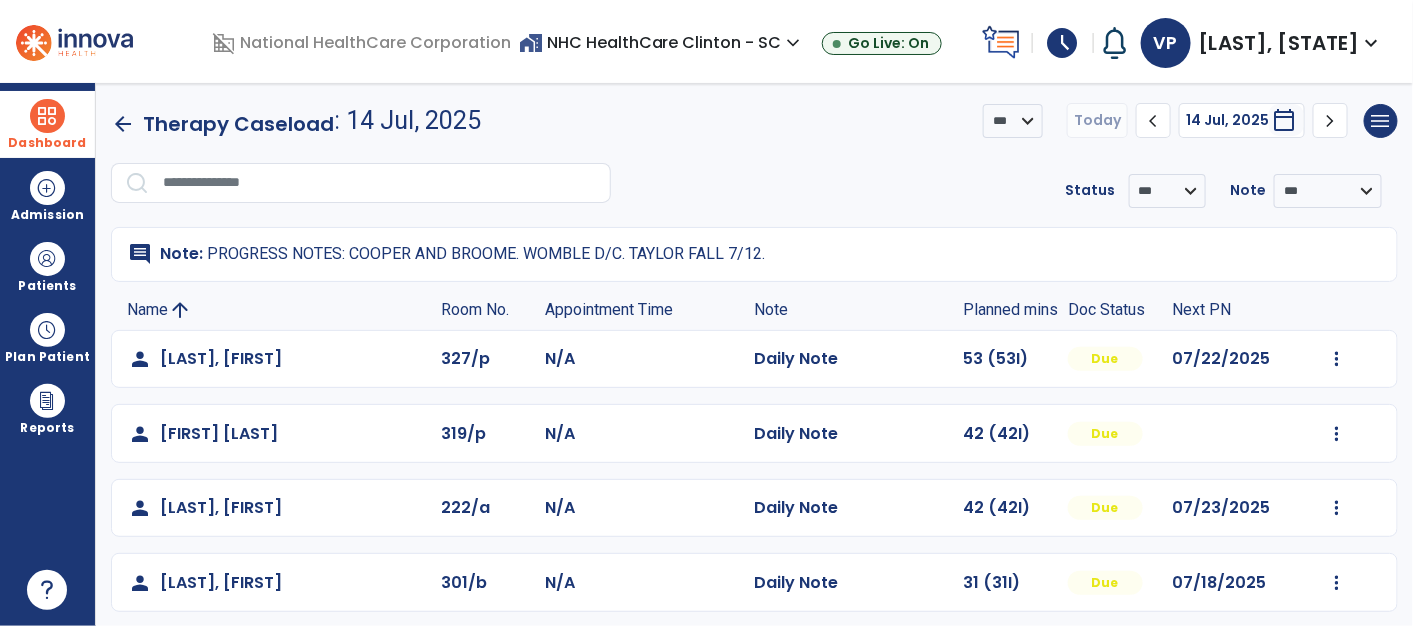 click on "Dashboard" at bounding box center [47, 143] 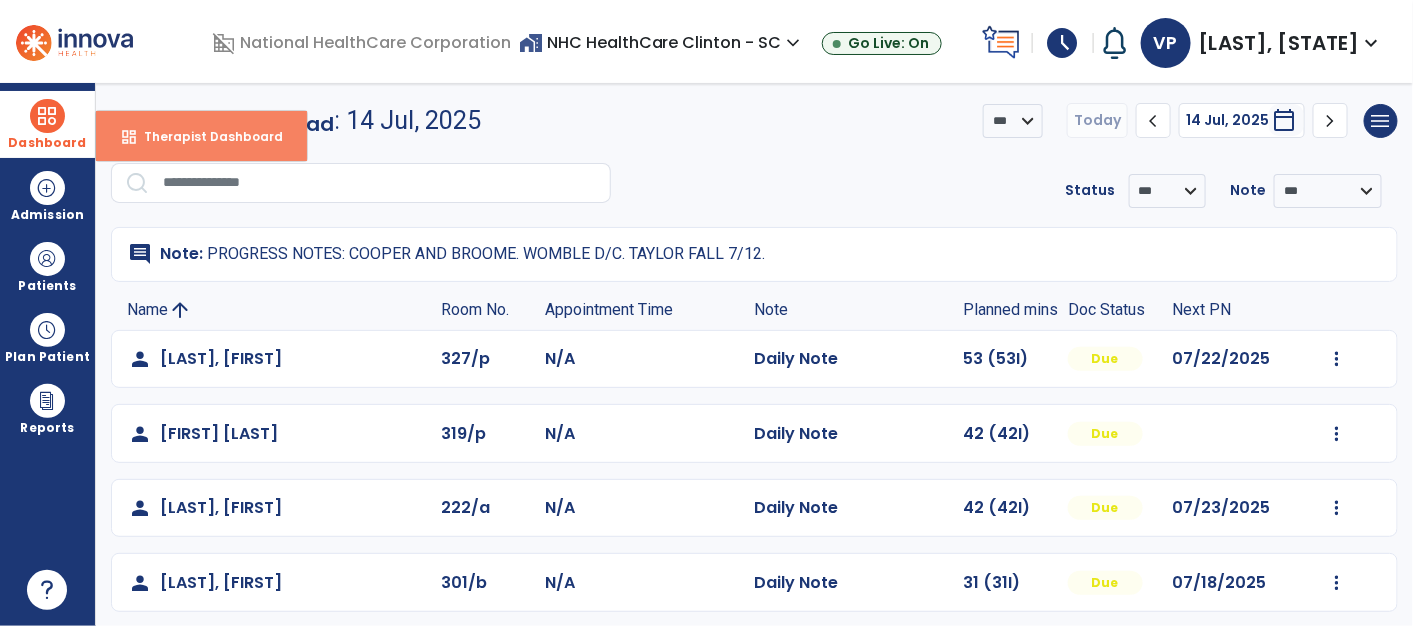 click on "dashboard  Therapist Dashboard" at bounding box center (201, 136) 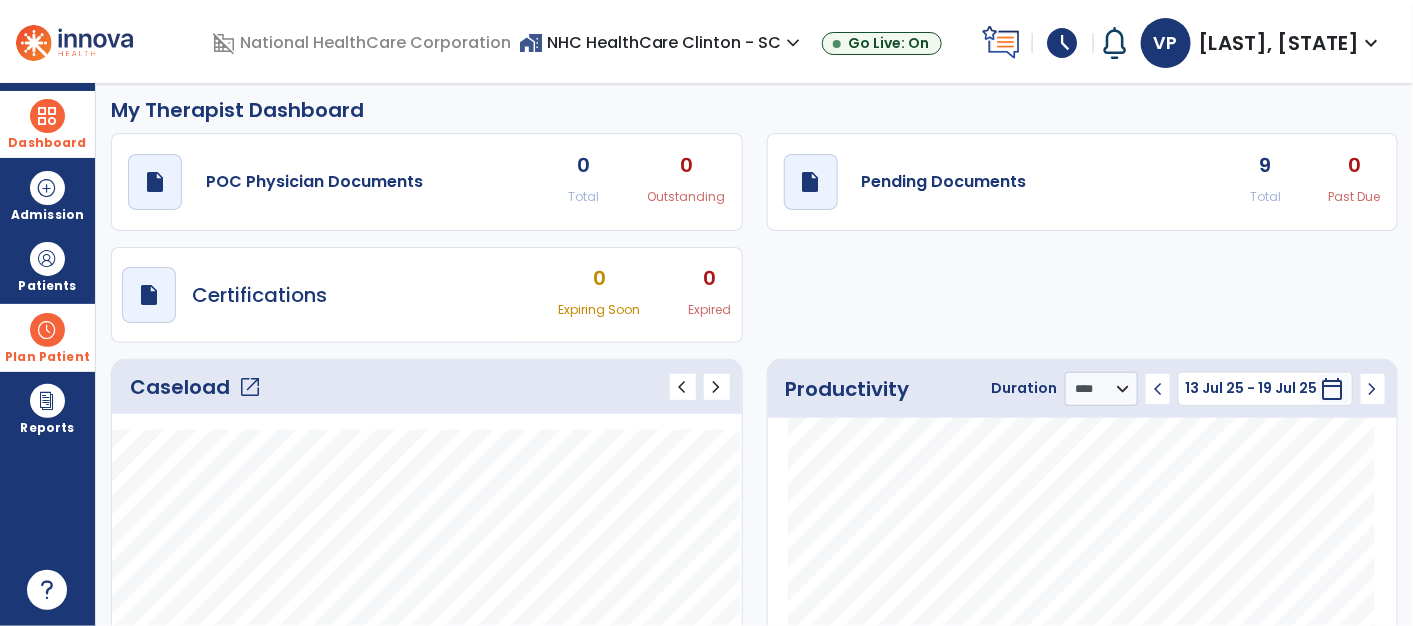 scroll, scrollTop: 3, scrollLeft: 0, axis: vertical 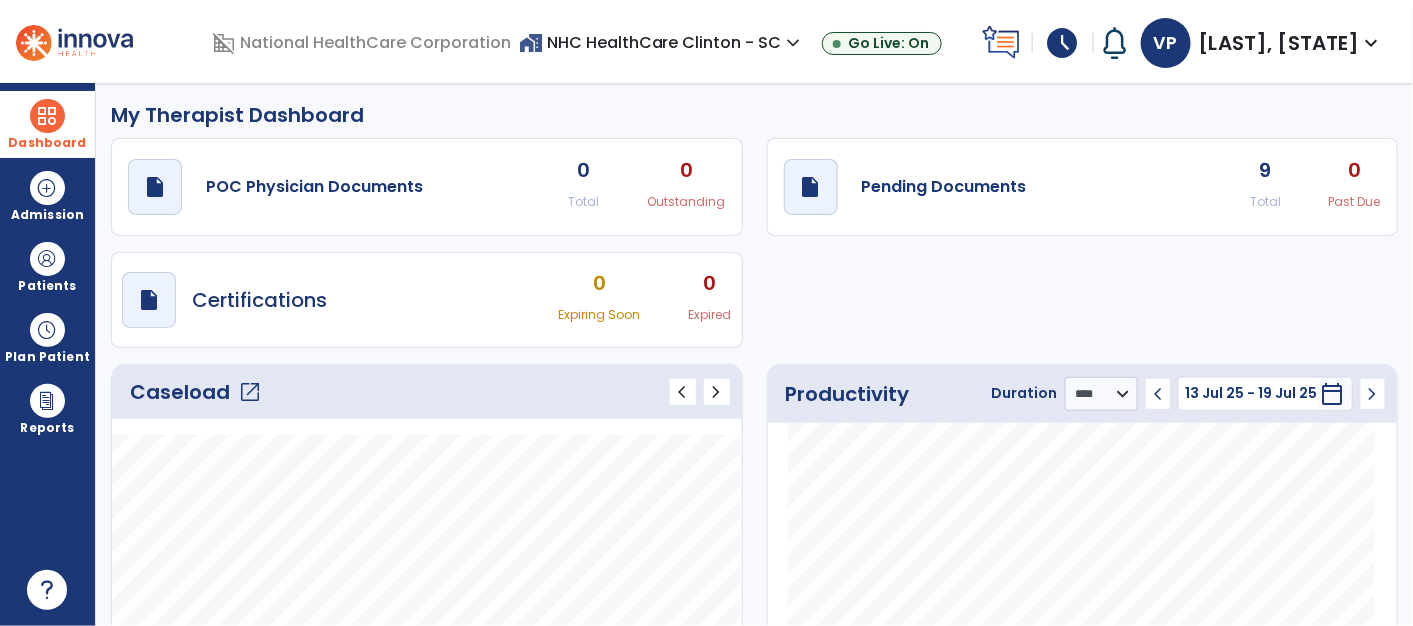click on "open_in_new" 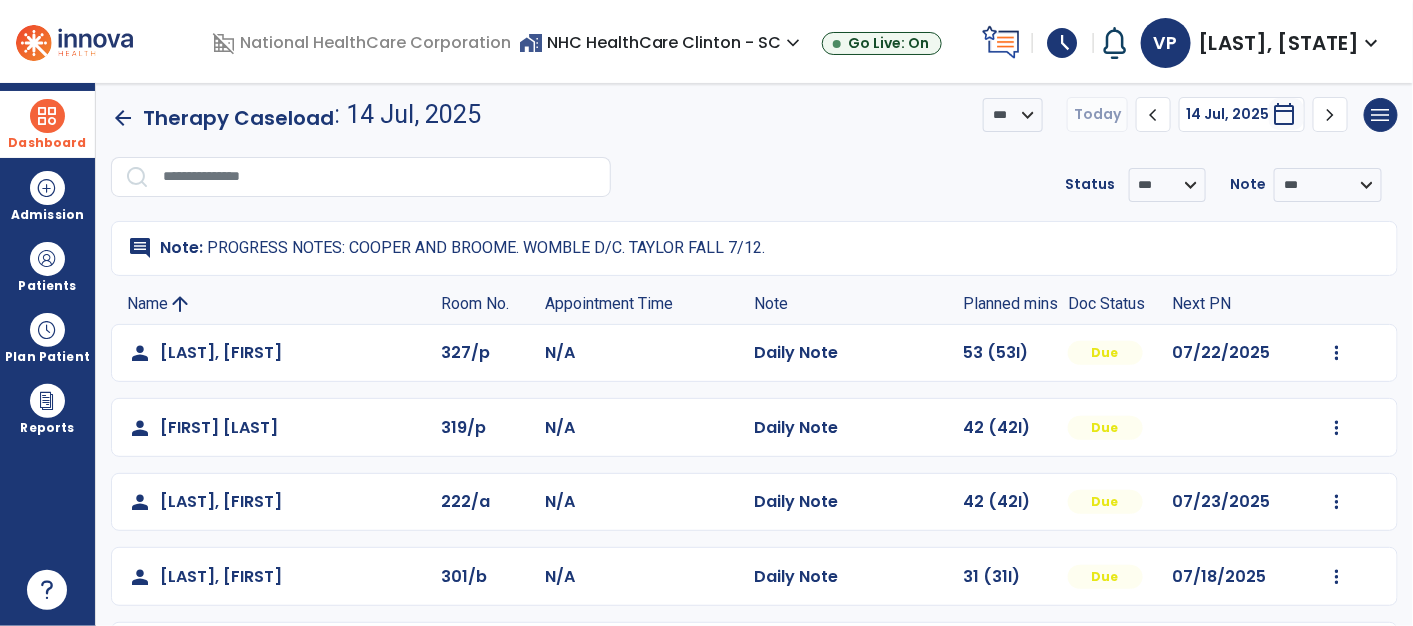 scroll, scrollTop: 0, scrollLeft: 0, axis: both 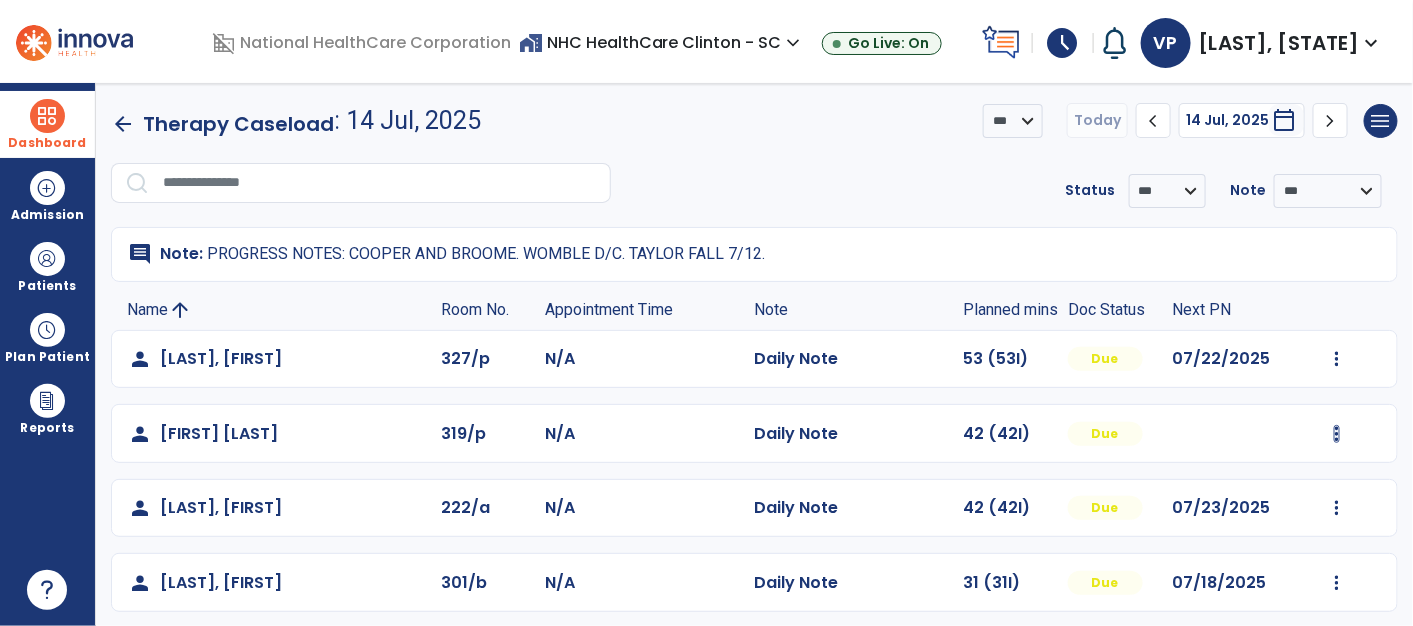 click at bounding box center (1337, 359) 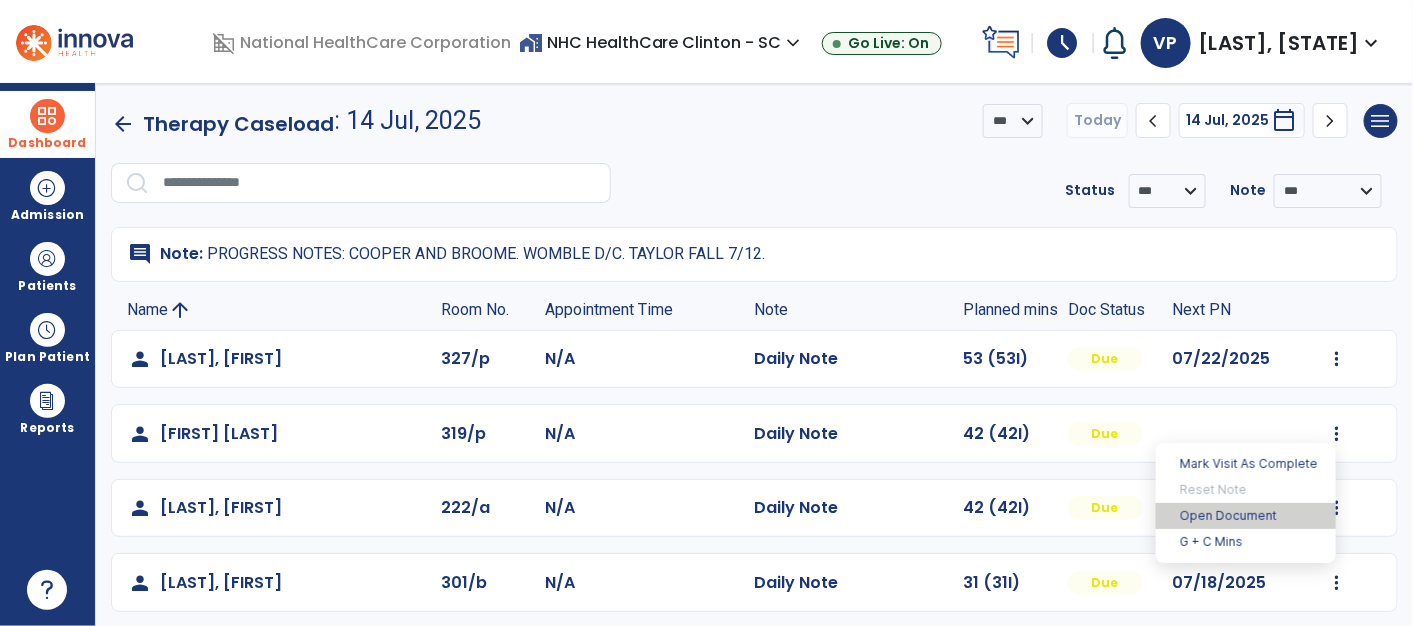 click on "Open Document" at bounding box center [1246, 516] 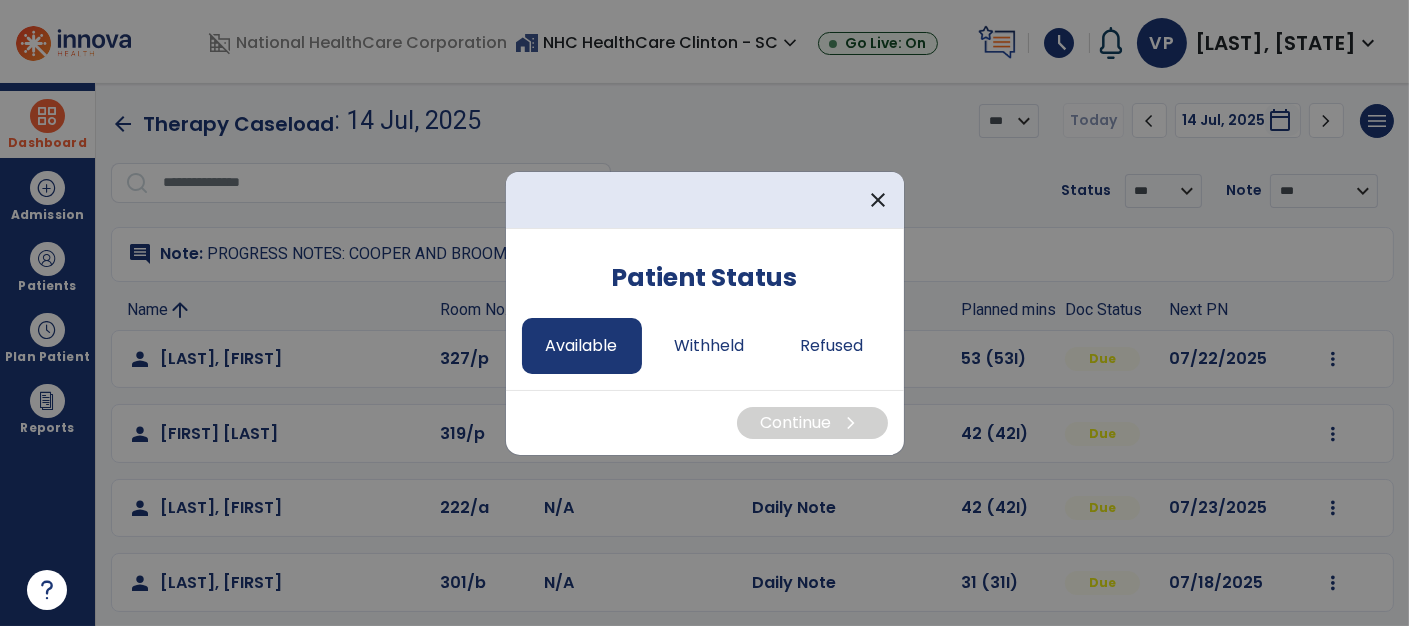 click on "Available" at bounding box center (582, 346) 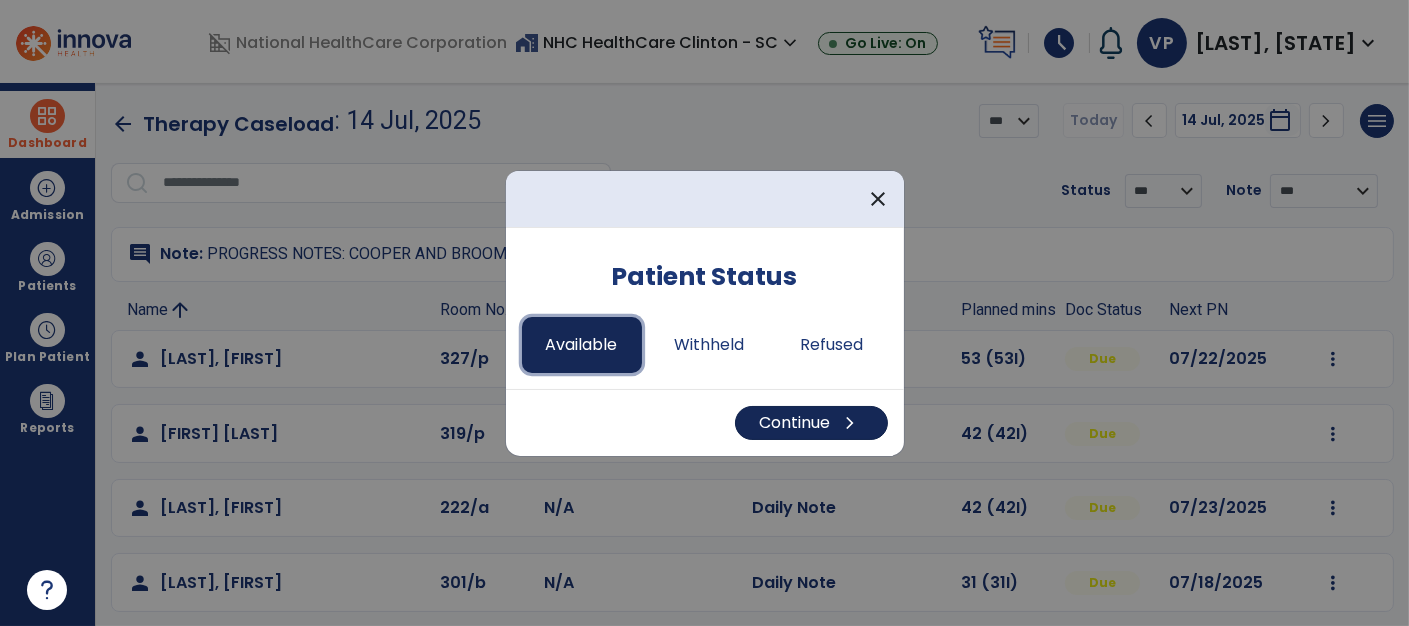 click on "Continue   chevron_right" at bounding box center [811, 423] 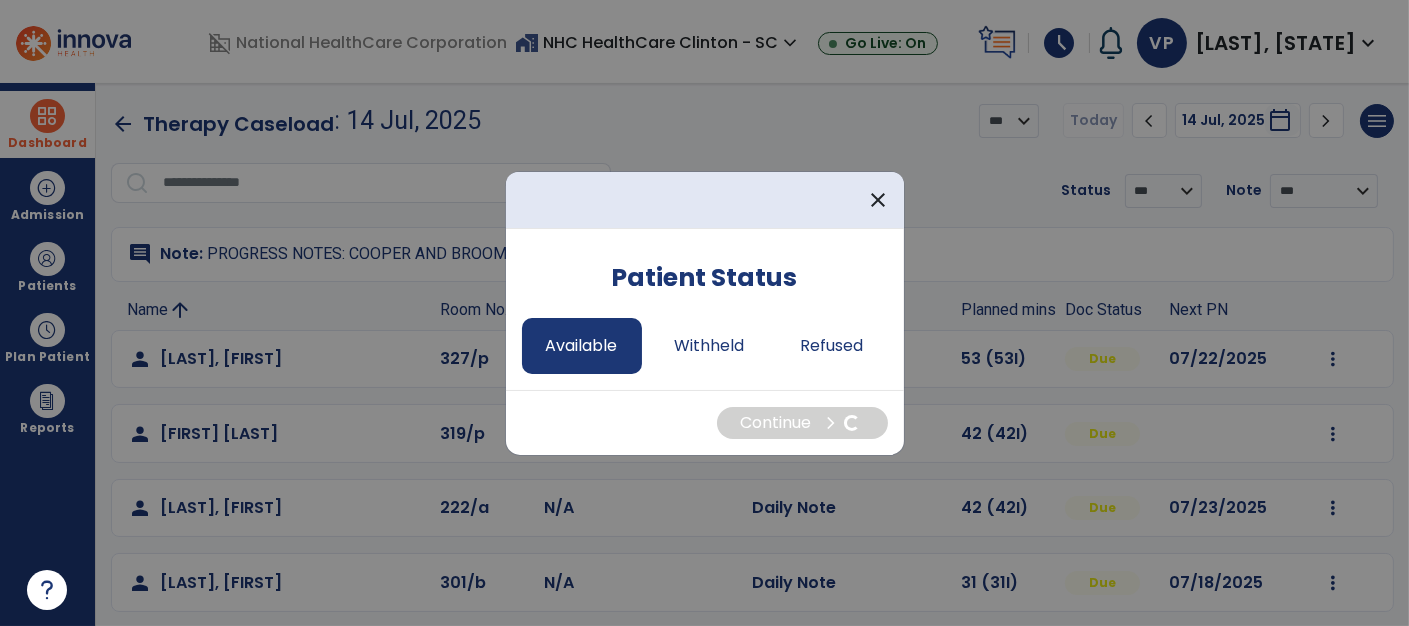 select on "*" 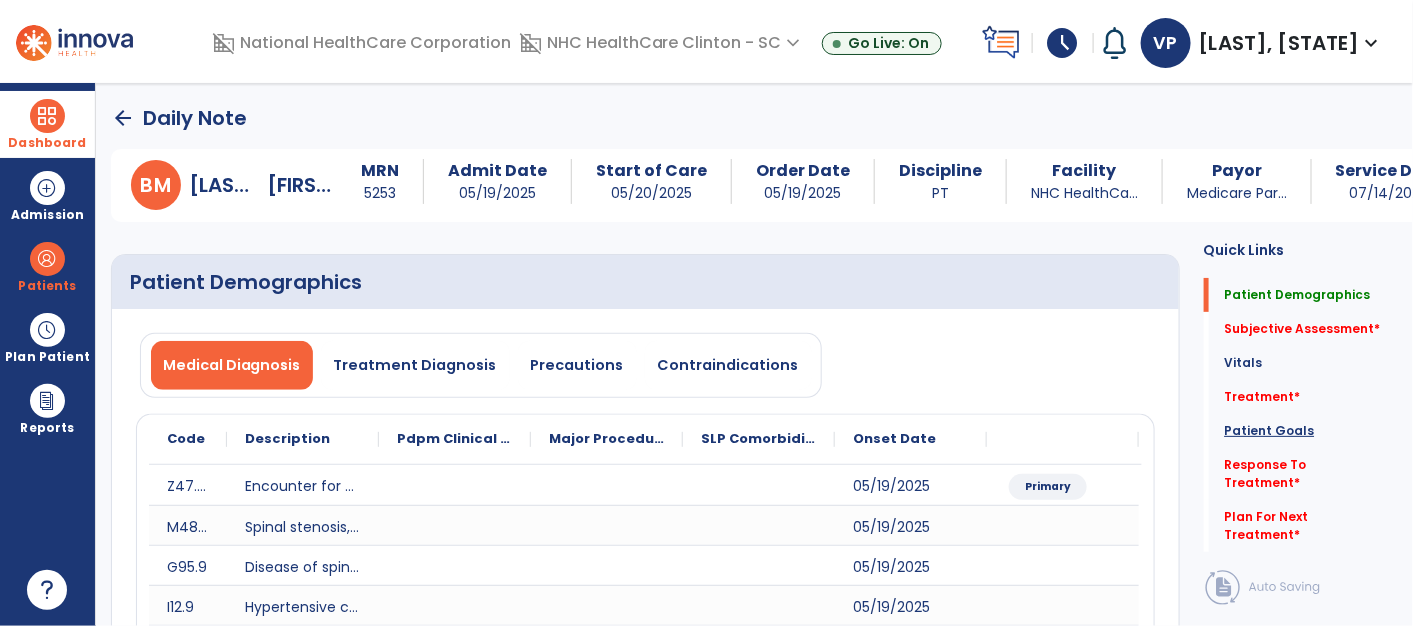 click on "Patient Goals" 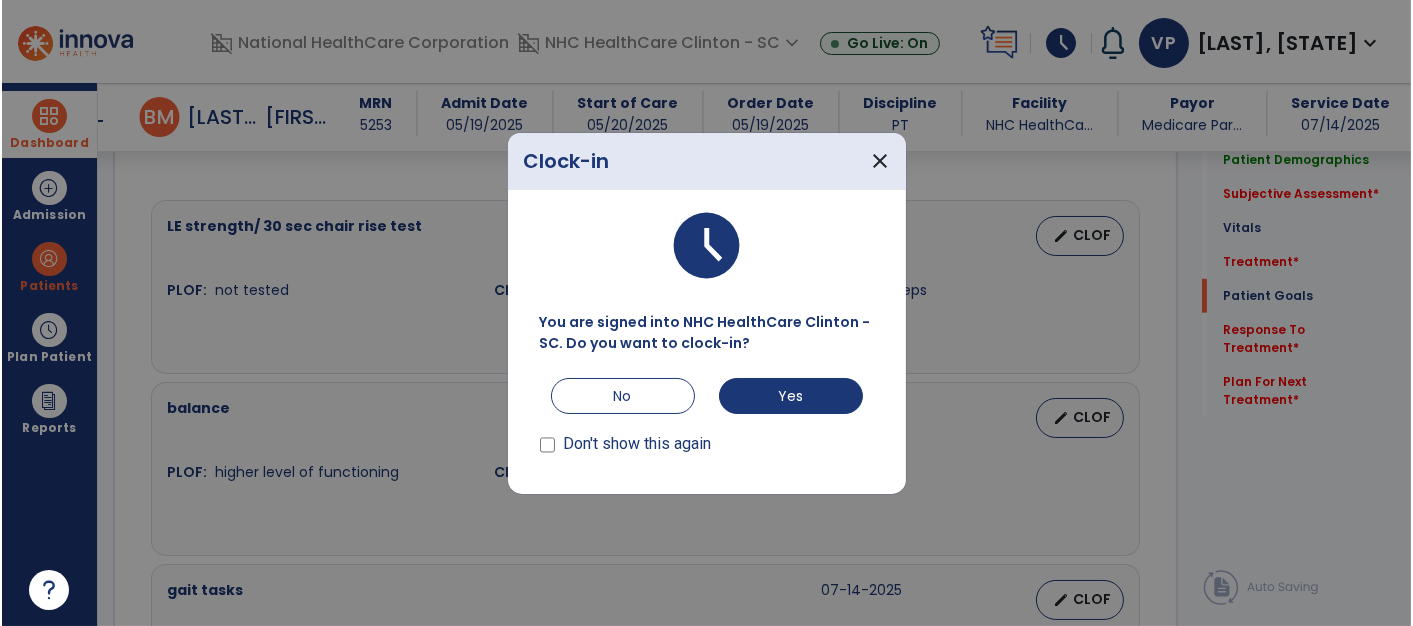 scroll, scrollTop: 2069, scrollLeft: 0, axis: vertical 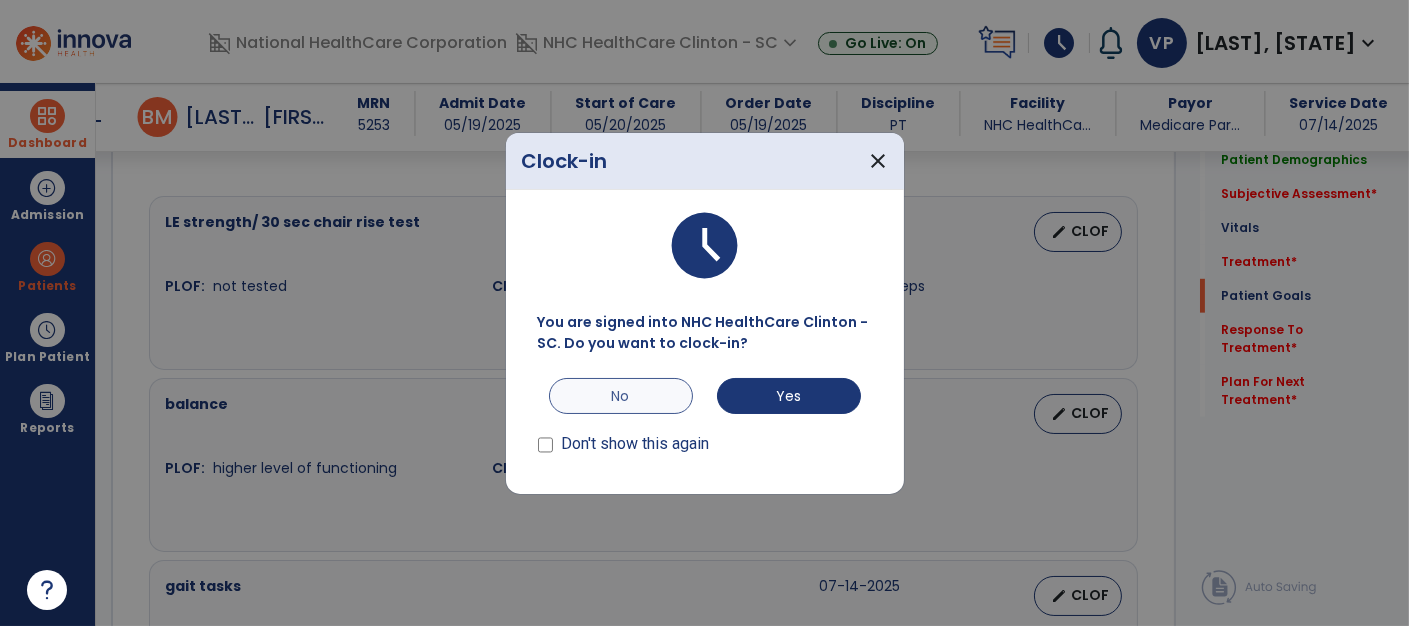 click on "No" at bounding box center (621, 396) 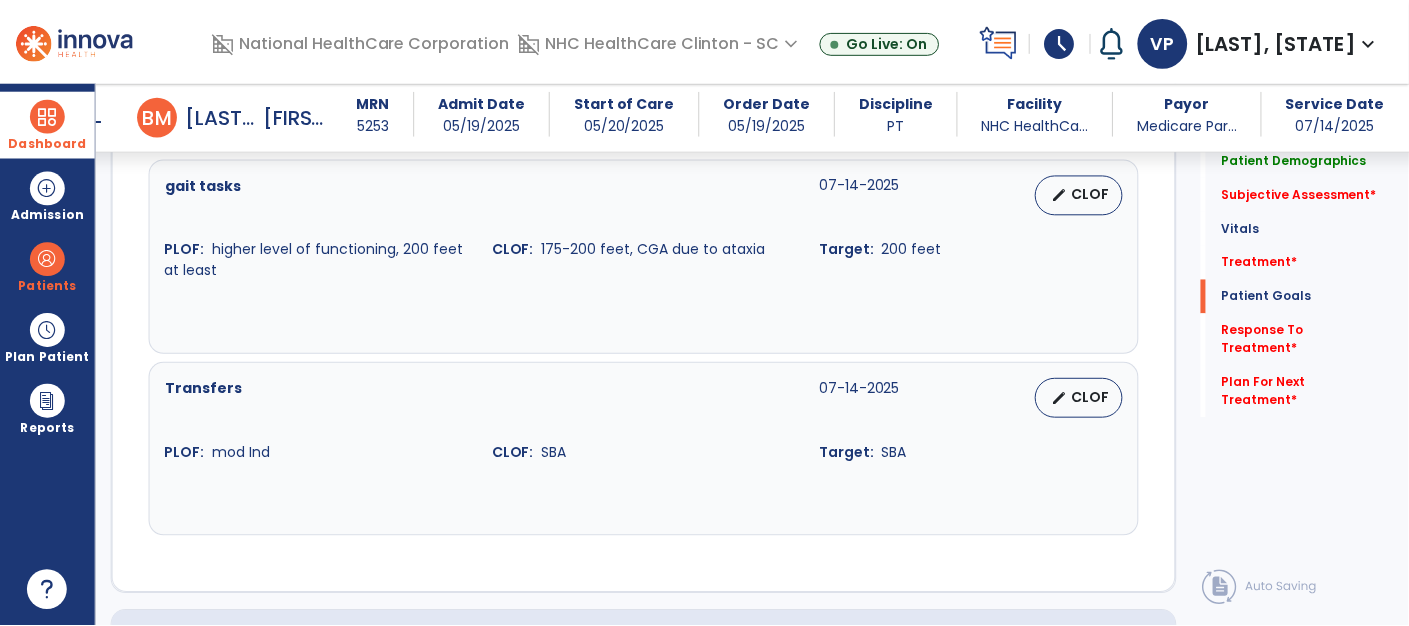 scroll, scrollTop: 2477, scrollLeft: 0, axis: vertical 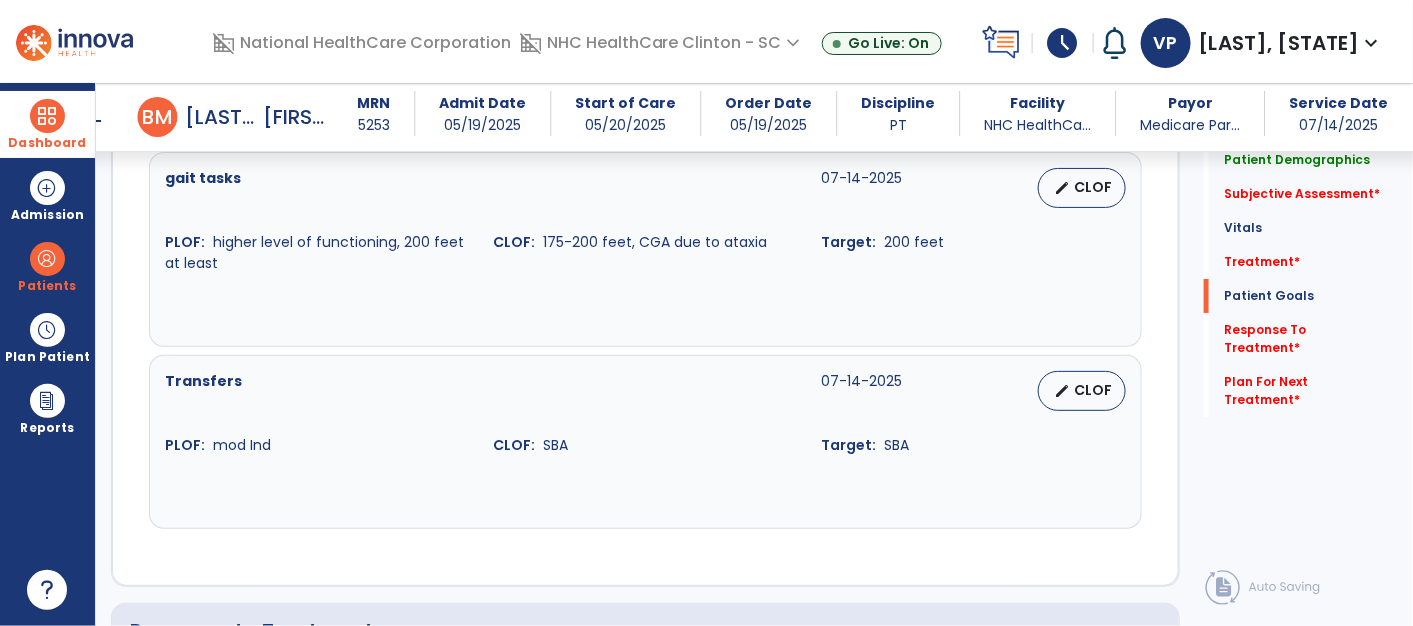 click on "CLOF" at bounding box center (1094, 187) 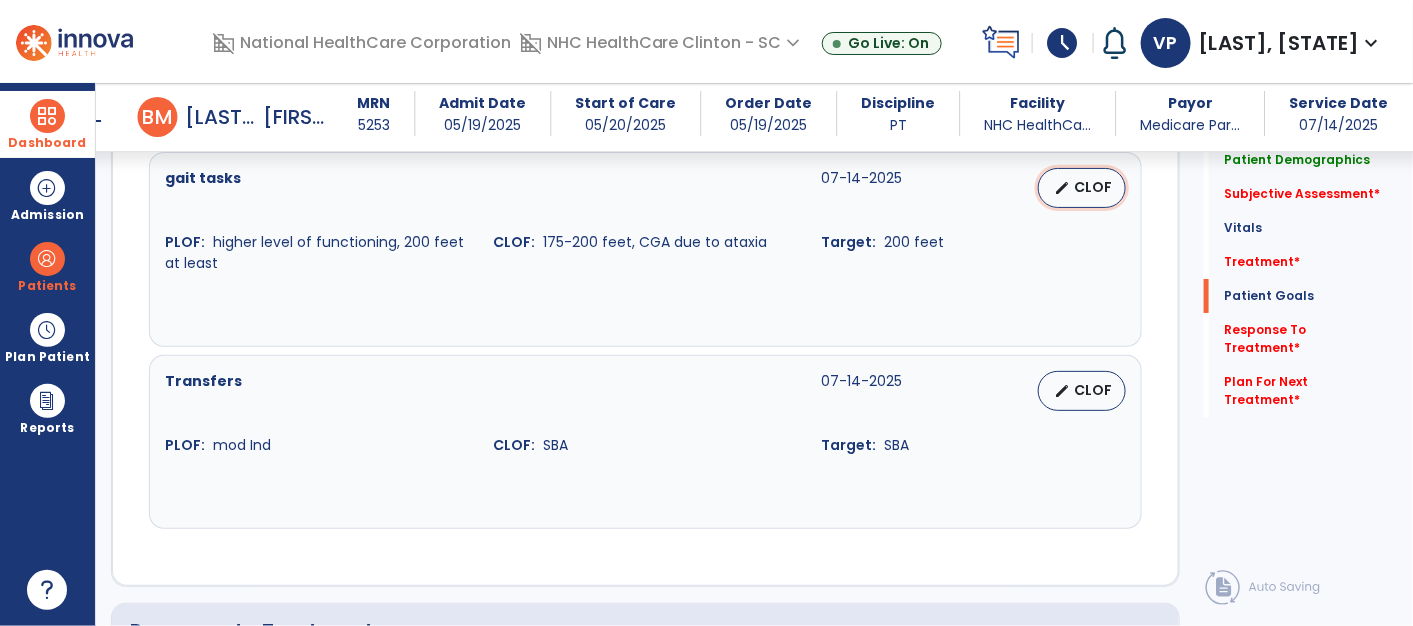 select on "**********" 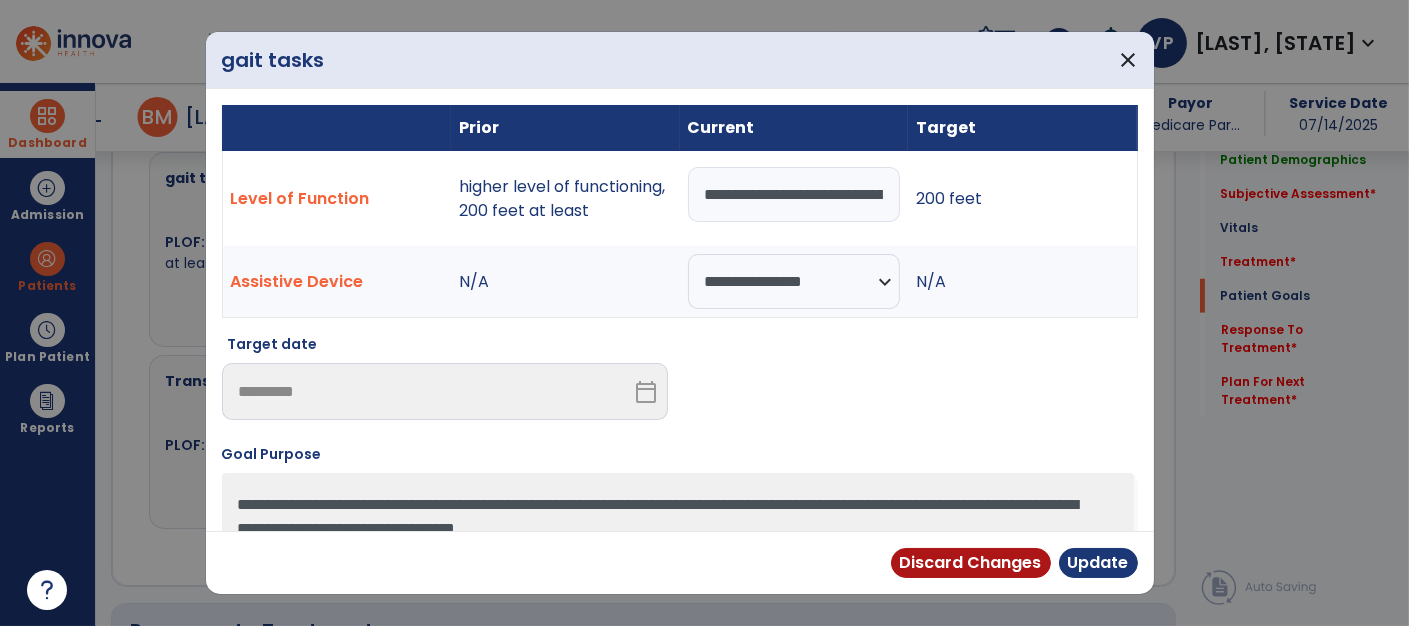 scroll, scrollTop: 2477, scrollLeft: 0, axis: vertical 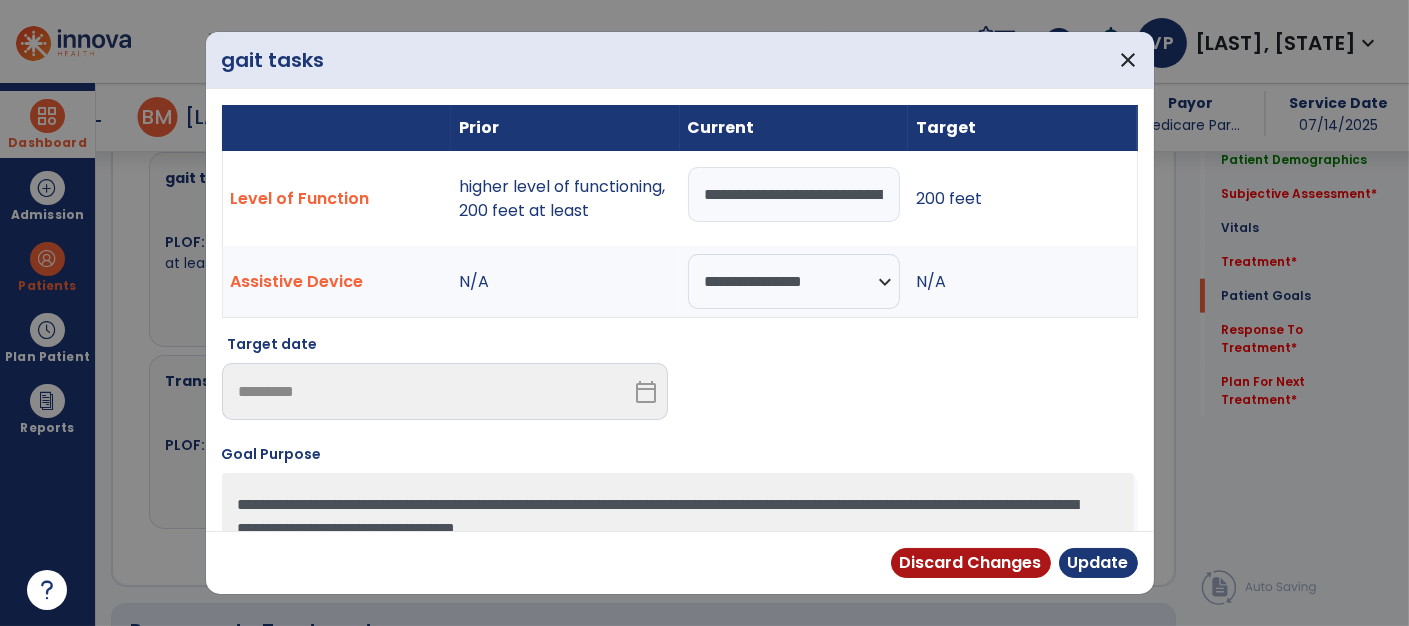 click on "**********" at bounding box center [794, 194] 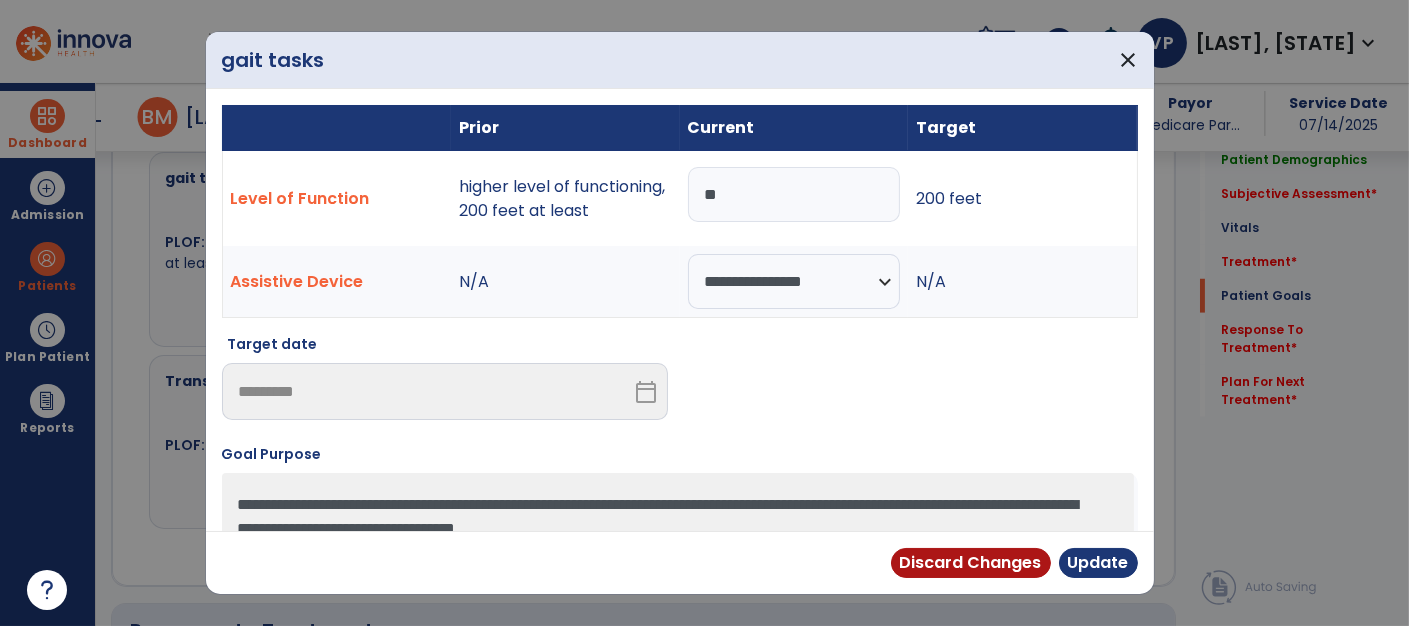 type on "*" 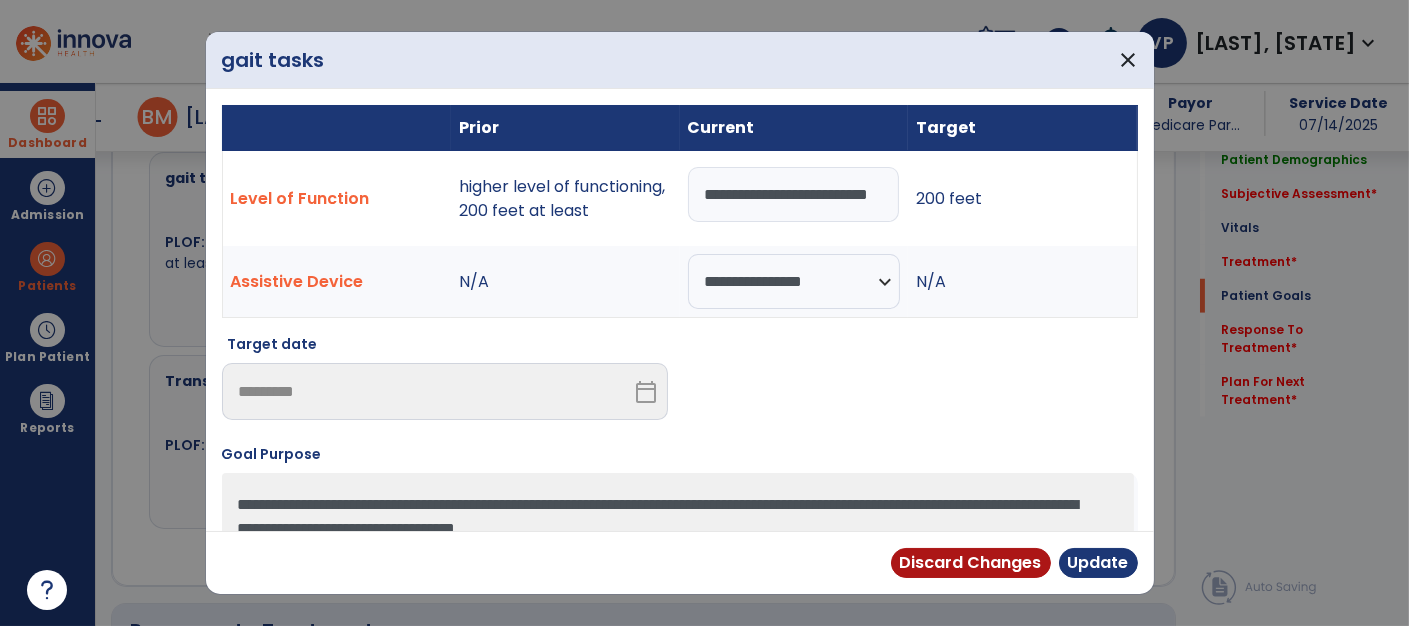 type on "**********" 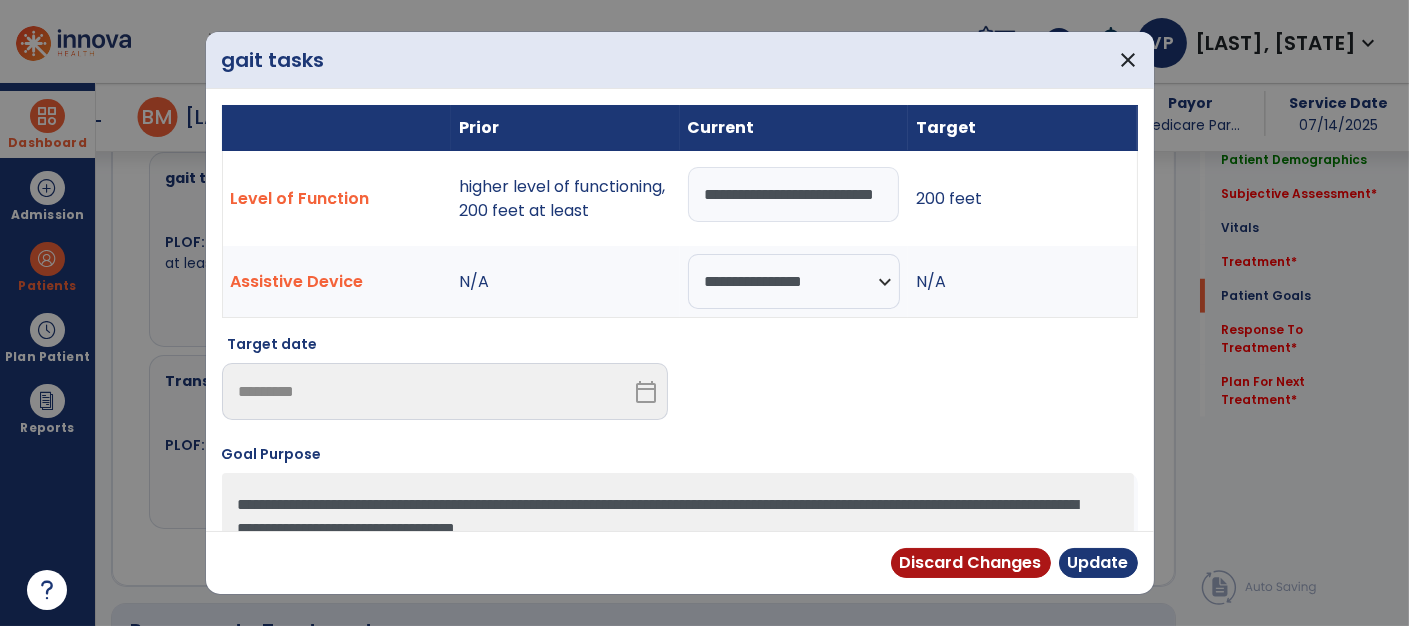 scroll, scrollTop: 0, scrollLeft: 41, axis: horizontal 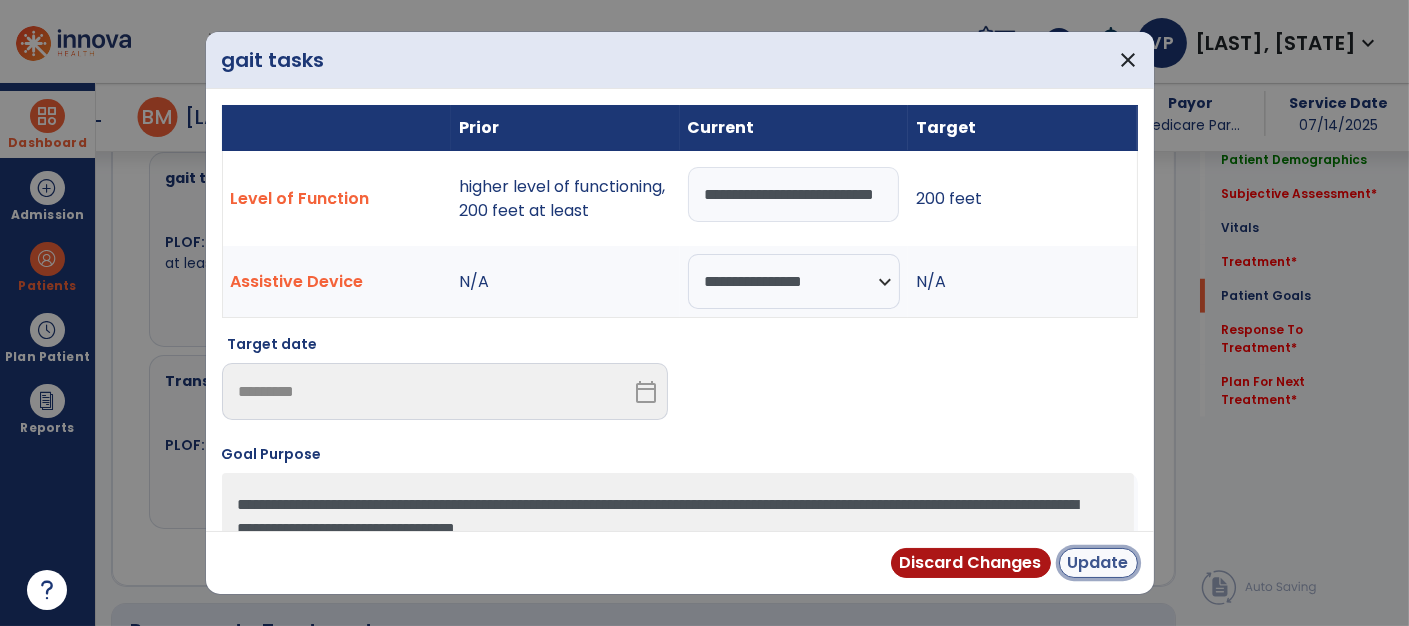 click on "Update" at bounding box center [1098, 563] 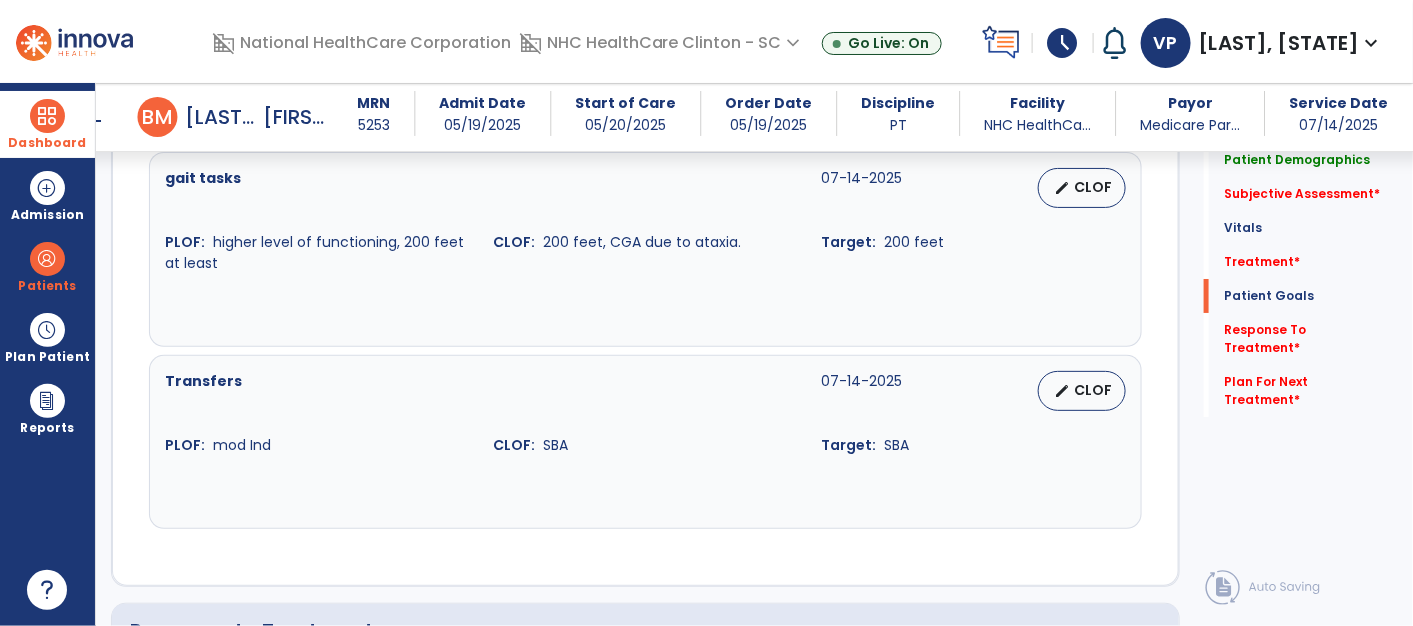 click on "CLOF" at bounding box center (1094, 187) 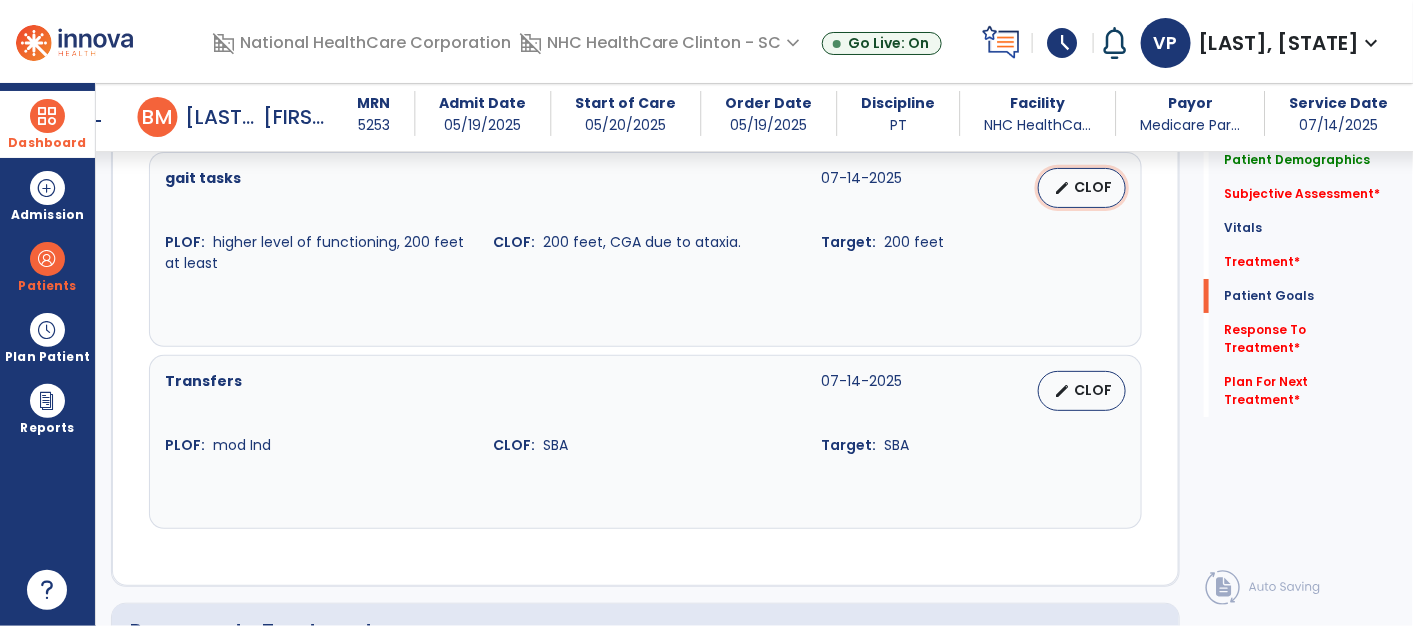 select on "**********" 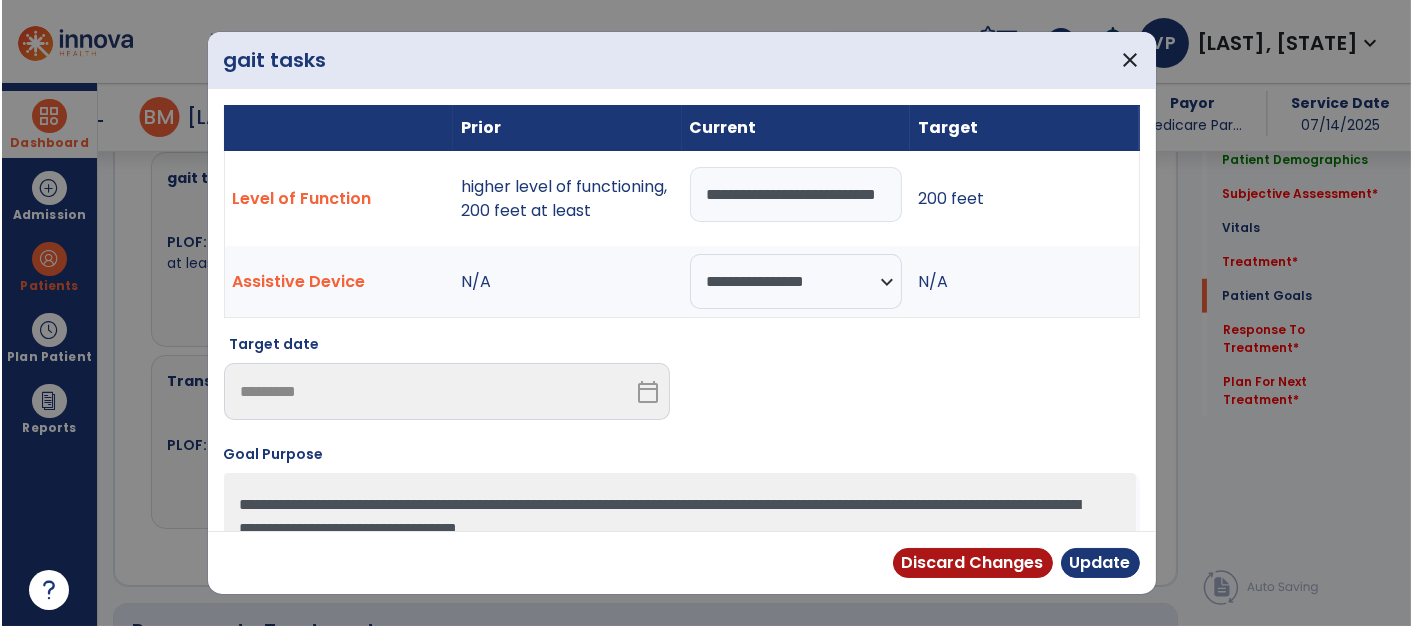scroll, scrollTop: 2477, scrollLeft: 0, axis: vertical 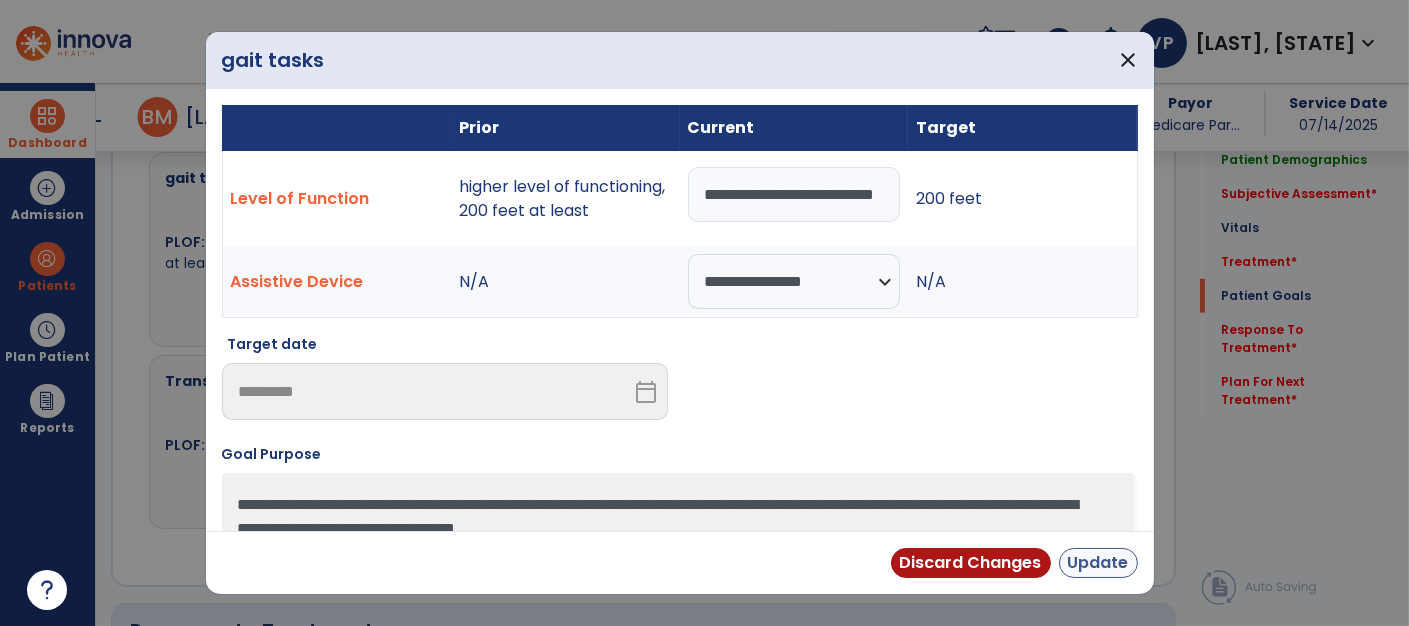 click on "Update" at bounding box center [1098, 563] 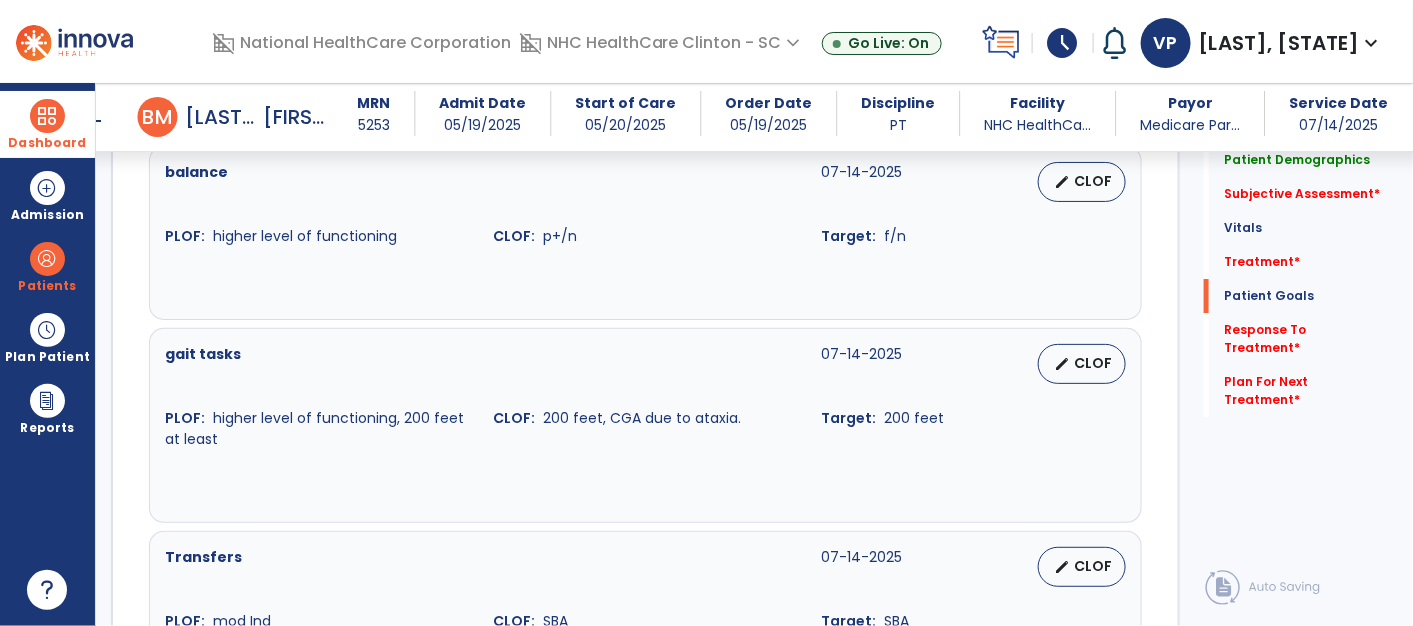 scroll, scrollTop: 2323, scrollLeft: 0, axis: vertical 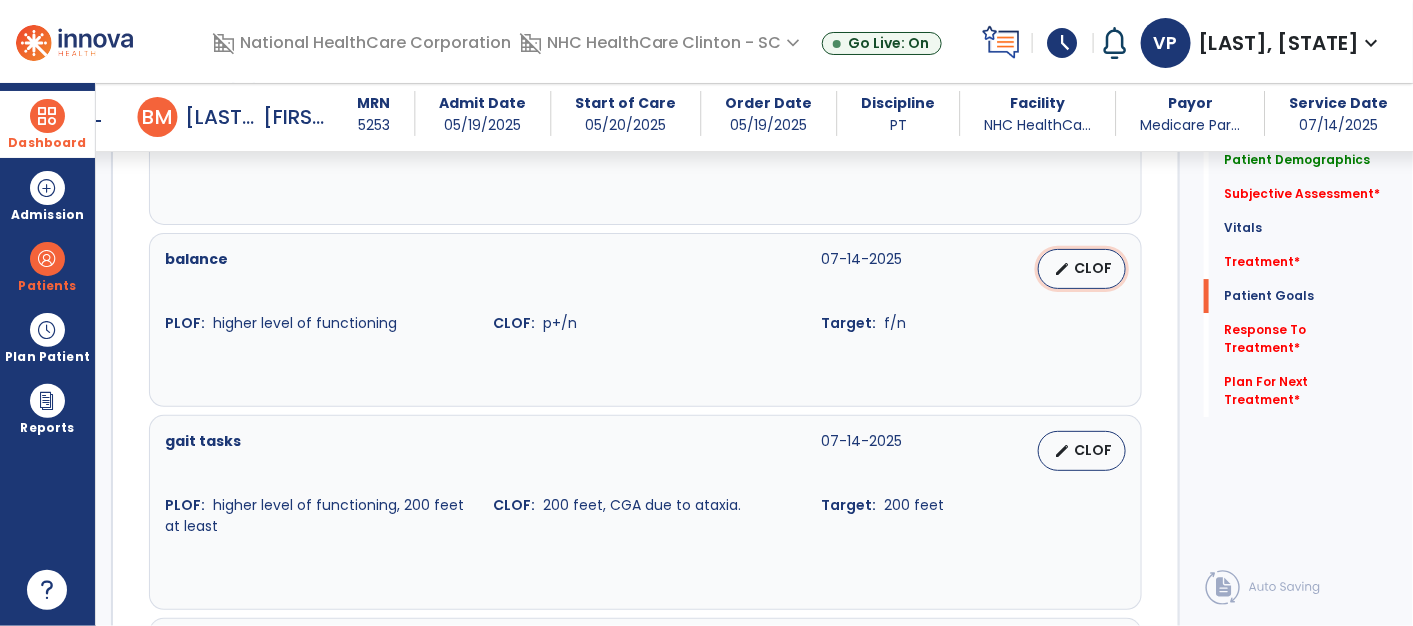 click on "CLOF" at bounding box center (1094, 268) 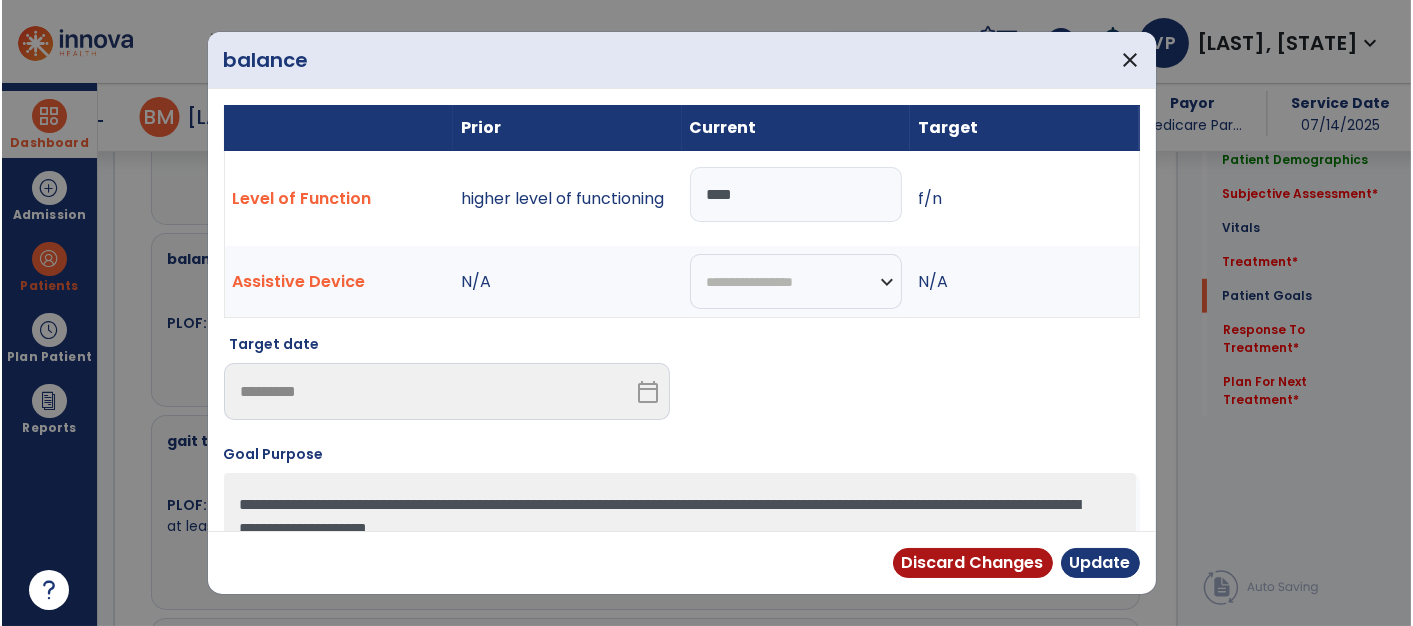 scroll, scrollTop: 2214, scrollLeft: 0, axis: vertical 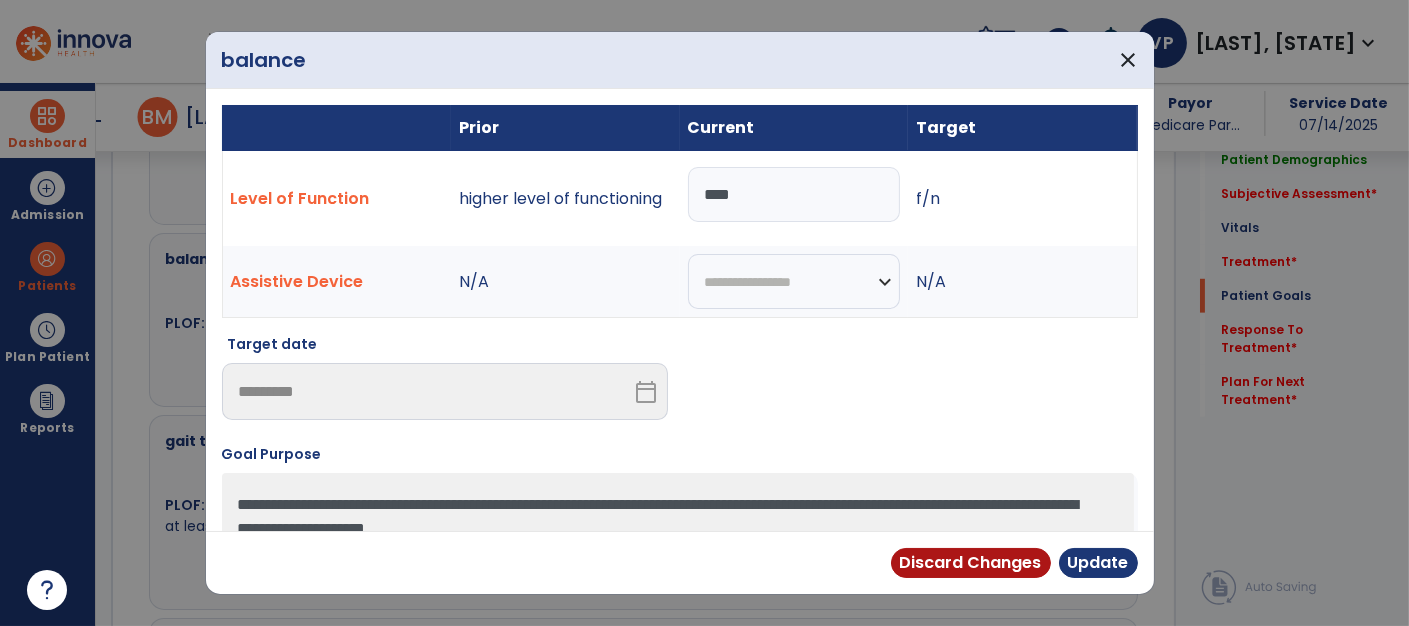click on "****" at bounding box center (794, 194) 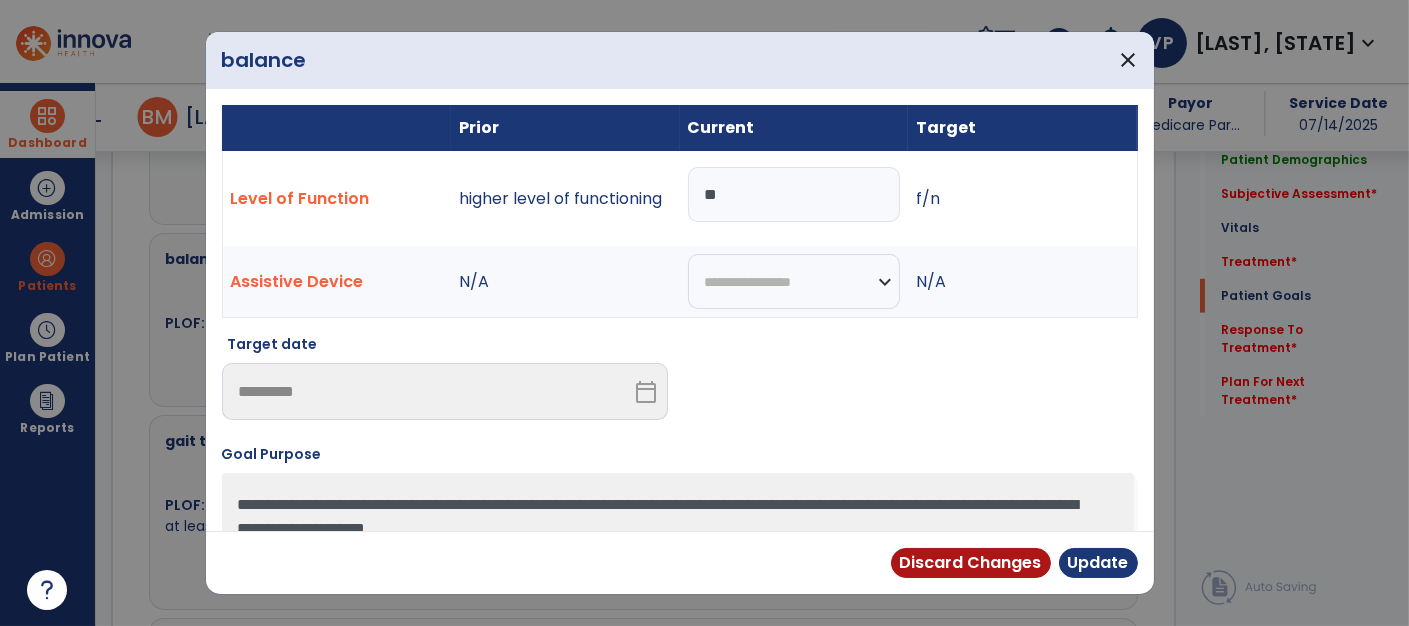 type on "*" 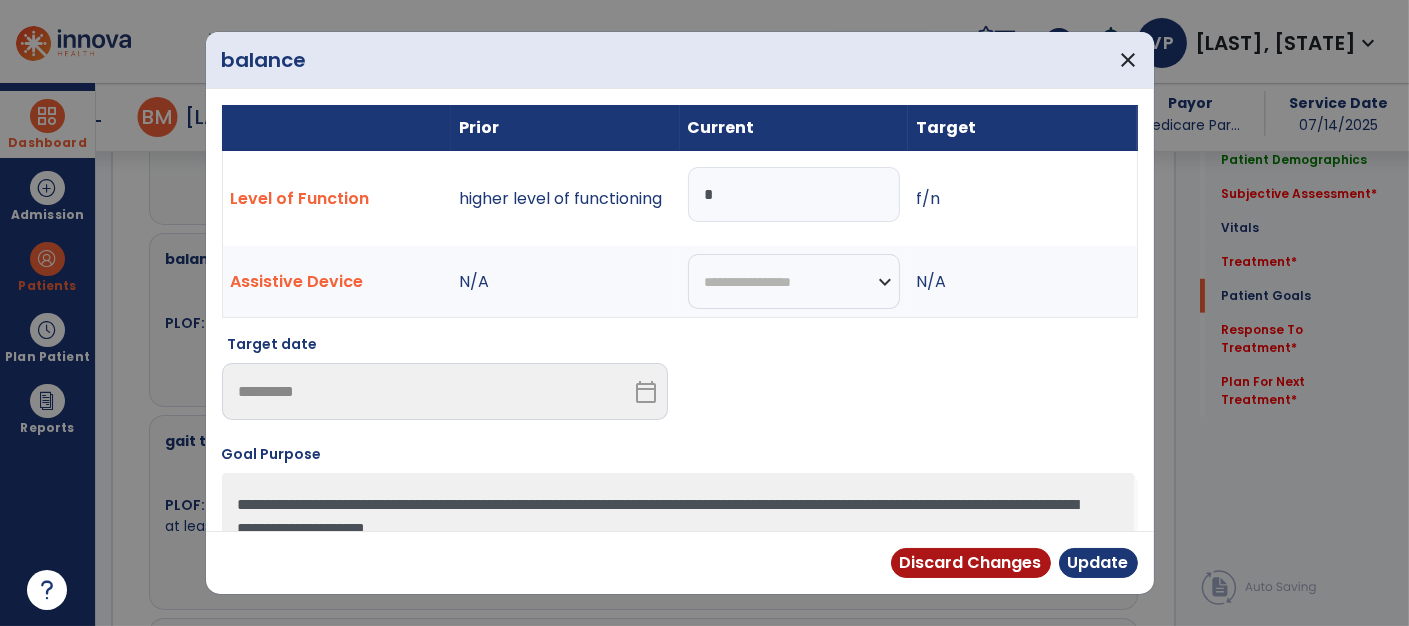 type on "**" 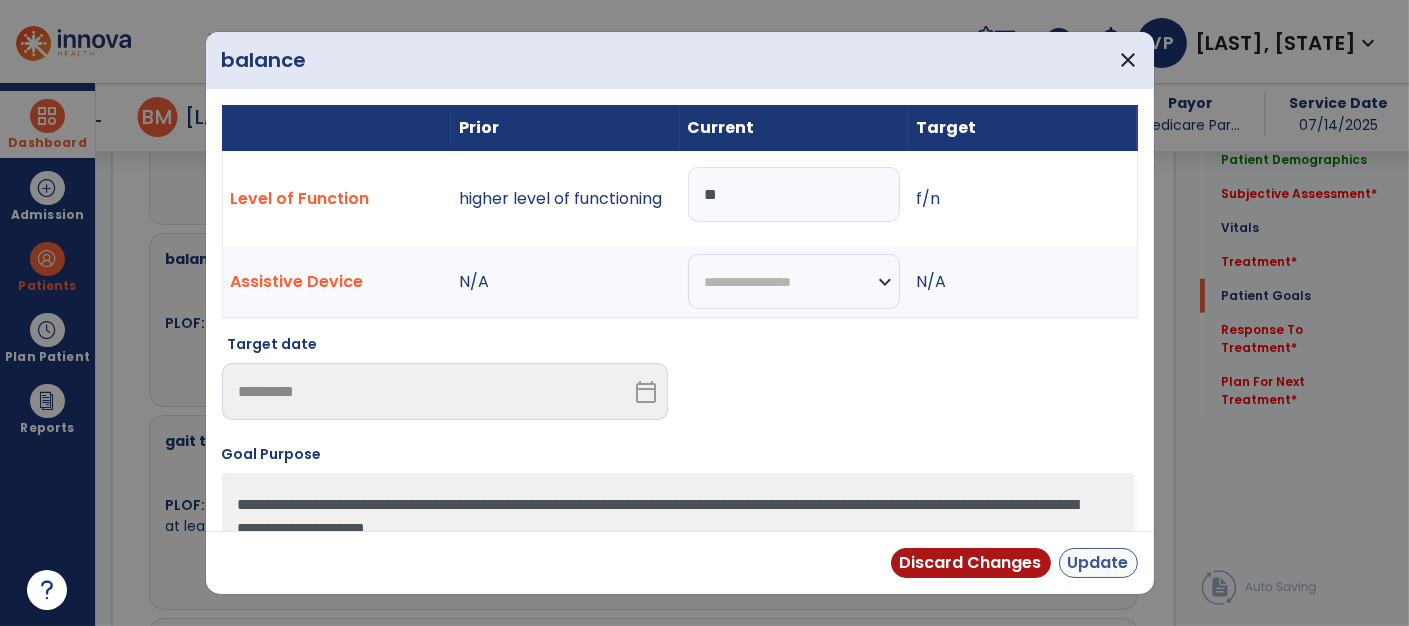 click on "Update" at bounding box center [1098, 563] 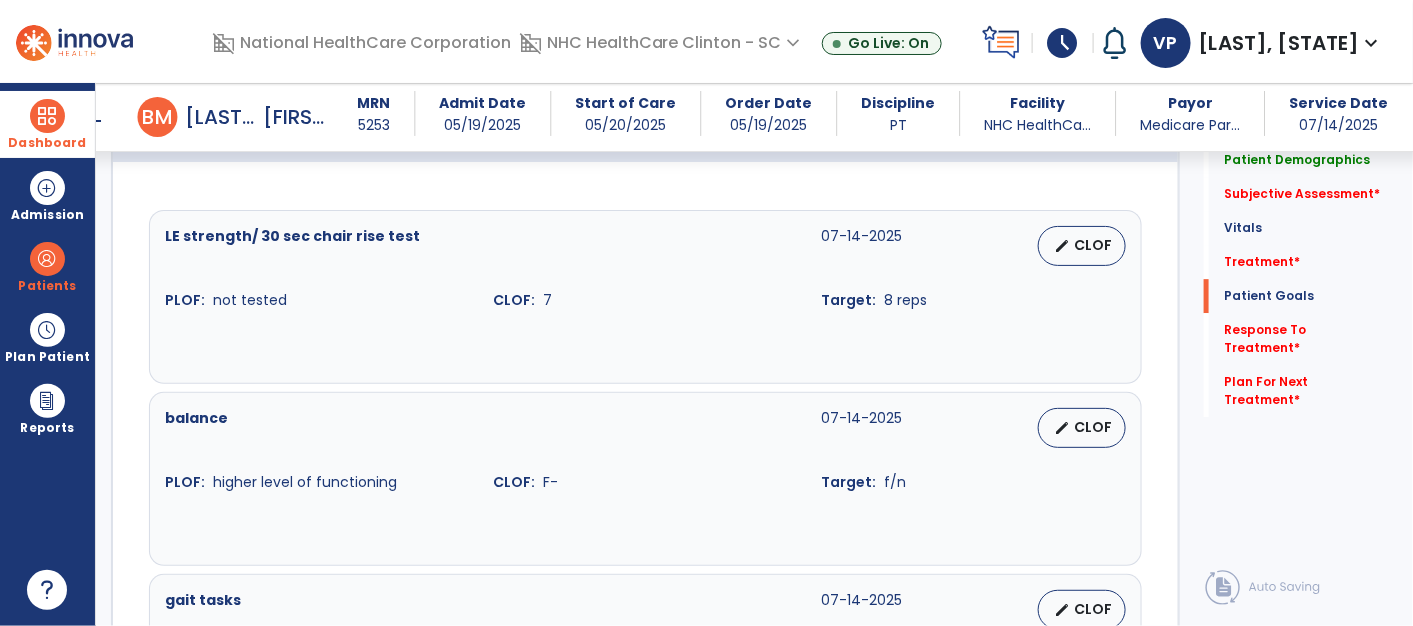 scroll, scrollTop: 2054, scrollLeft: 0, axis: vertical 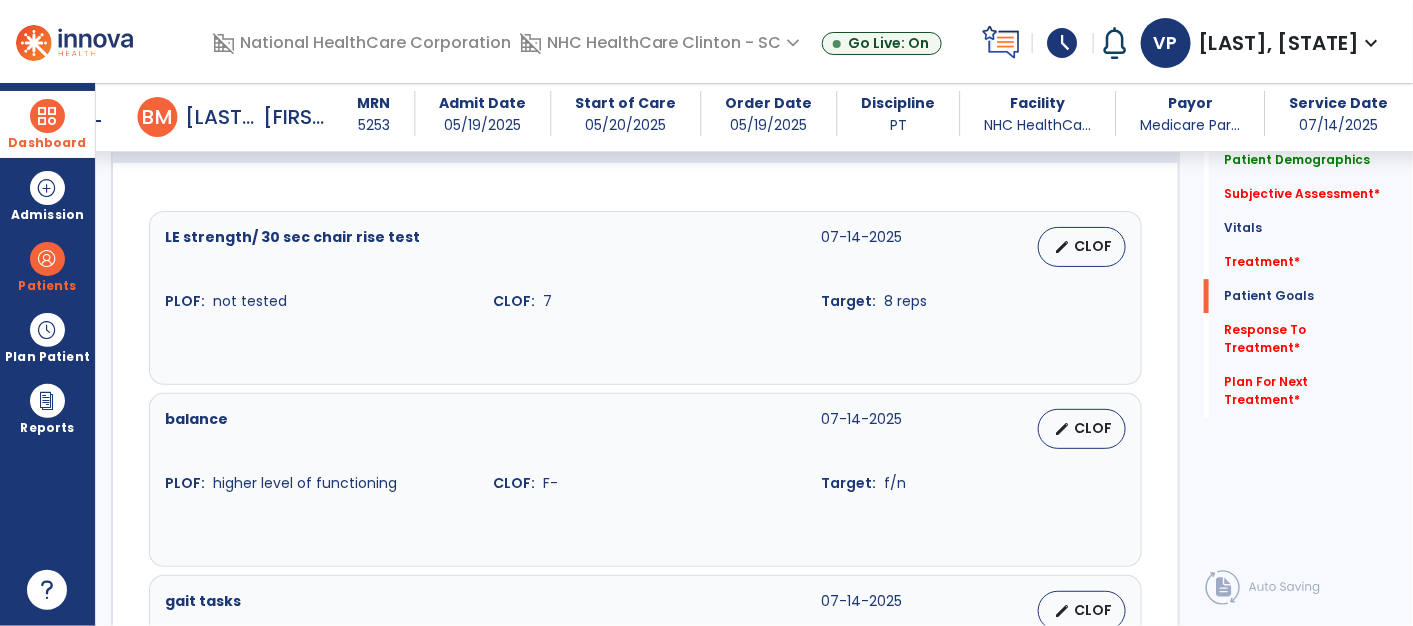 click on "Dashboard" at bounding box center (47, 124) 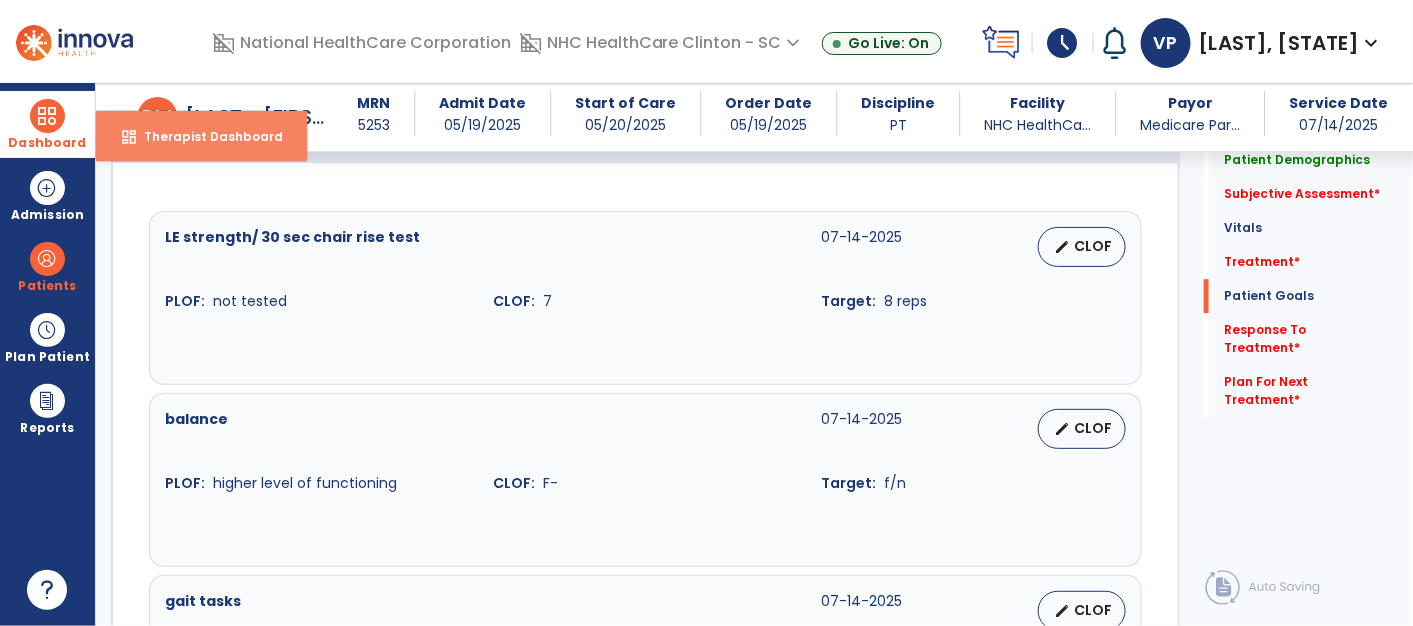 click on "Therapist Dashboard" at bounding box center [205, 136] 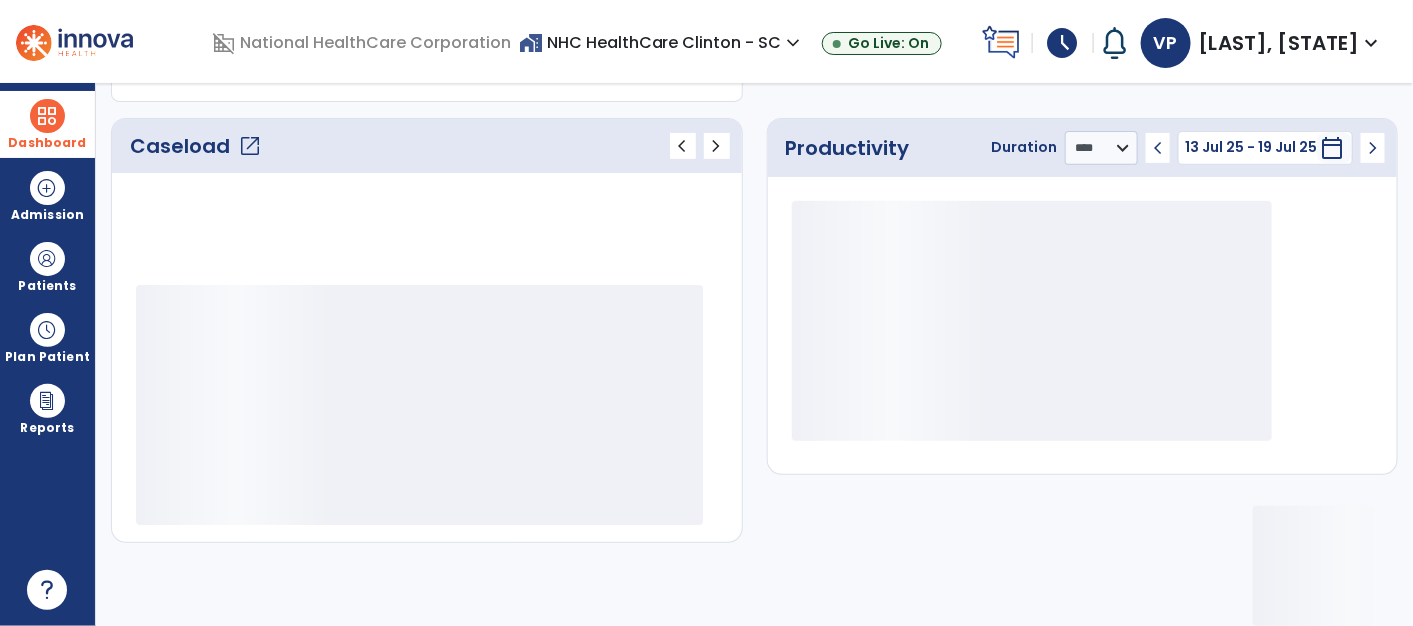 scroll, scrollTop: 245, scrollLeft: 0, axis: vertical 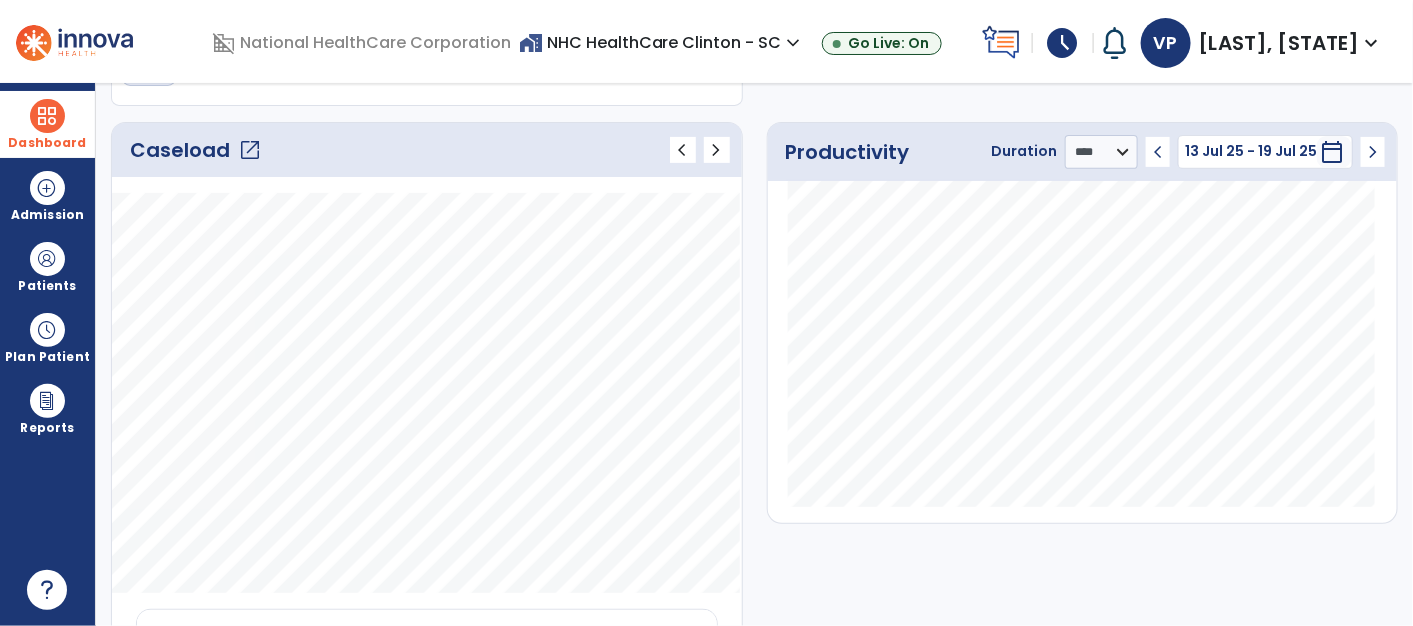 click on "open_in_new" 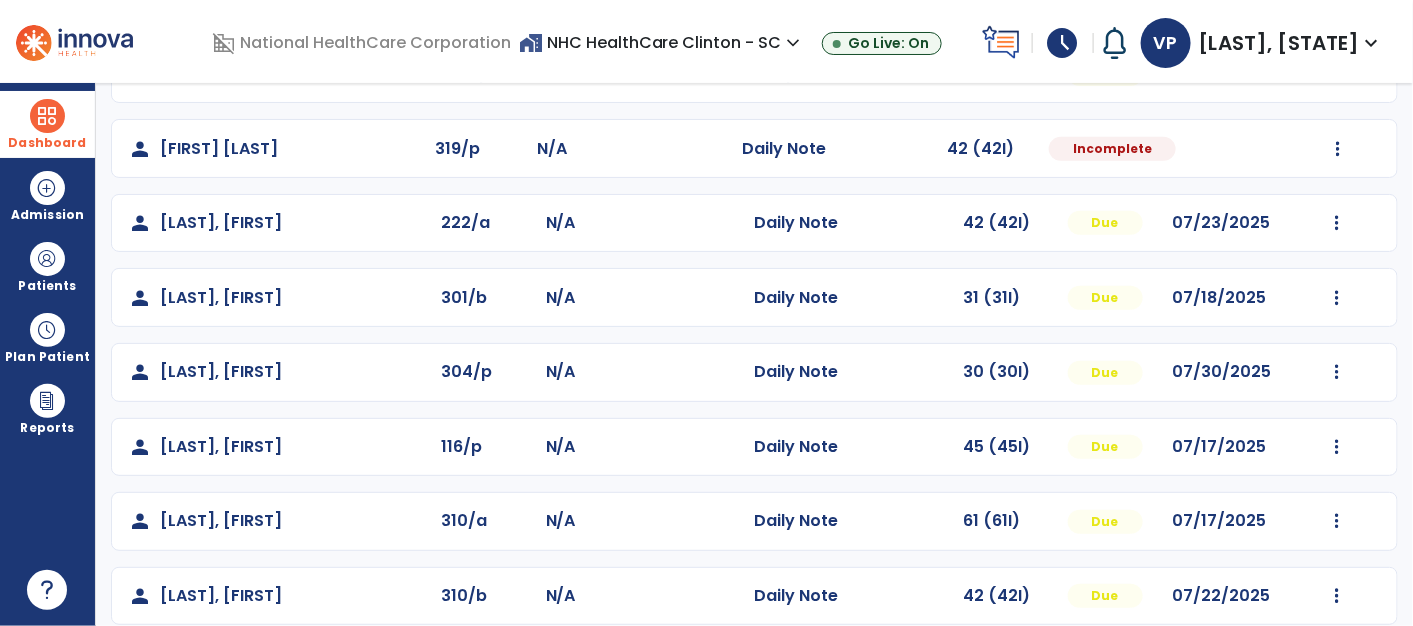 scroll, scrollTop: 291, scrollLeft: 0, axis: vertical 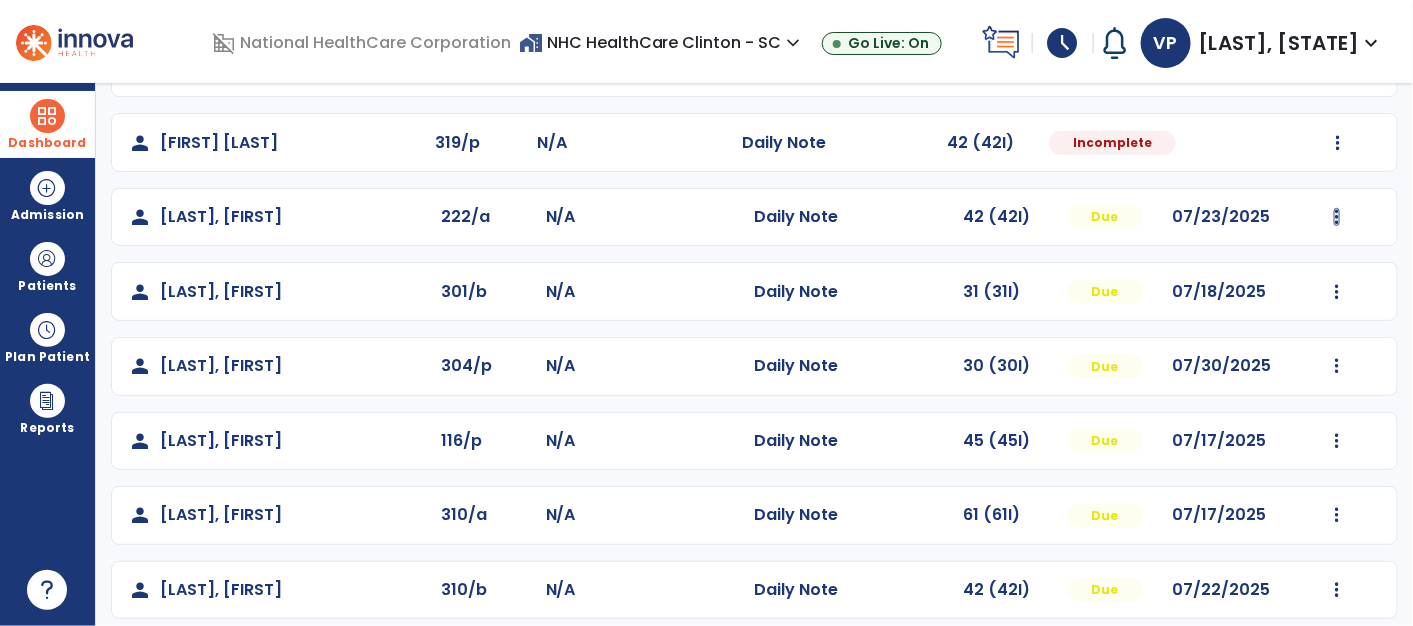 click at bounding box center (1337, 68) 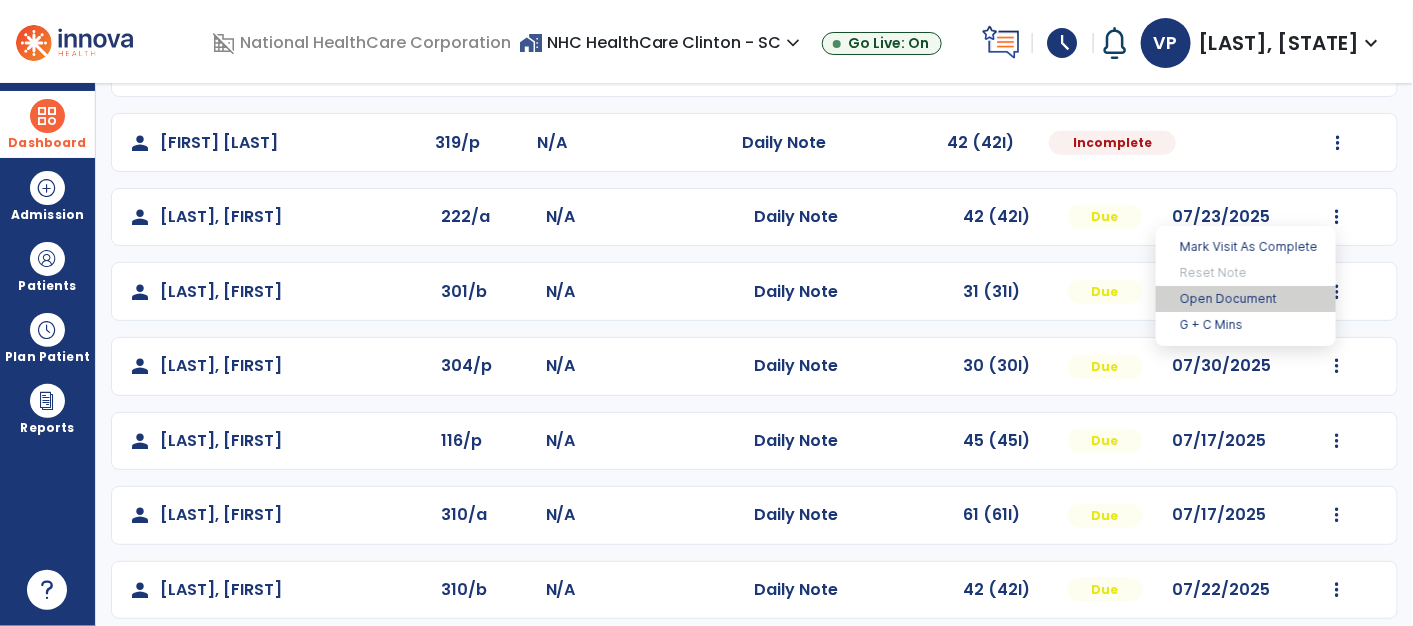 click on "Open Document" at bounding box center (1246, 299) 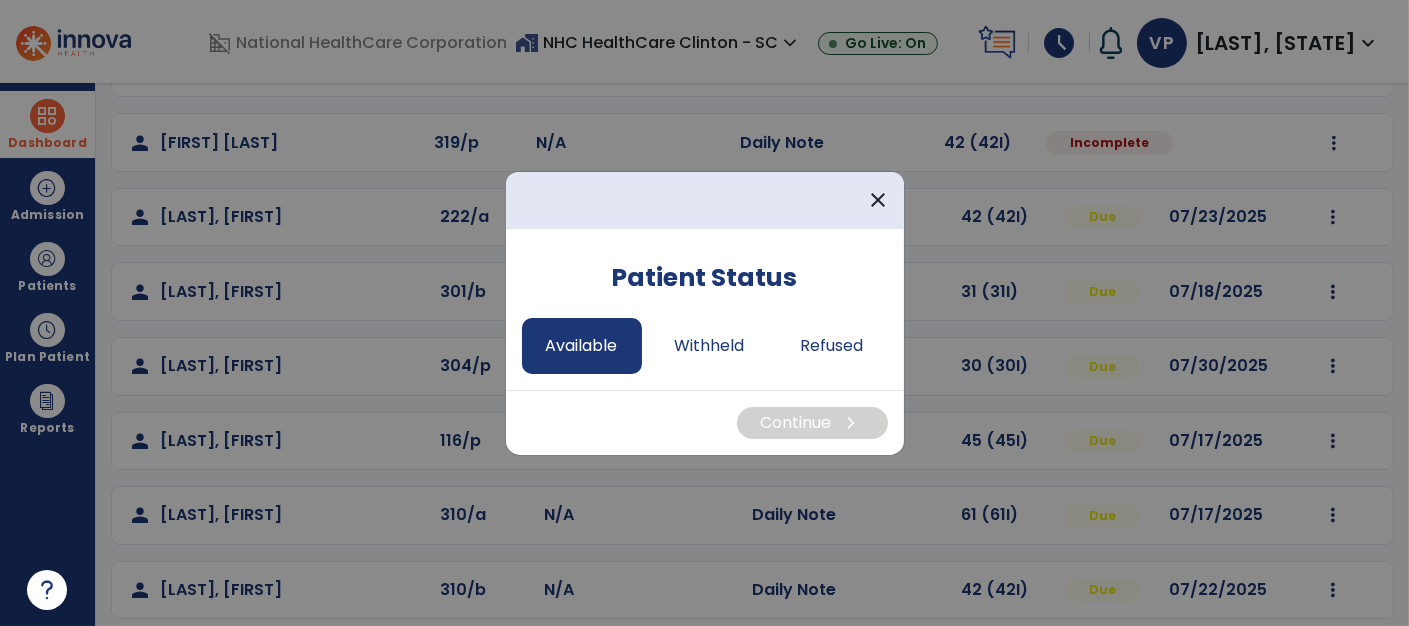 click on "Available" at bounding box center [582, 346] 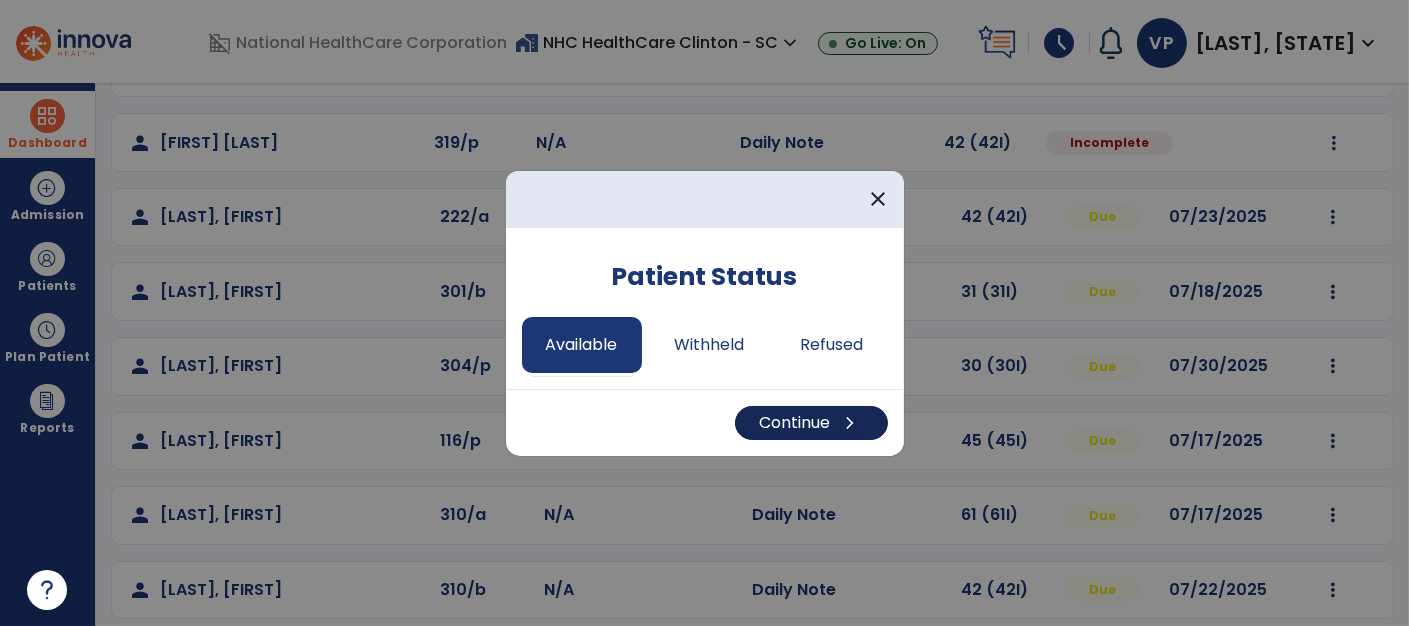 click on "Continue   chevron_right" at bounding box center (811, 423) 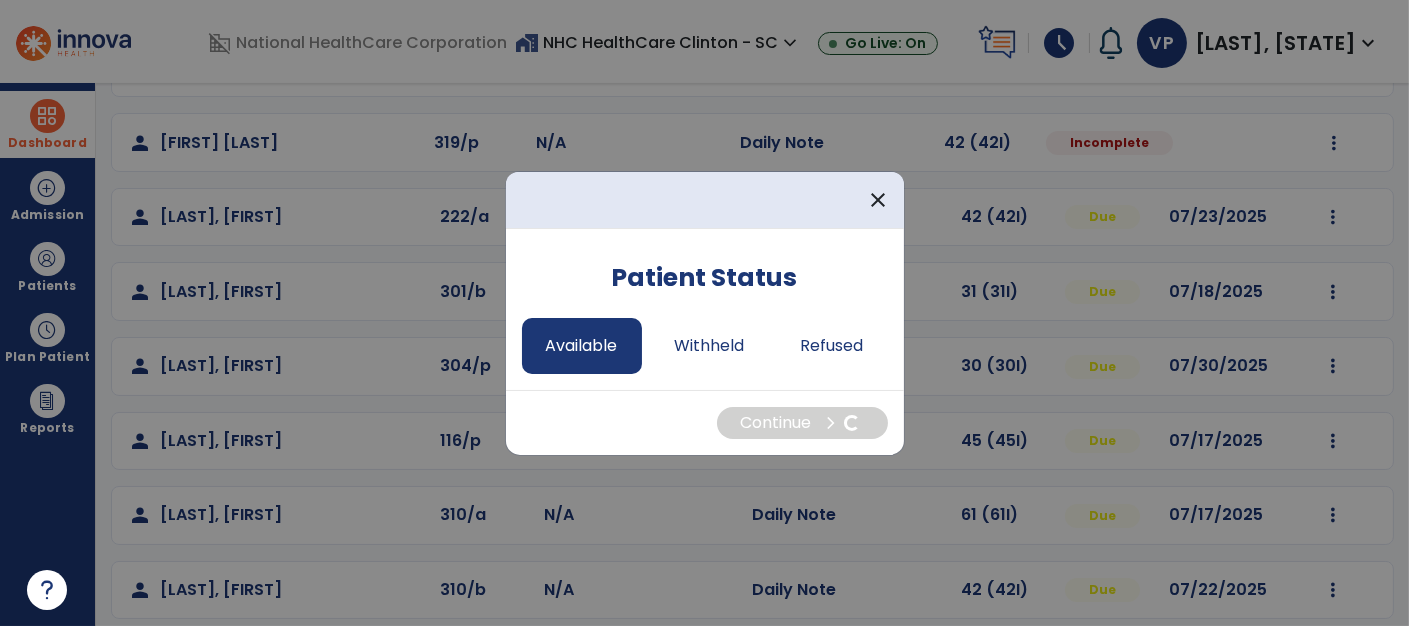 select on "*" 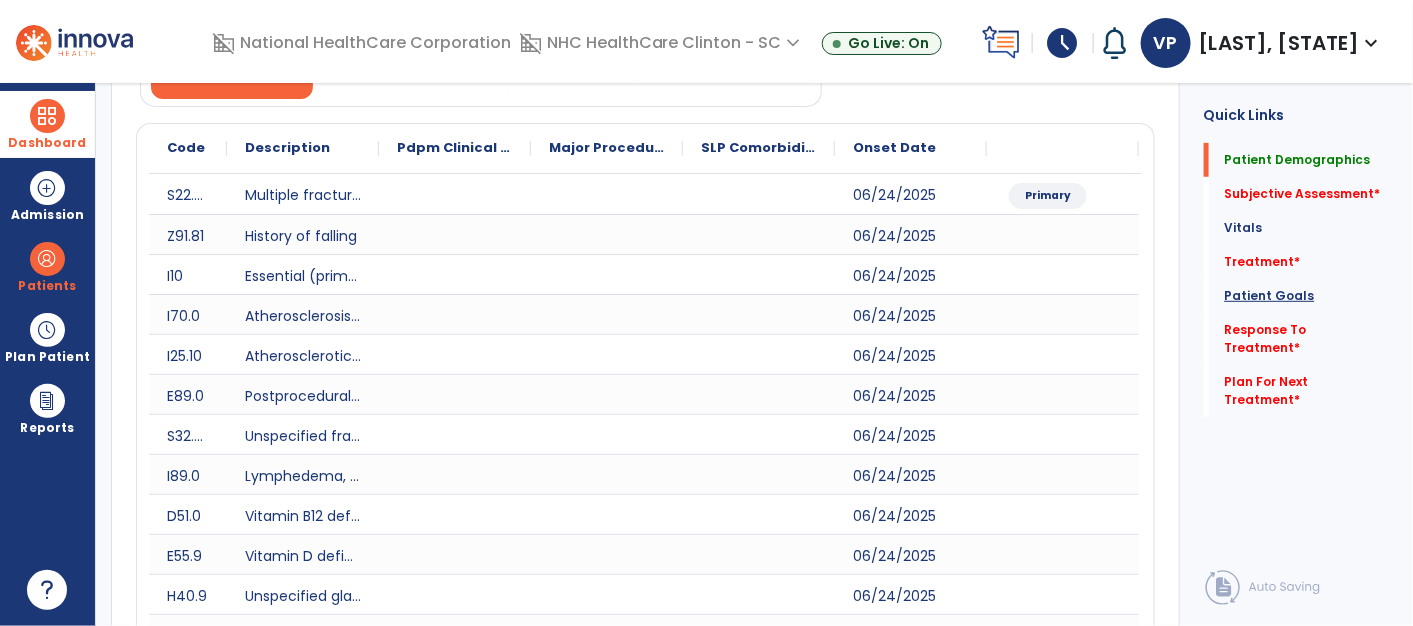 click on "Patient Goals" 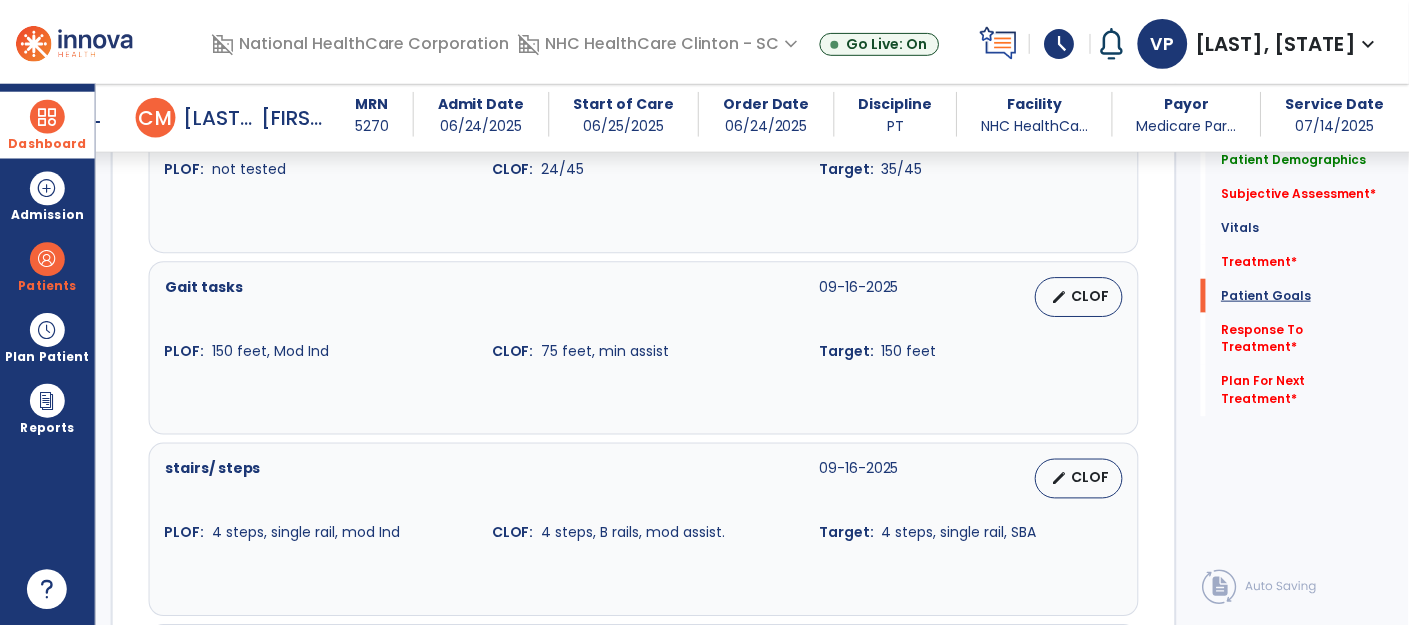 scroll, scrollTop: 2392, scrollLeft: 0, axis: vertical 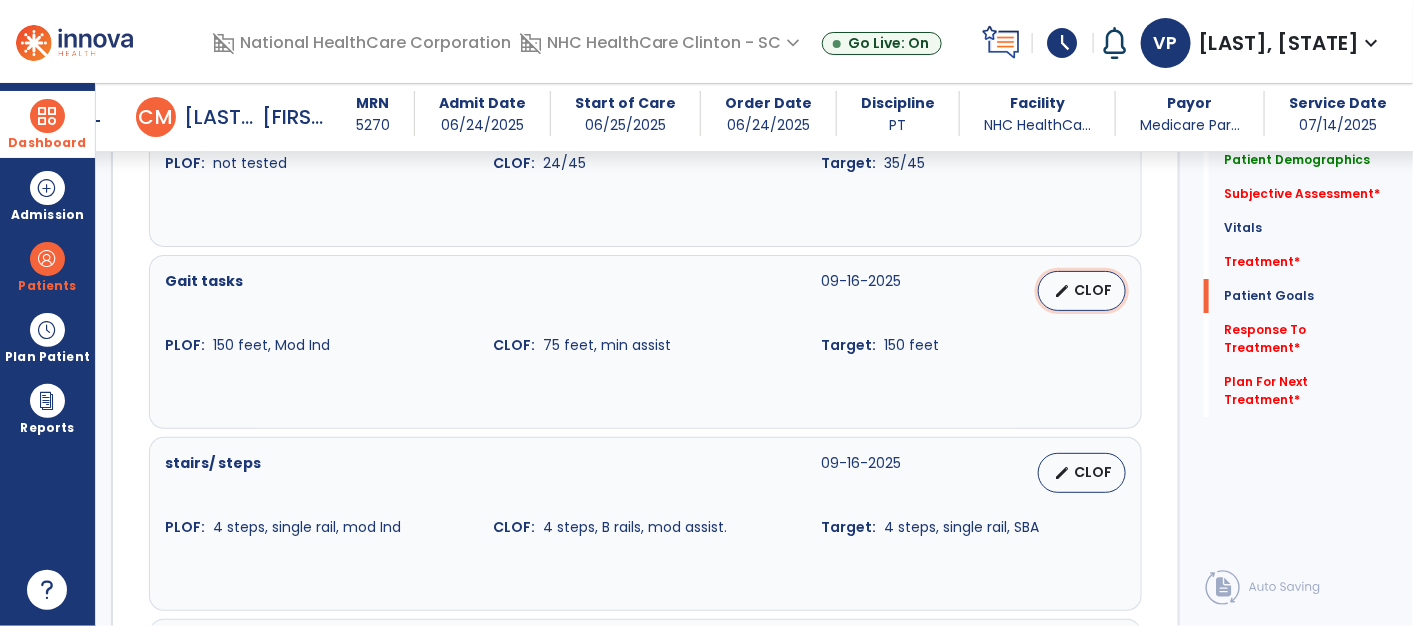 click on "CLOF" at bounding box center (1094, 290) 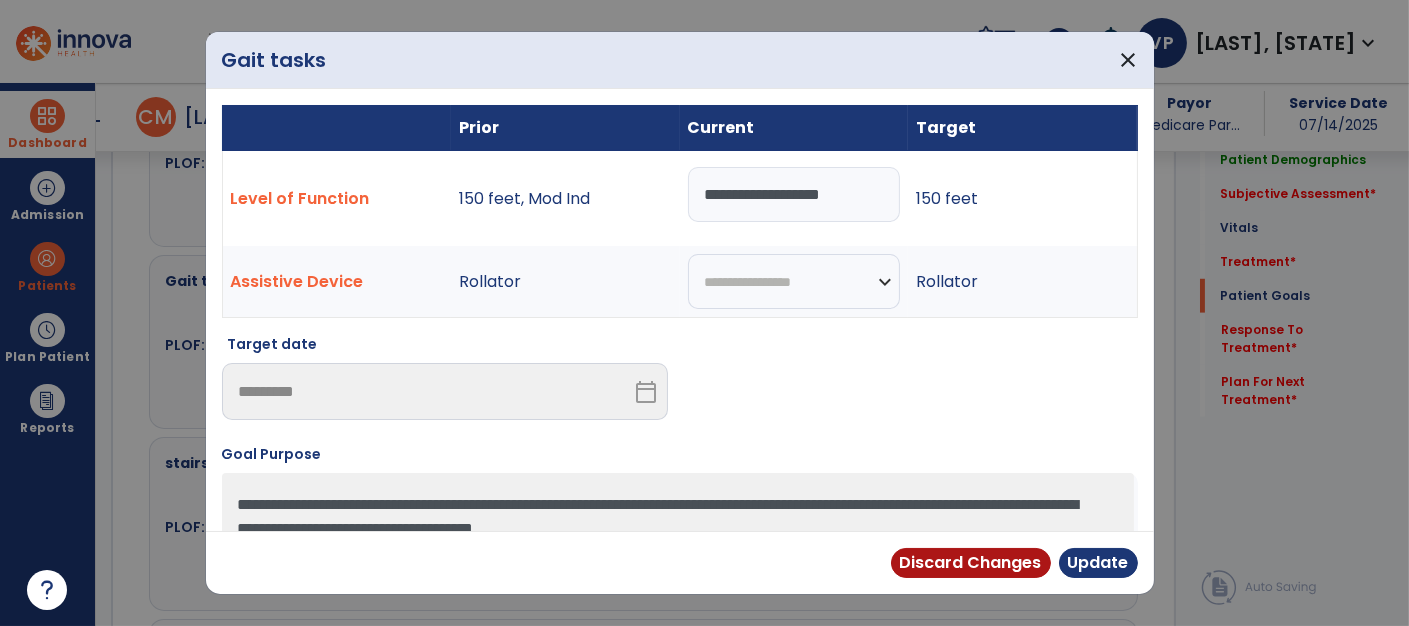 scroll, scrollTop: 2392, scrollLeft: 0, axis: vertical 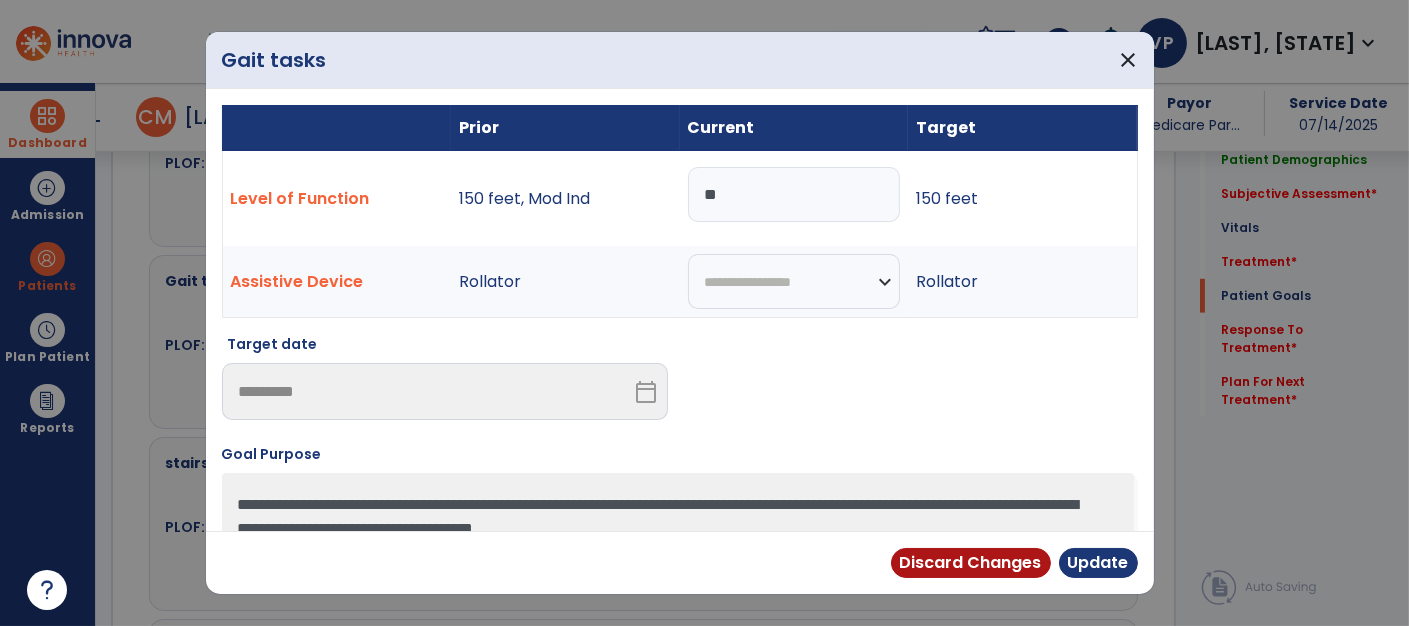 type on "*" 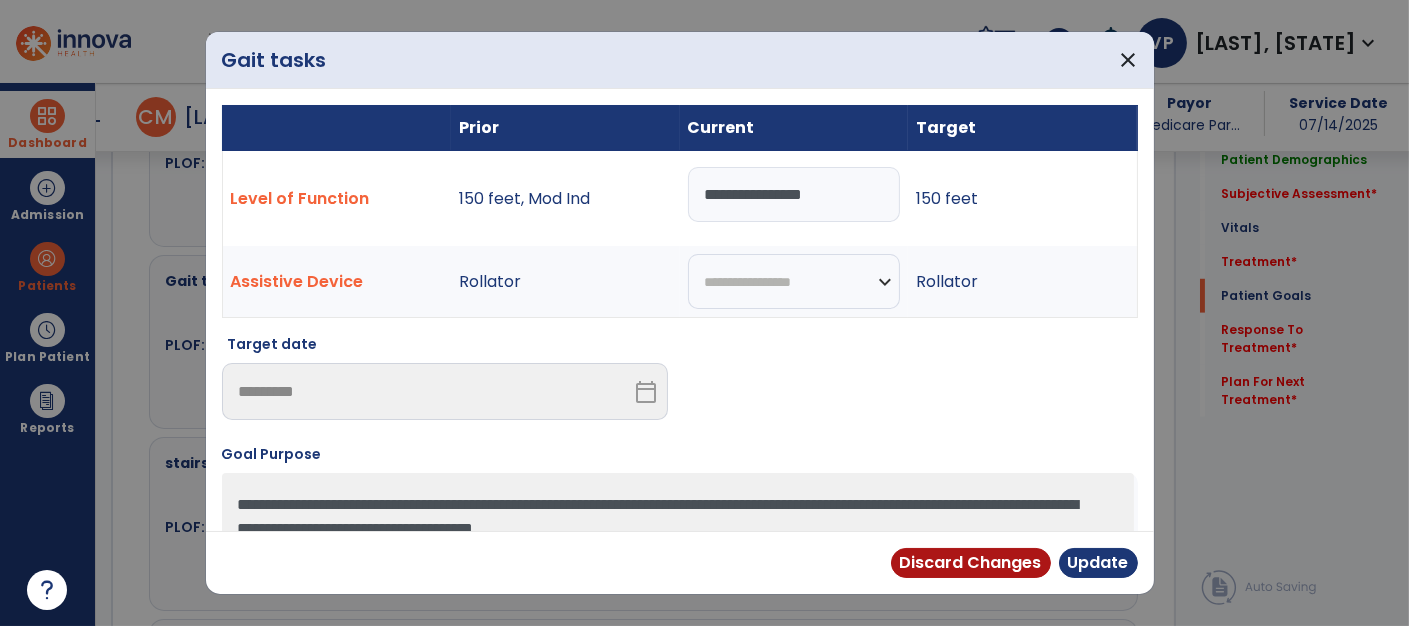 type on "**********" 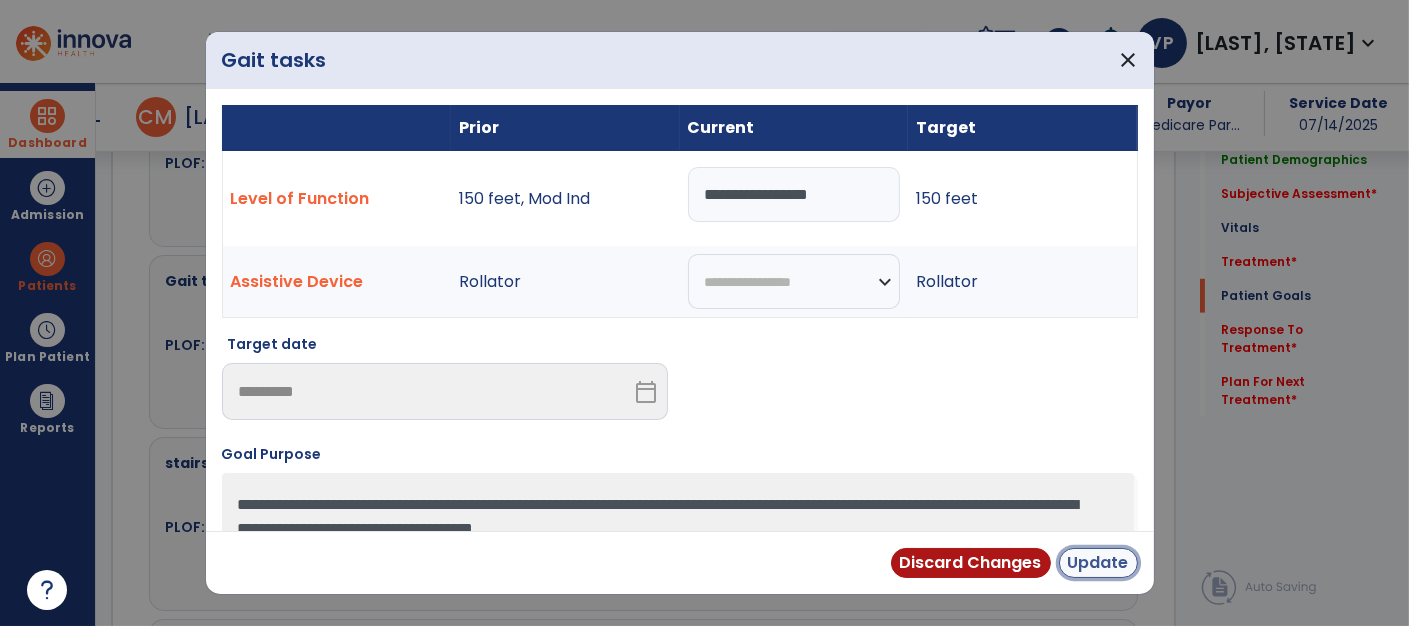click on "Update" at bounding box center (1098, 563) 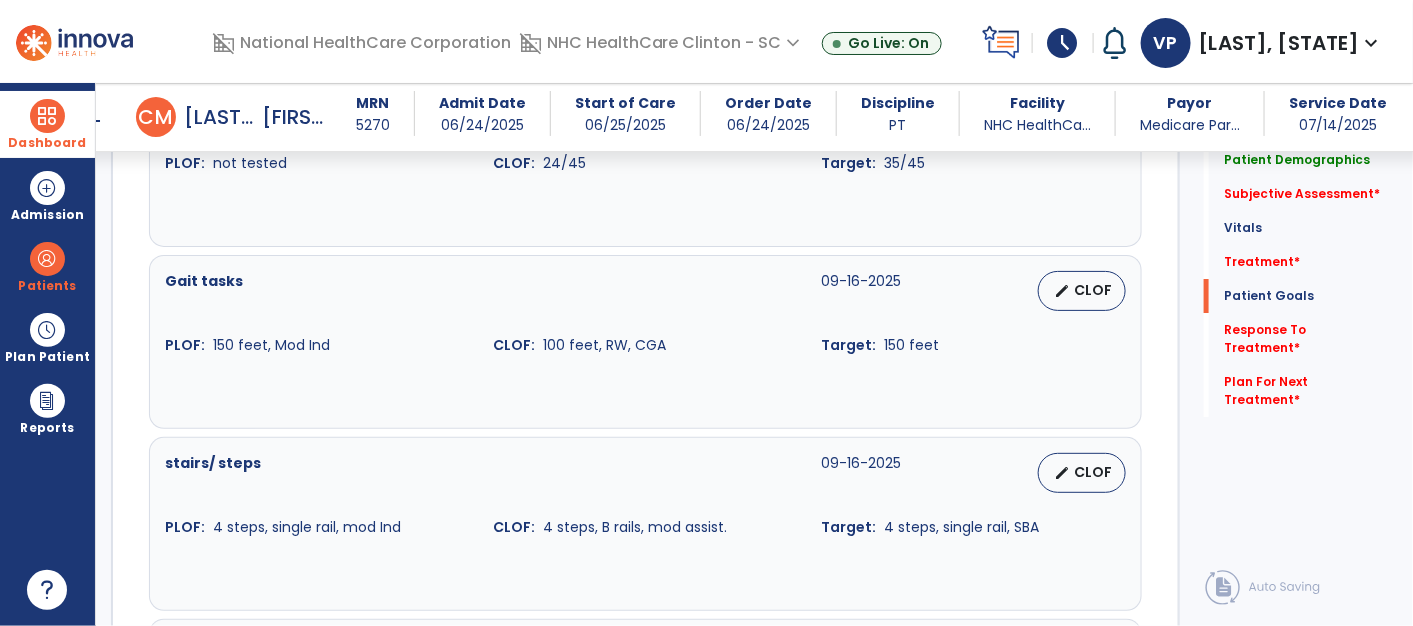 click on "edit   CLOF" at bounding box center [1082, 291] 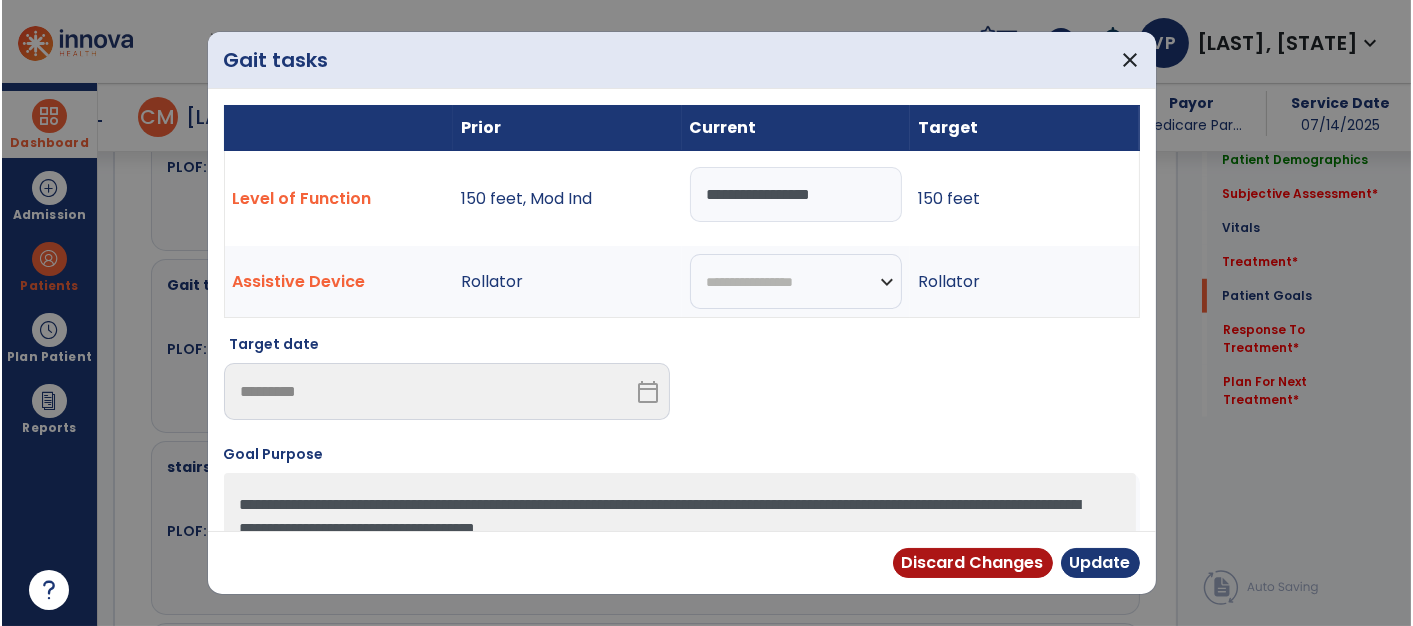 scroll, scrollTop: 2392, scrollLeft: 0, axis: vertical 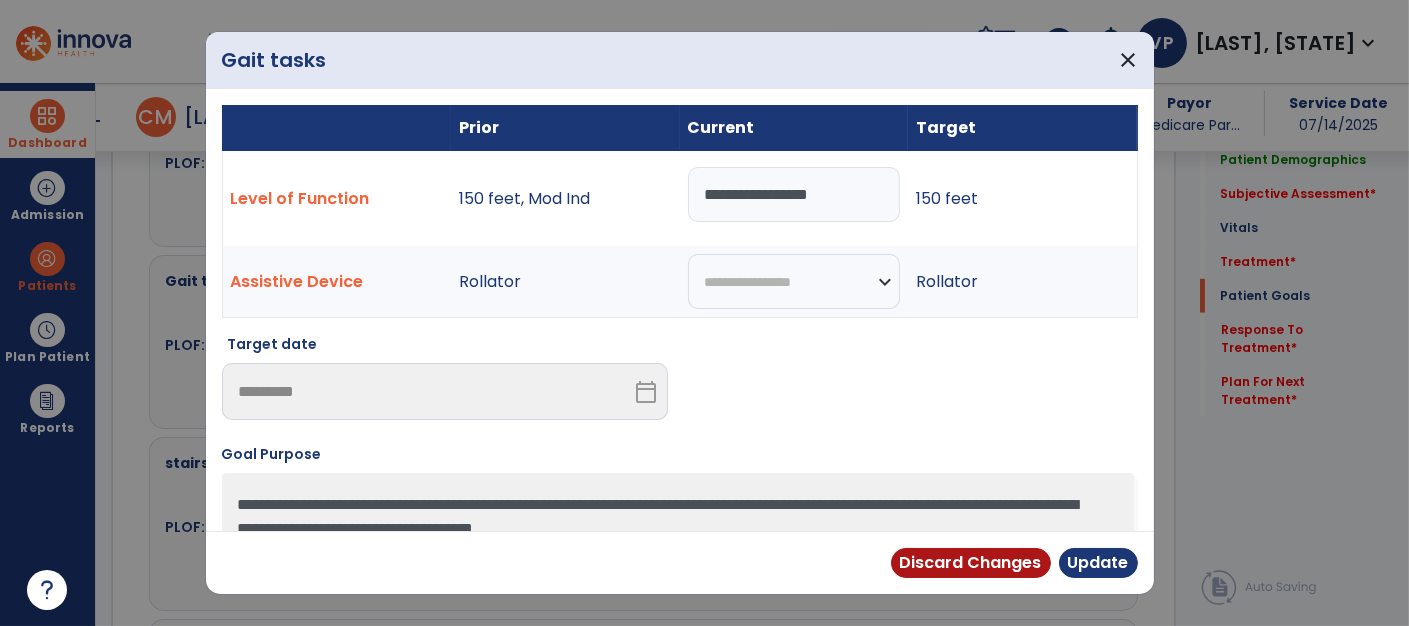 click on "**********" at bounding box center (794, 194) 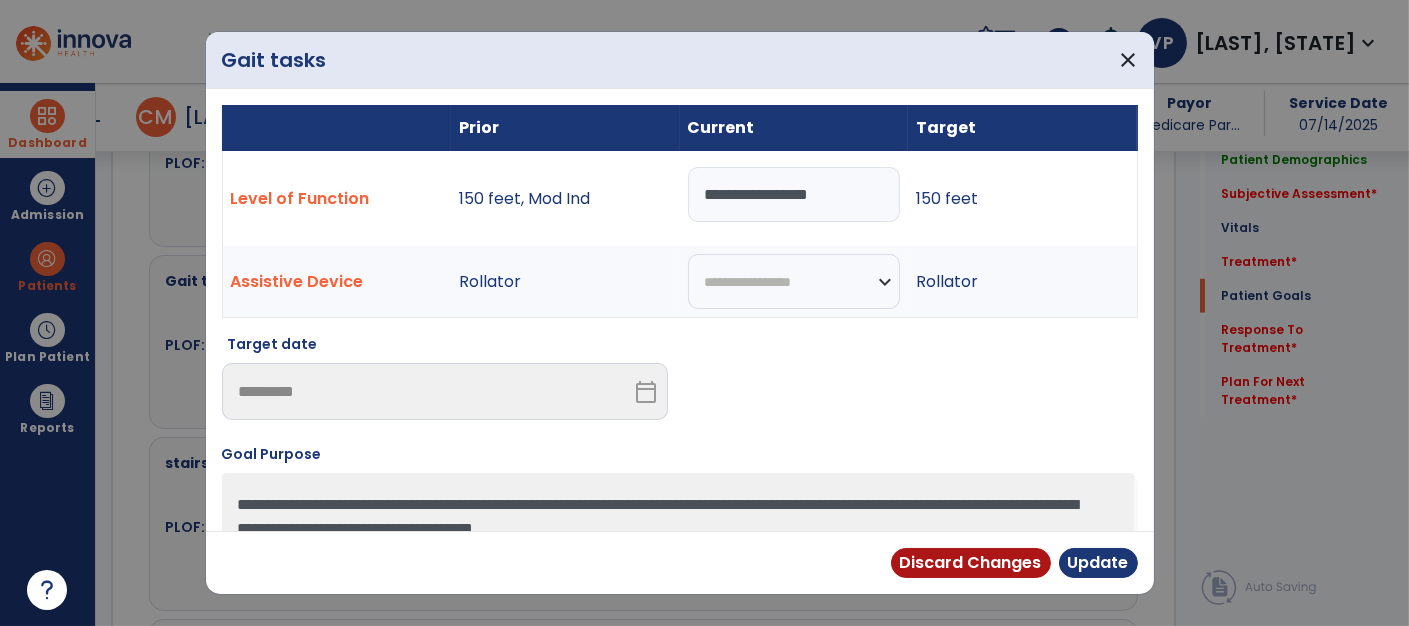 type on "**********" 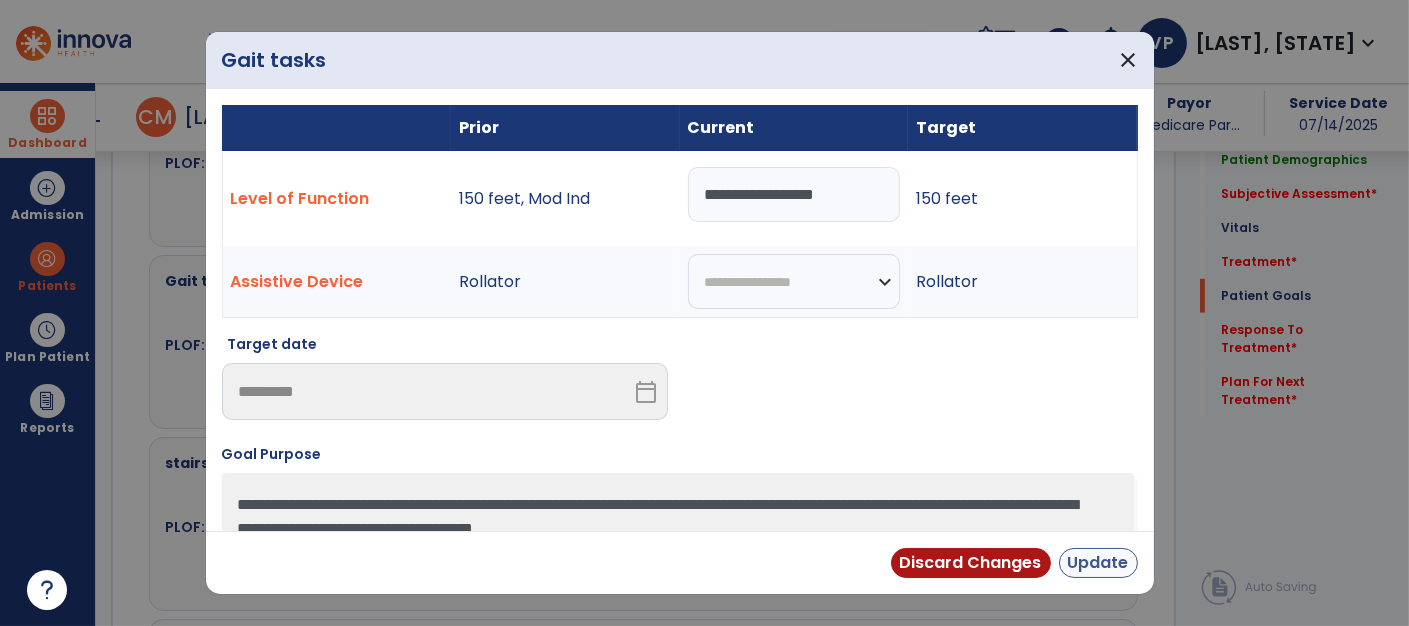 click on "Update" at bounding box center [1098, 563] 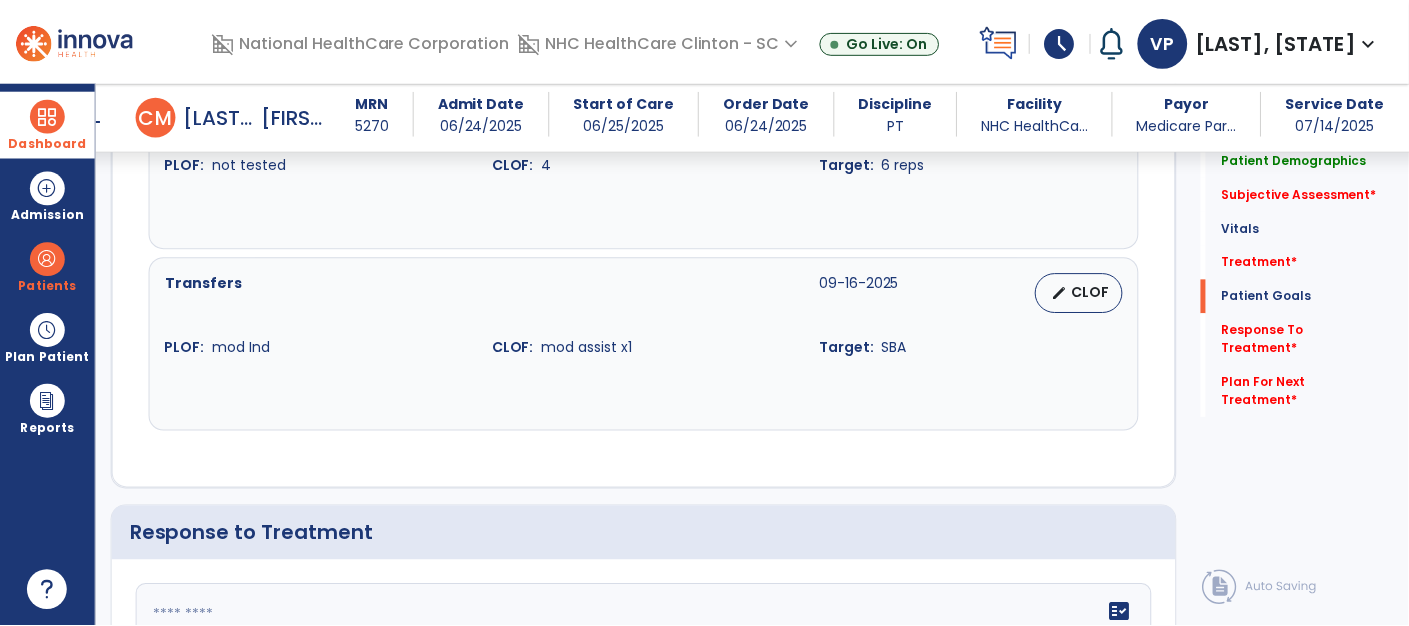 scroll, scrollTop: 3119, scrollLeft: 0, axis: vertical 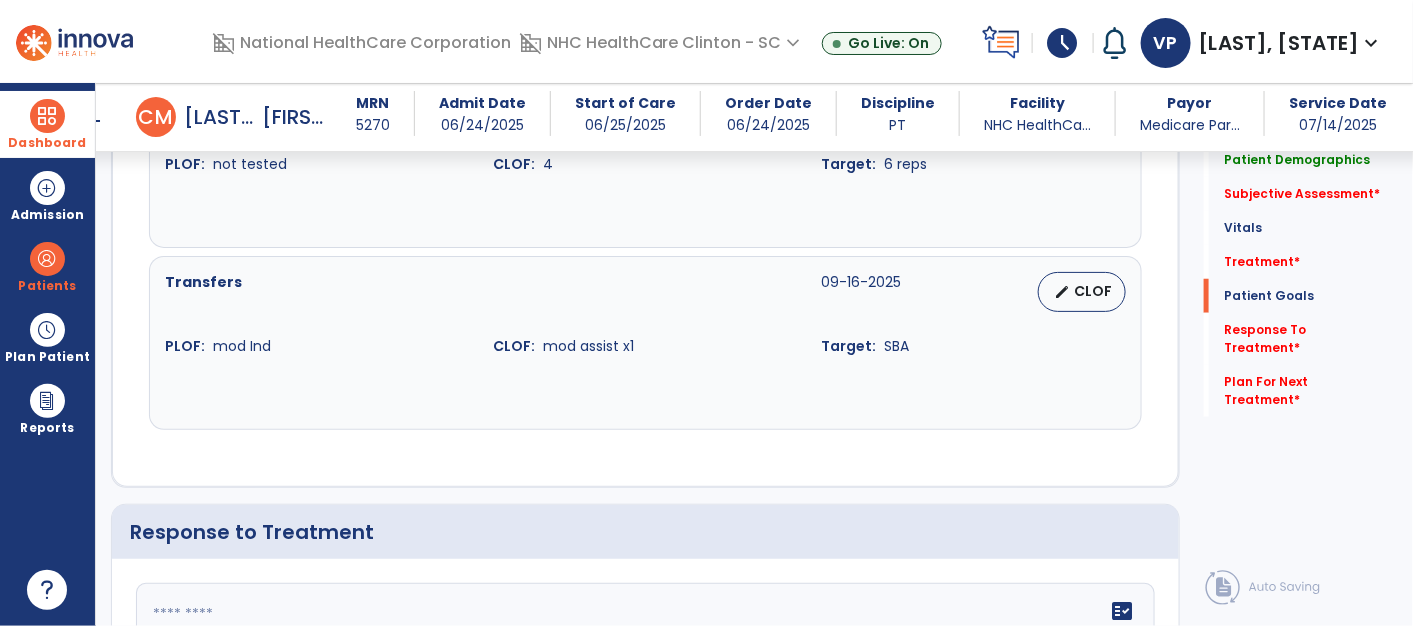 click on "CLOF" at bounding box center (1094, 291) 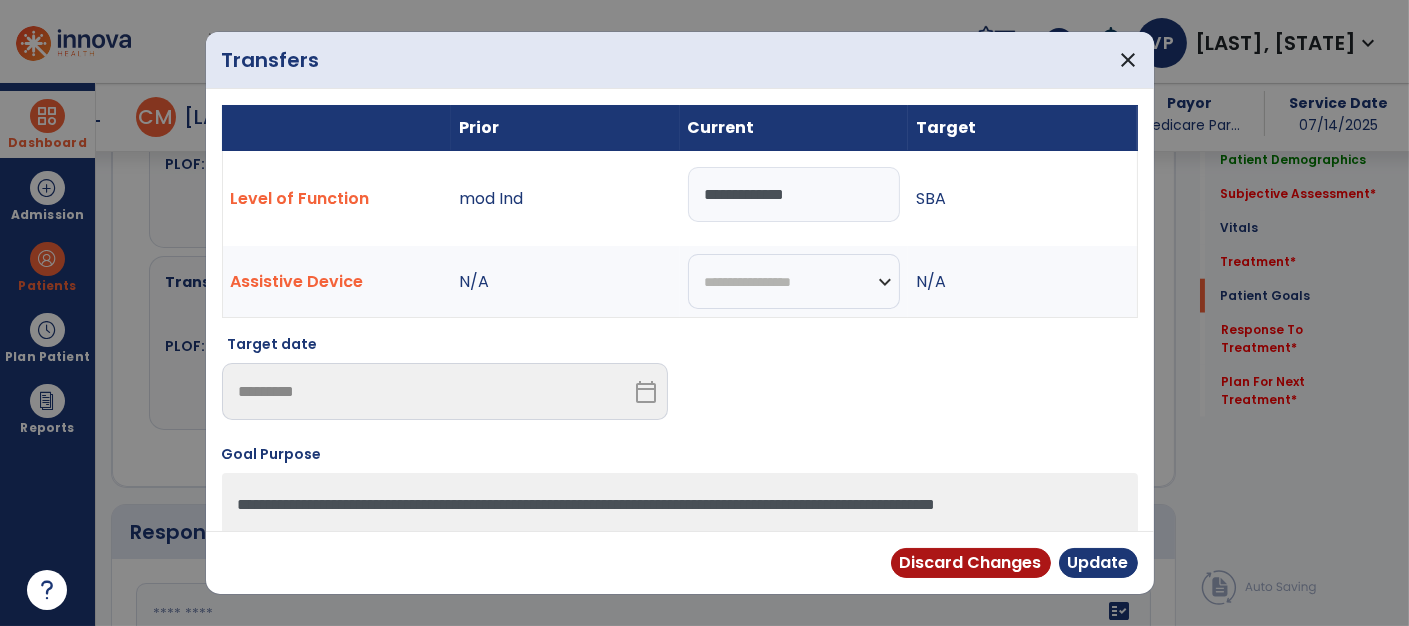 scroll, scrollTop: 3119, scrollLeft: 0, axis: vertical 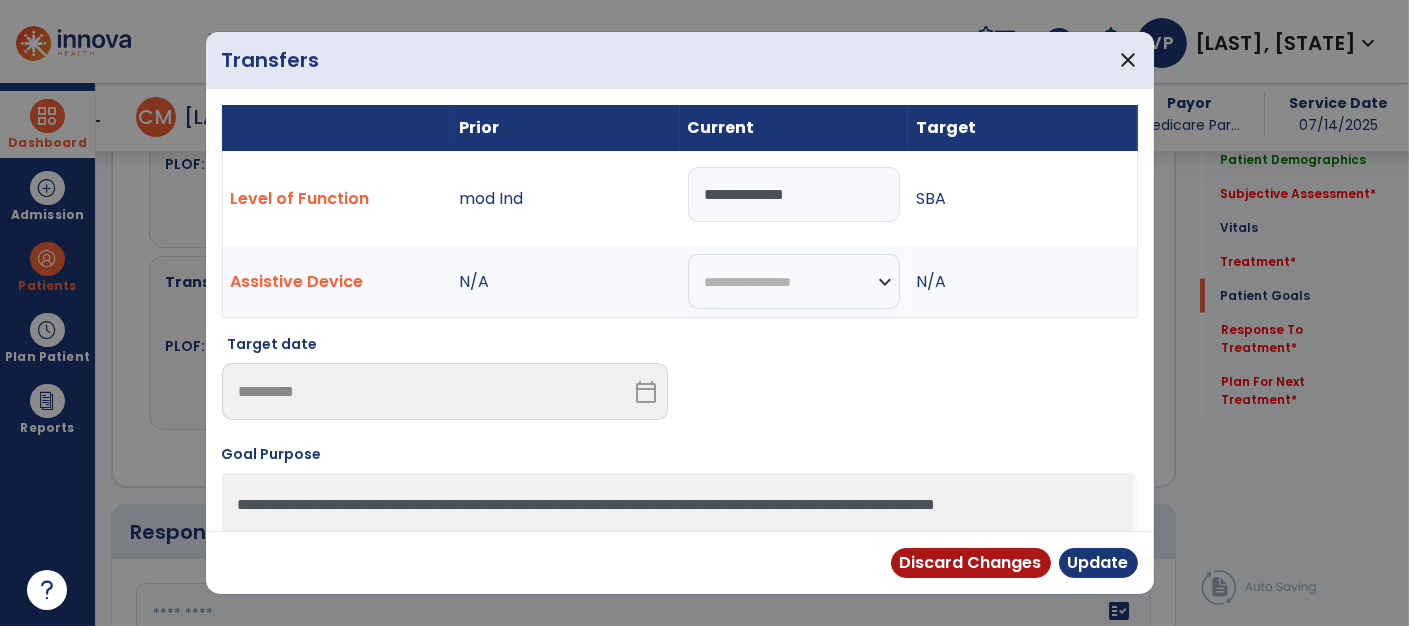 click on "**********" at bounding box center [794, 194] 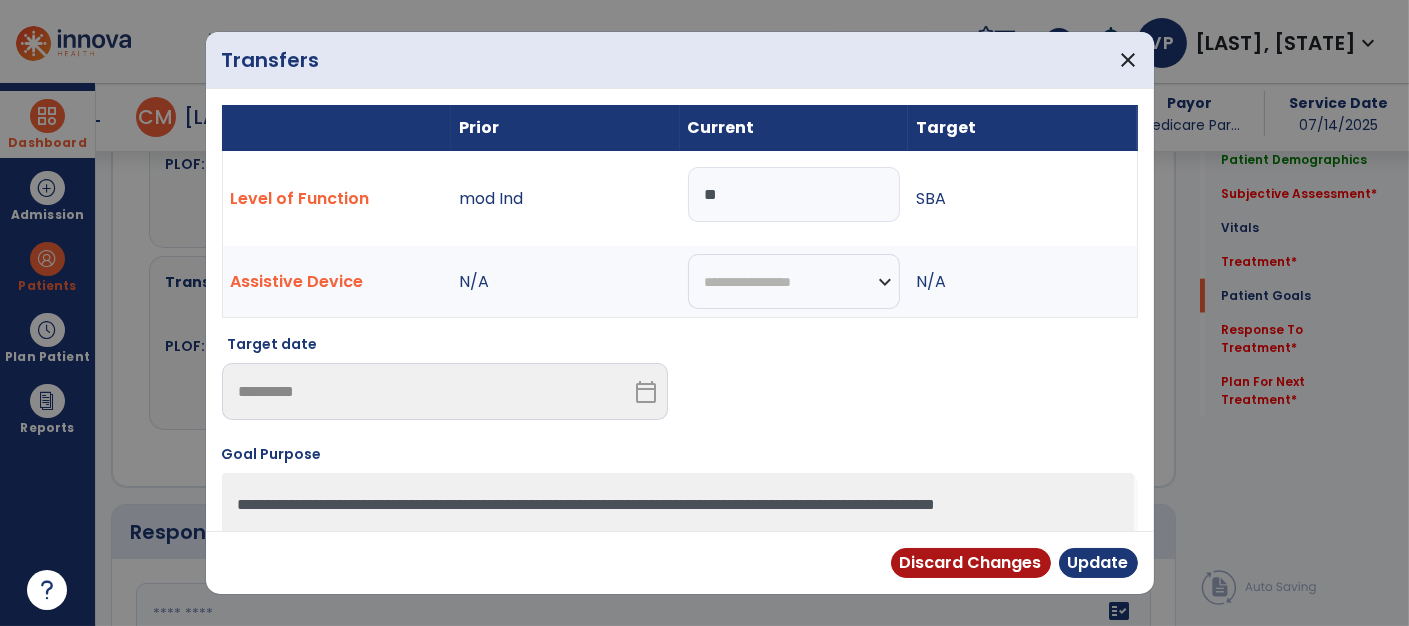 type on "*" 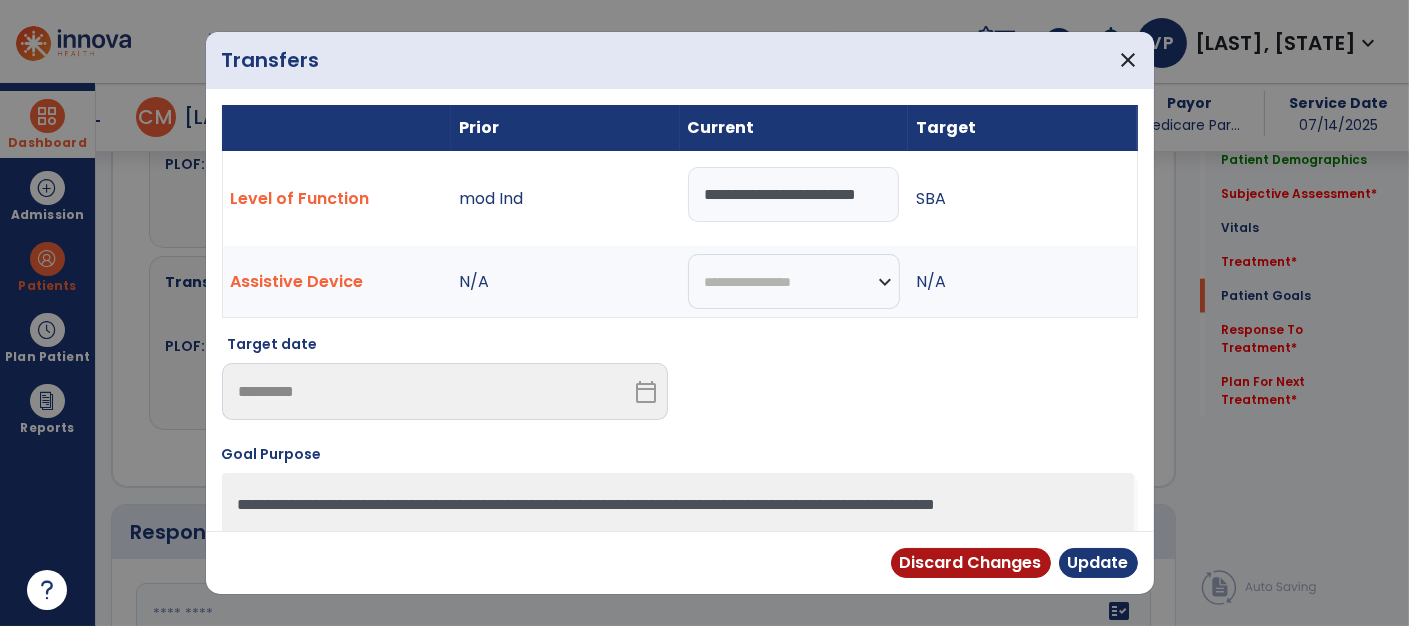 type on "**********" 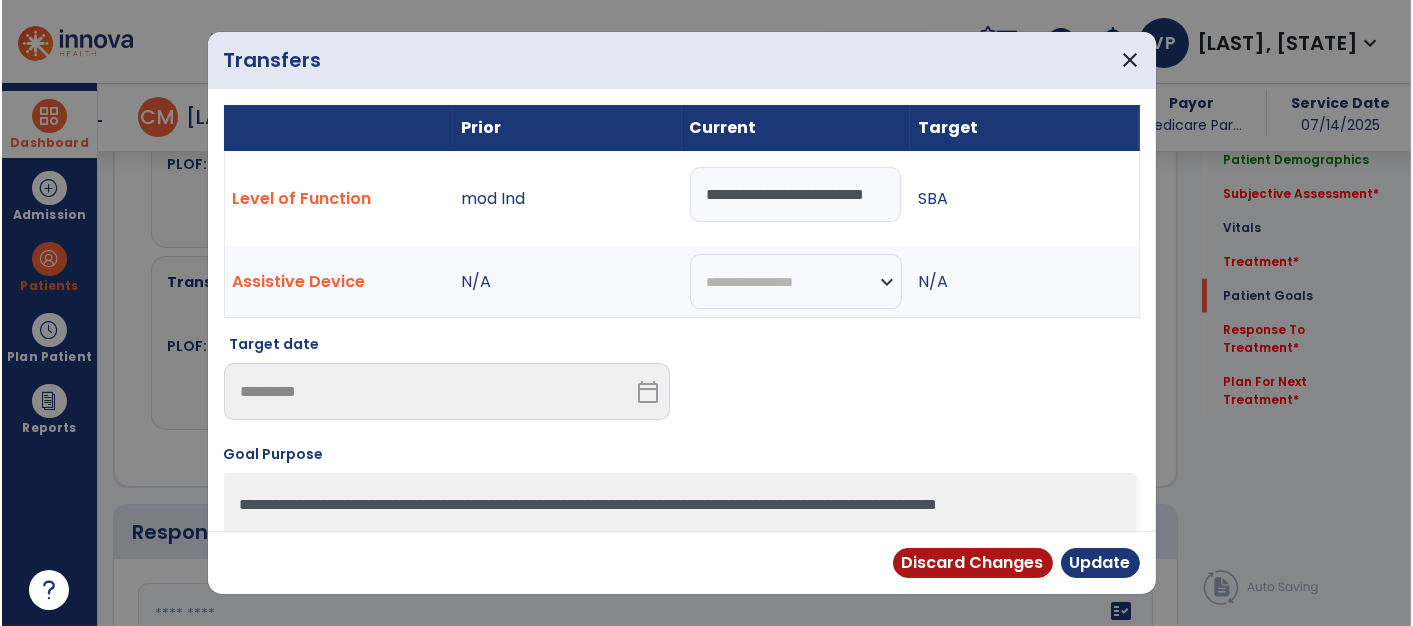 scroll, scrollTop: 0, scrollLeft: 19, axis: horizontal 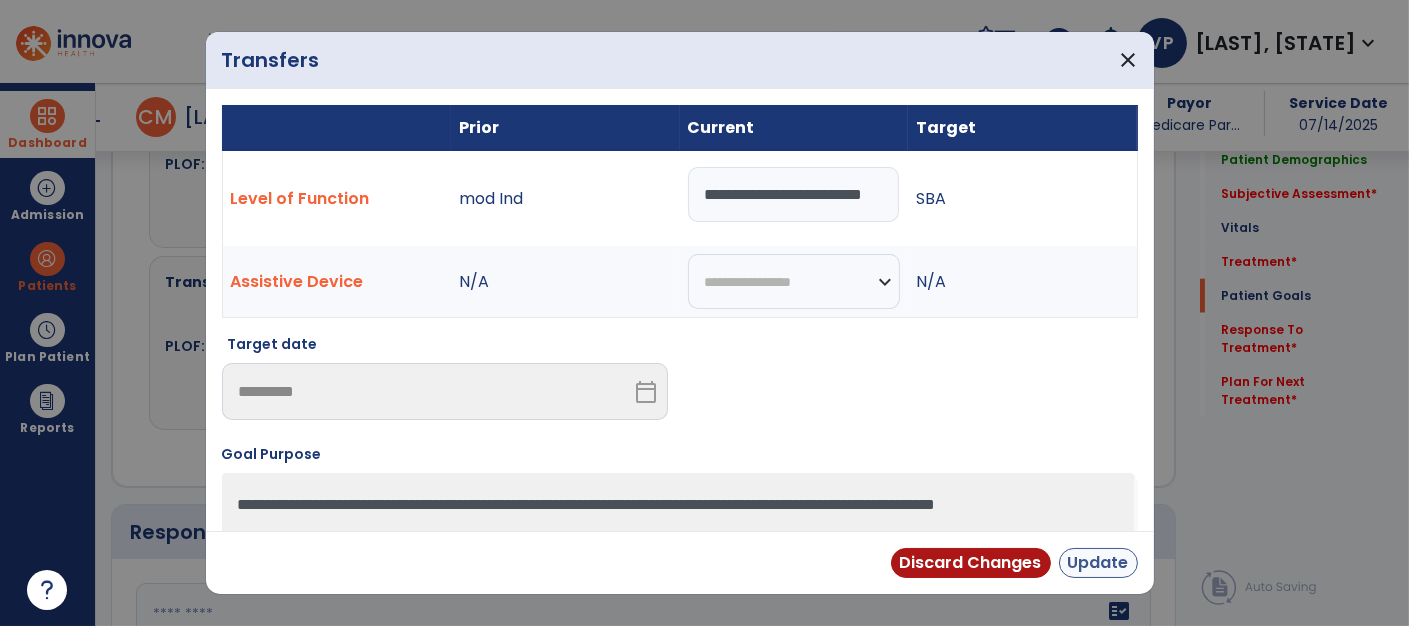 click on "Update" at bounding box center (1098, 563) 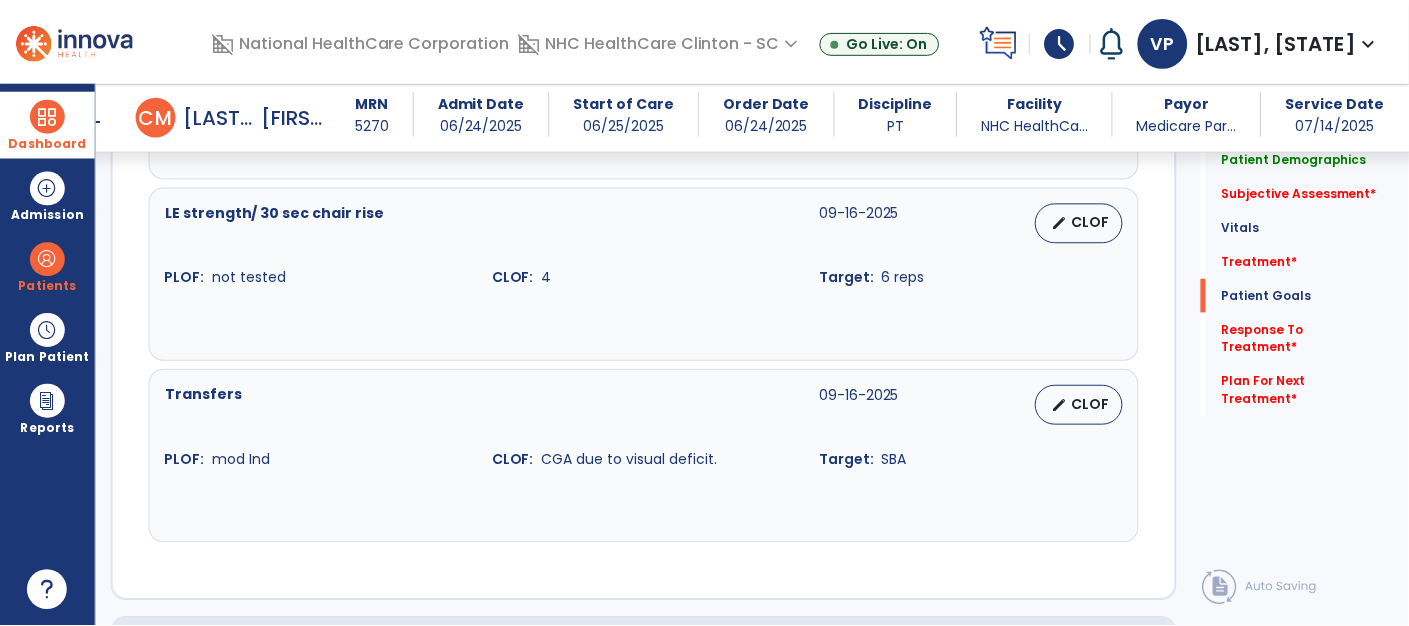 scroll, scrollTop: 3004, scrollLeft: 0, axis: vertical 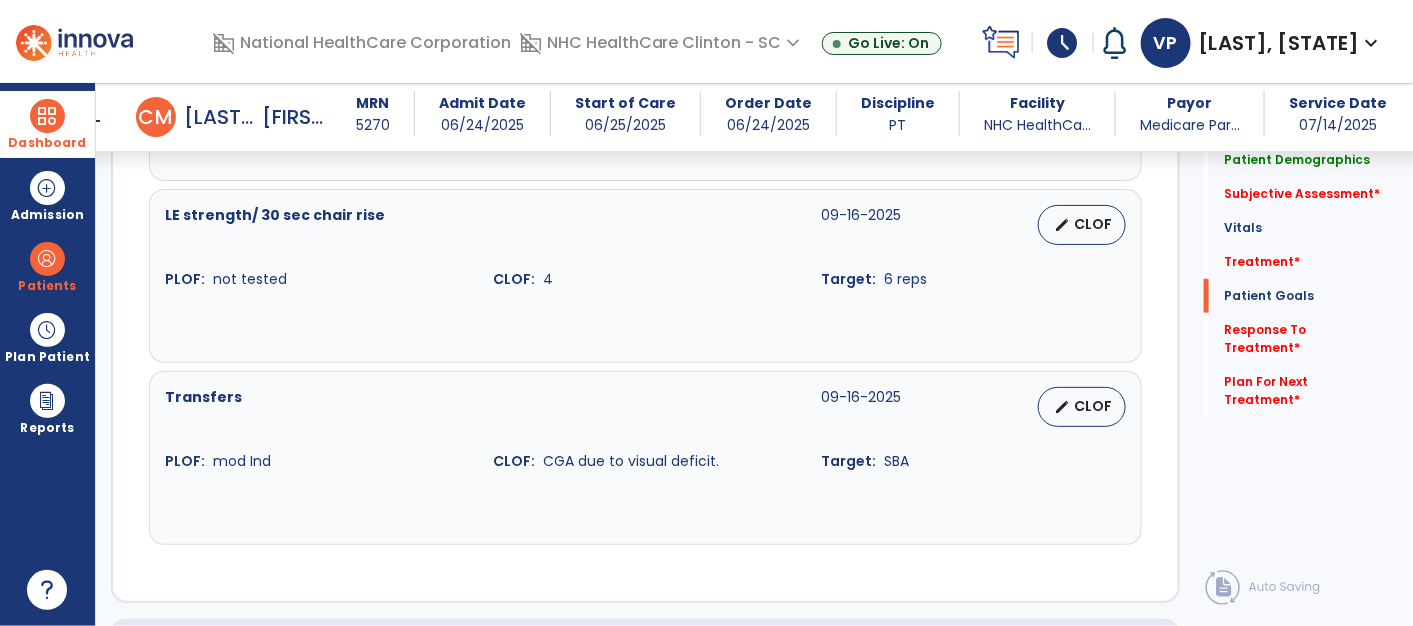 click on "Functional mobility / Physical mobility scale  09-16-2025   edit   CLOF PLOF:    not tested  CLOF:    24/45 Target:    35/45 Gait tasks  09-16-2025   edit   CLOF PLOF:    150 feet, Mod Ind  CLOF:    100 feet, 4ww, CGA Target:    150 feet  stairs/ steps   09-16-2025   edit   CLOF PLOF:    4 steps, single rail, mod Ind  CLOF:    4 steps, B rails, mod assist. Target:    4 steps, single rail, SBA  wheelchair mobility   09-16-2025   edit   CLOF PLOF:    n/a CLOF:    50 feet, supervision, using B LEs.  Target:    100 feet, mod Ind  LE strength/ 30 sec chair rise  09-16-2025   edit   CLOF PLOF:    not tested  CLOF:    4 Target:    6 reps  Transfers  09-16-2025   edit   CLOF PLOF:    mod Ind  CLOF:    CGA due to visual deficit. Target:    SBA" 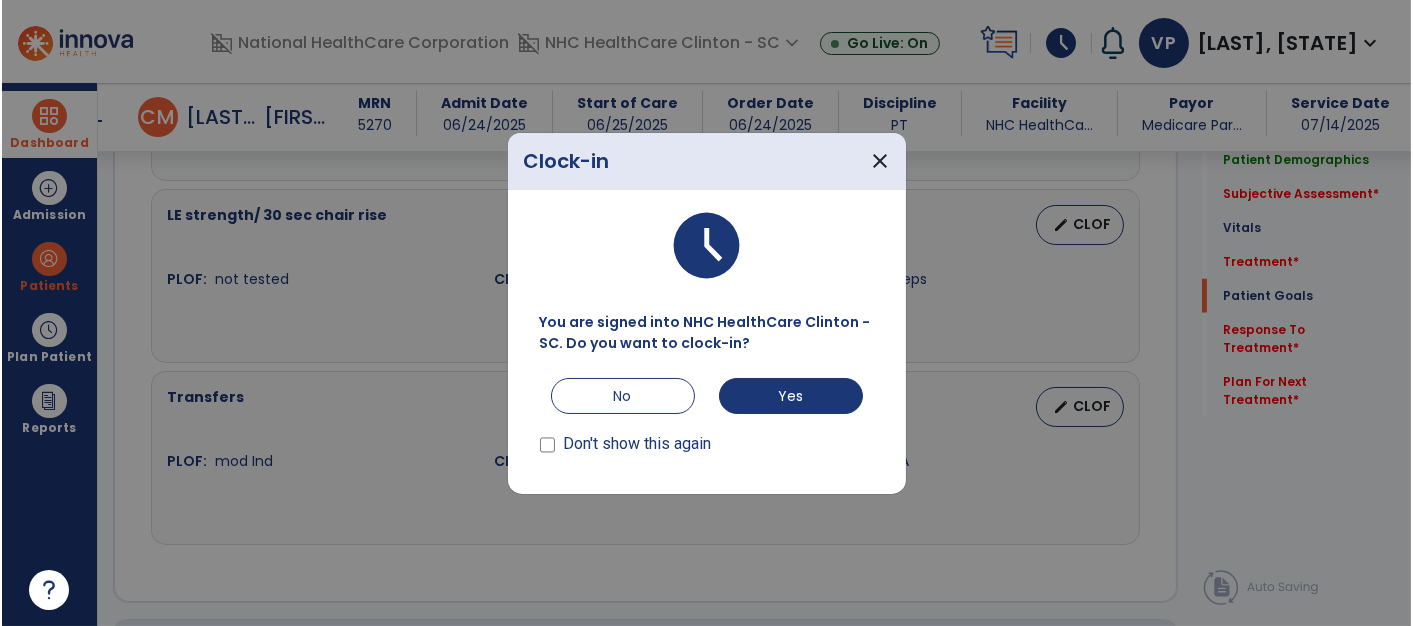 scroll, scrollTop: 3004, scrollLeft: 0, axis: vertical 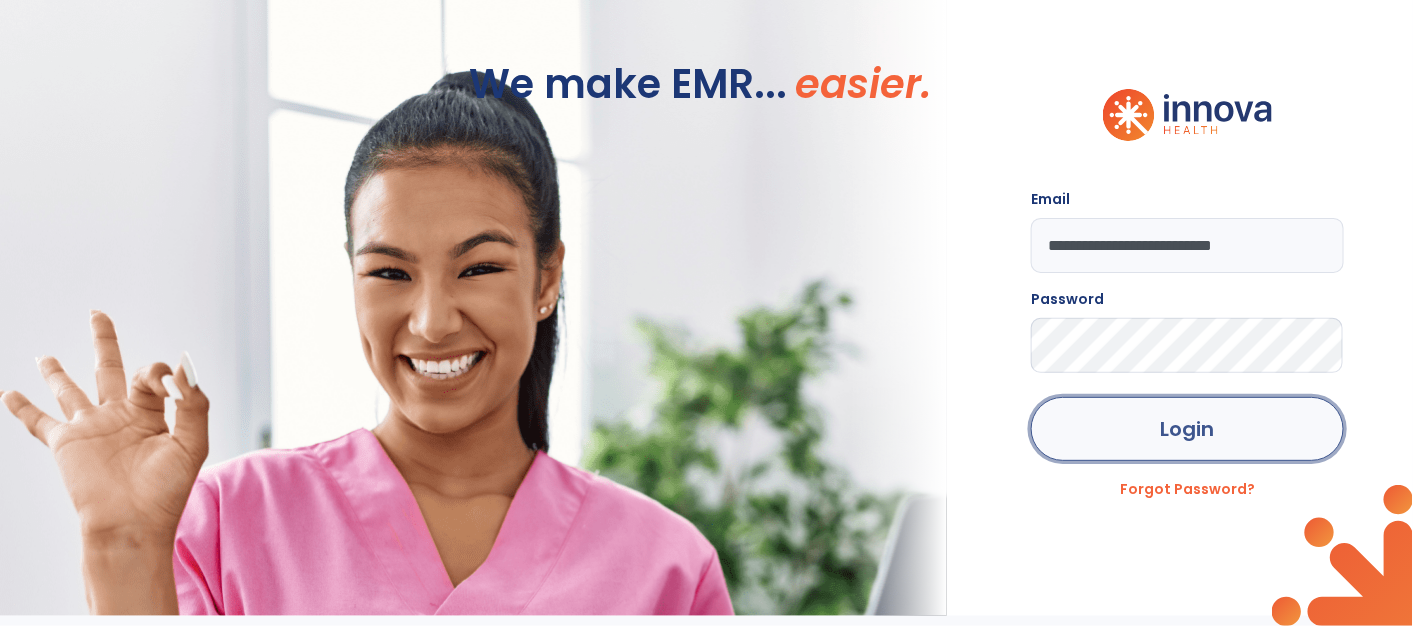click on "Login" 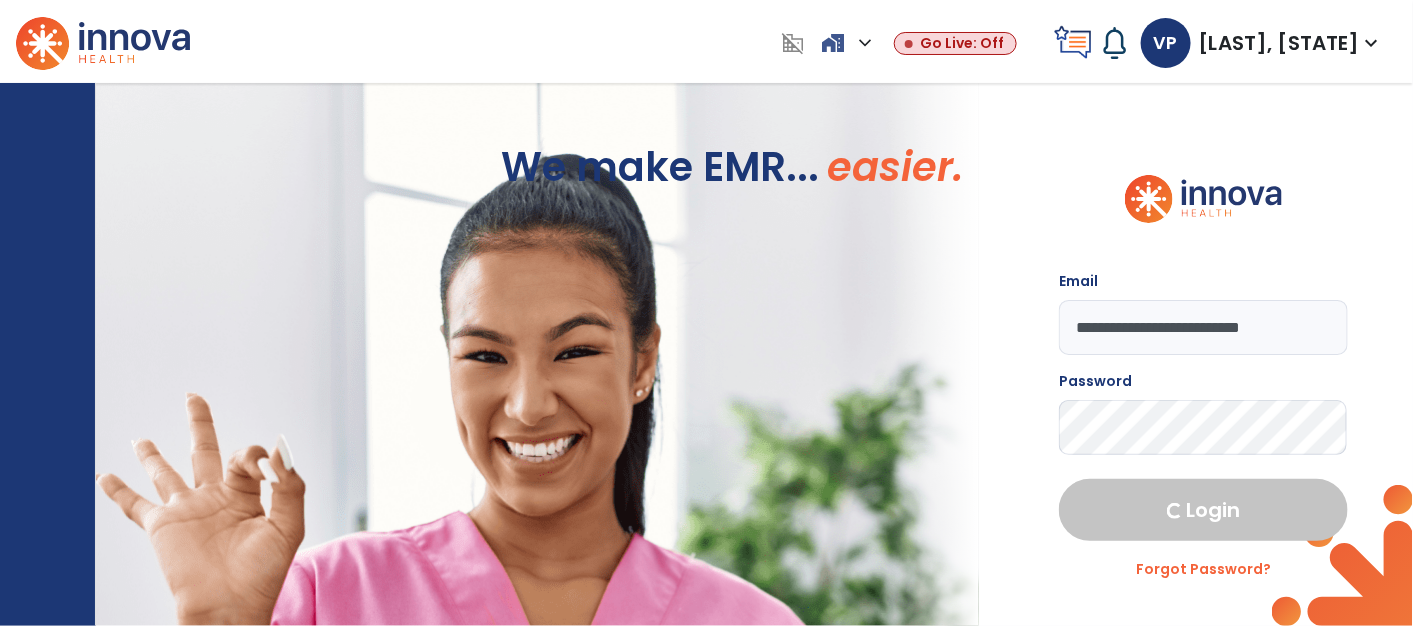 select on "****" 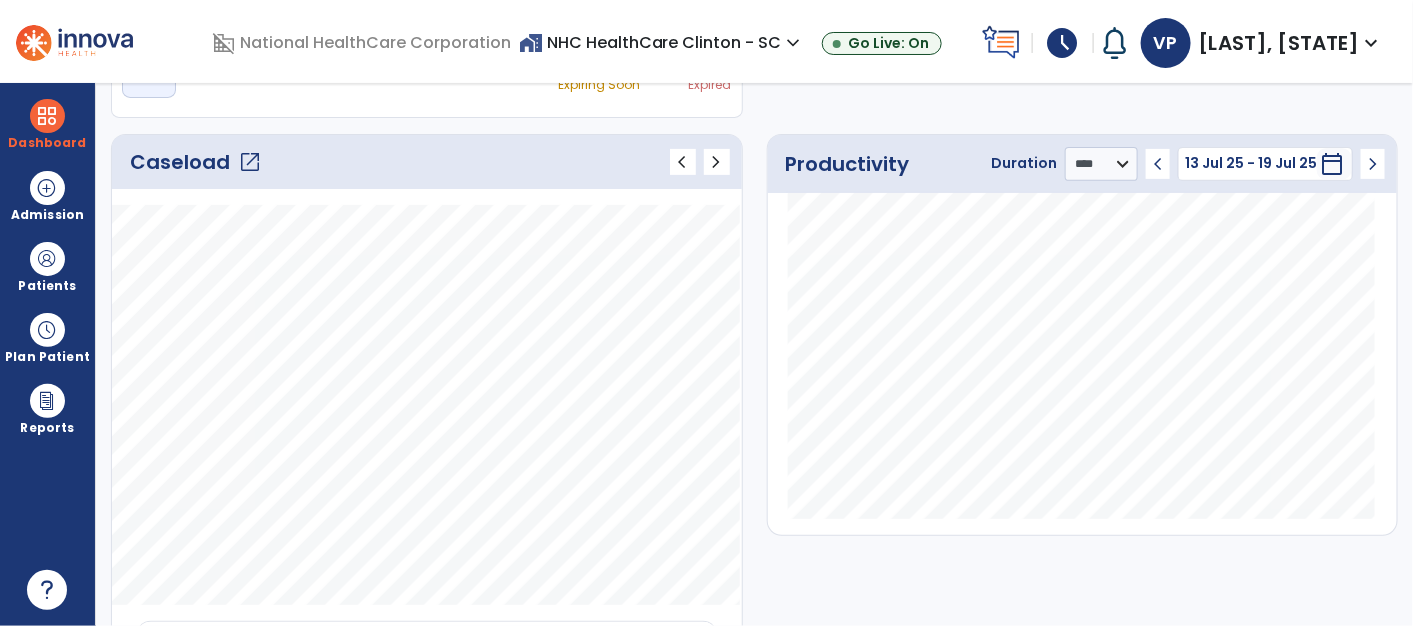 scroll, scrollTop: 193, scrollLeft: 0, axis: vertical 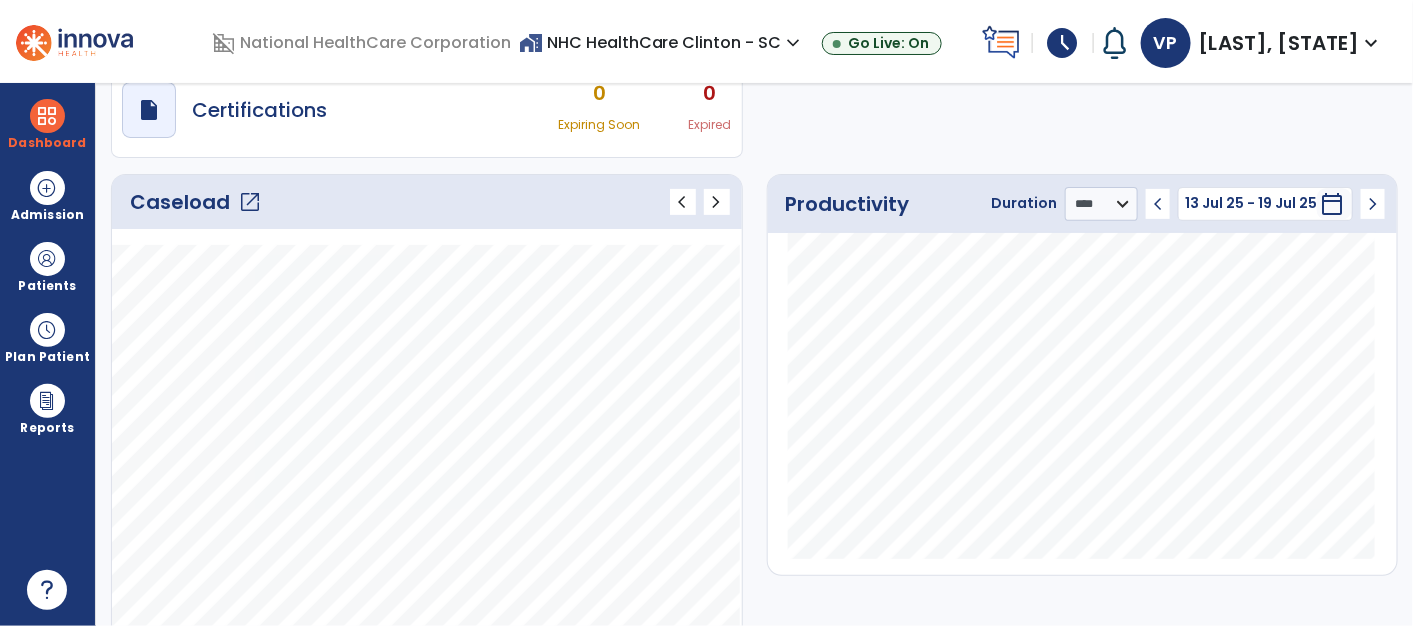click on "open_in_new" 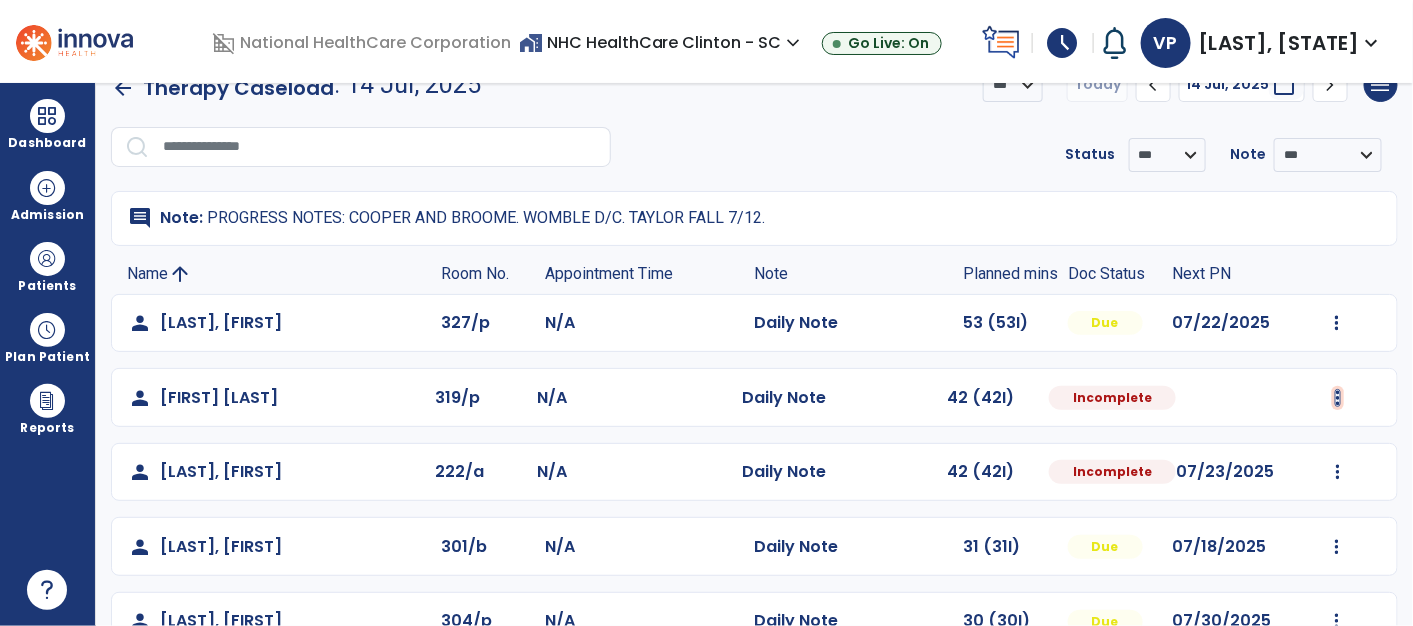 click at bounding box center (1337, 323) 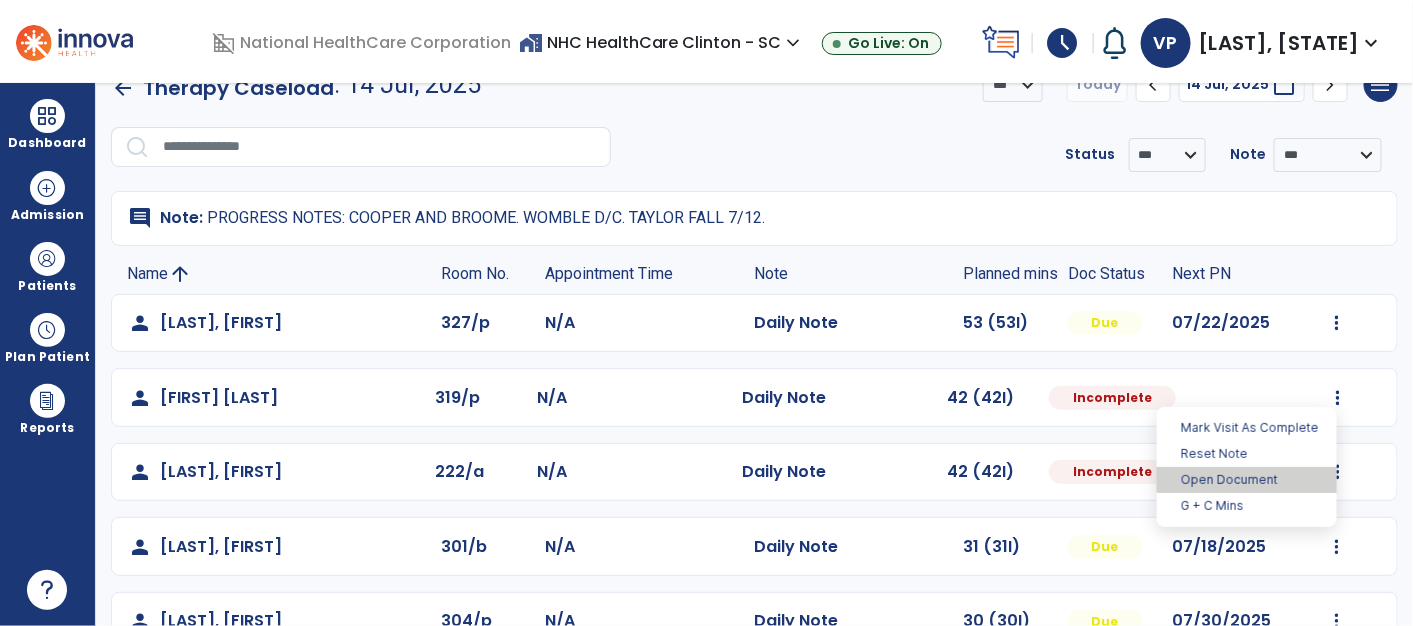 click on "Open Document" at bounding box center (1247, 480) 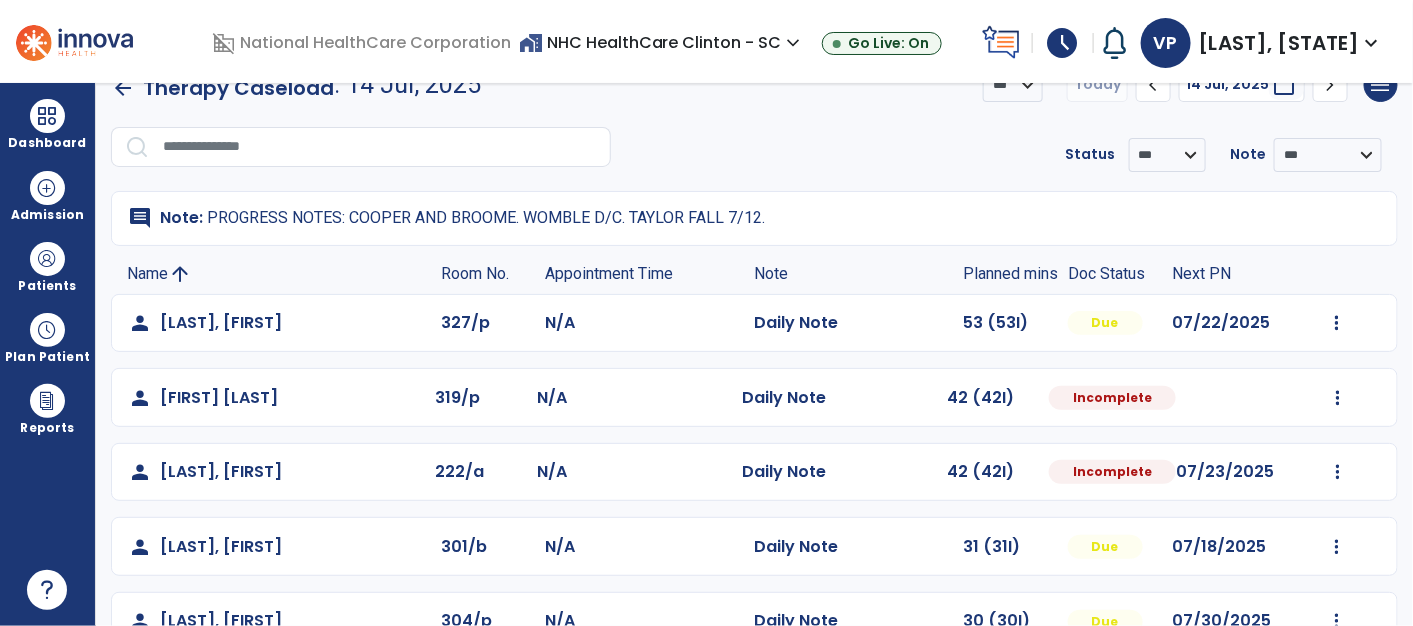 select on "*" 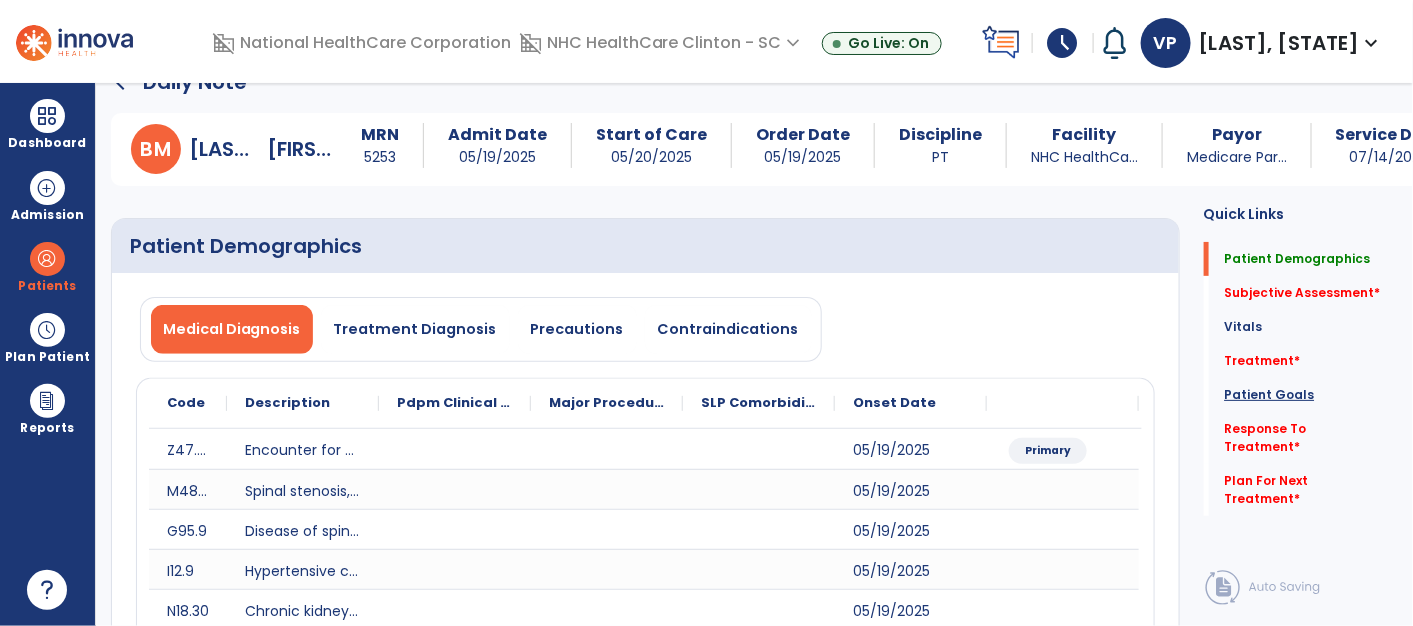 click on "Patient Goals" 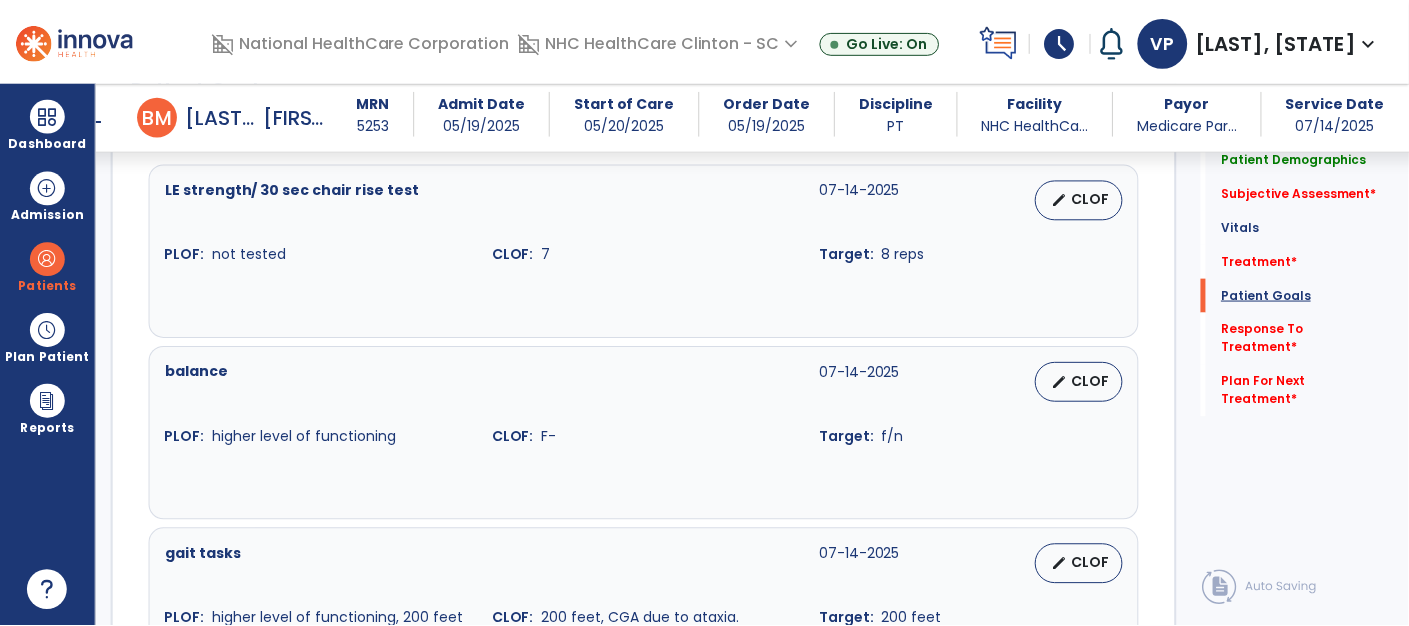 scroll, scrollTop: 2105, scrollLeft: 0, axis: vertical 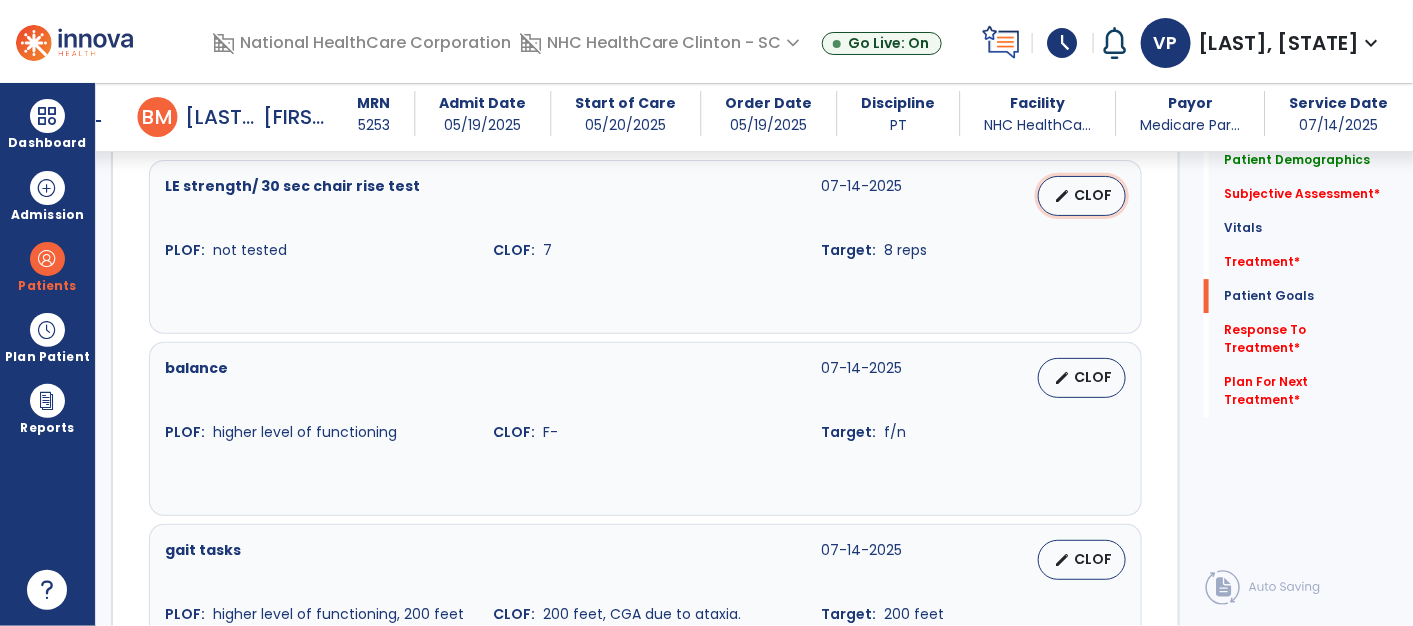 click on "CLOF" at bounding box center (1094, 195) 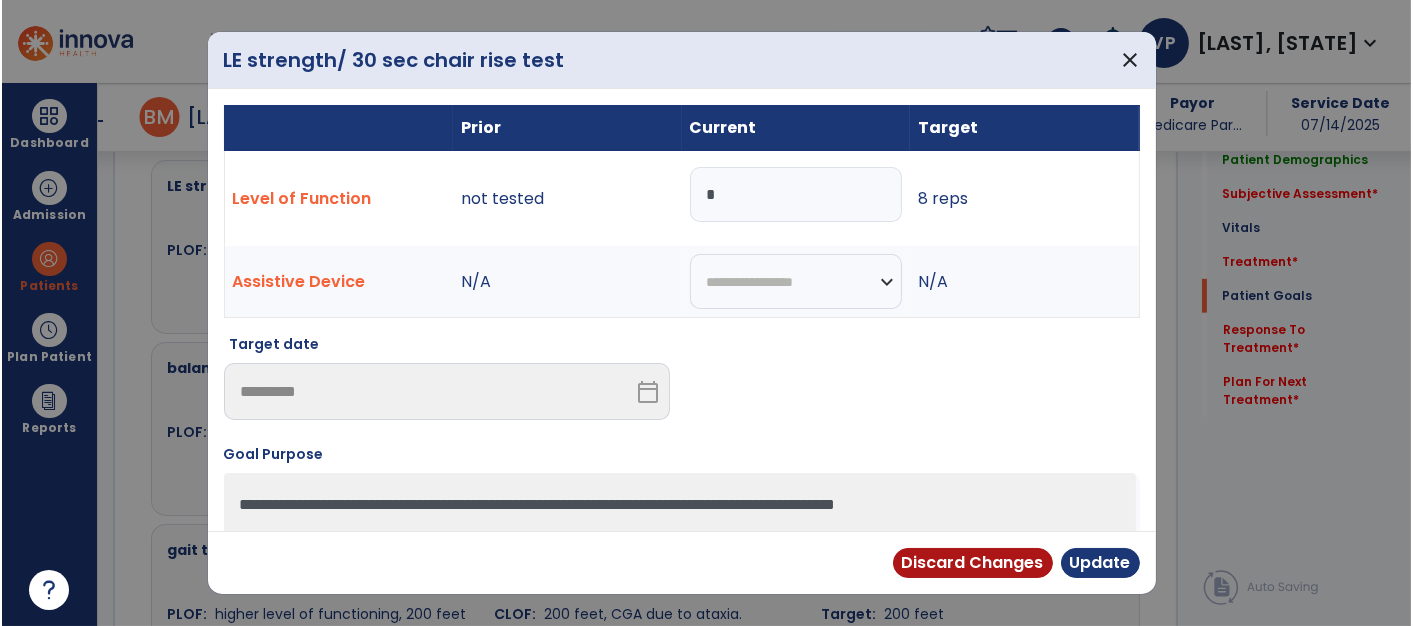scroll, scrollTop: 2105, scrollLeft: 0, axis: vertical 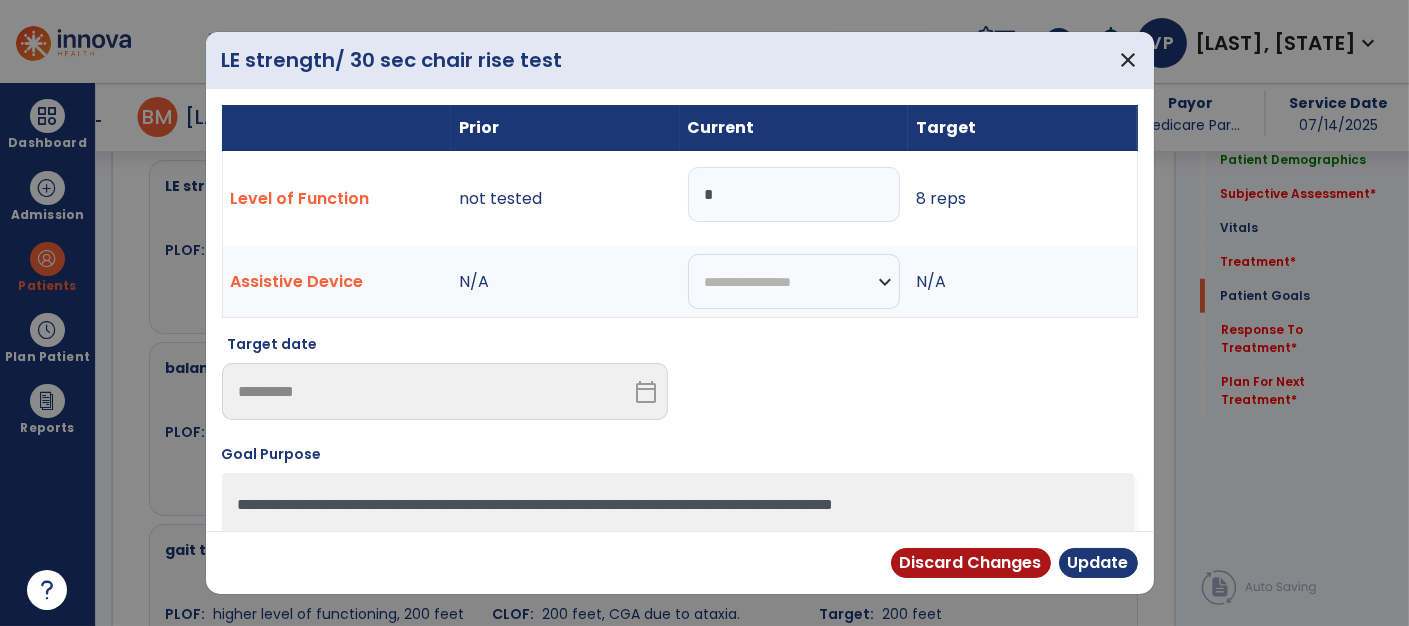 click on "*" at bounding box center (794, 194) 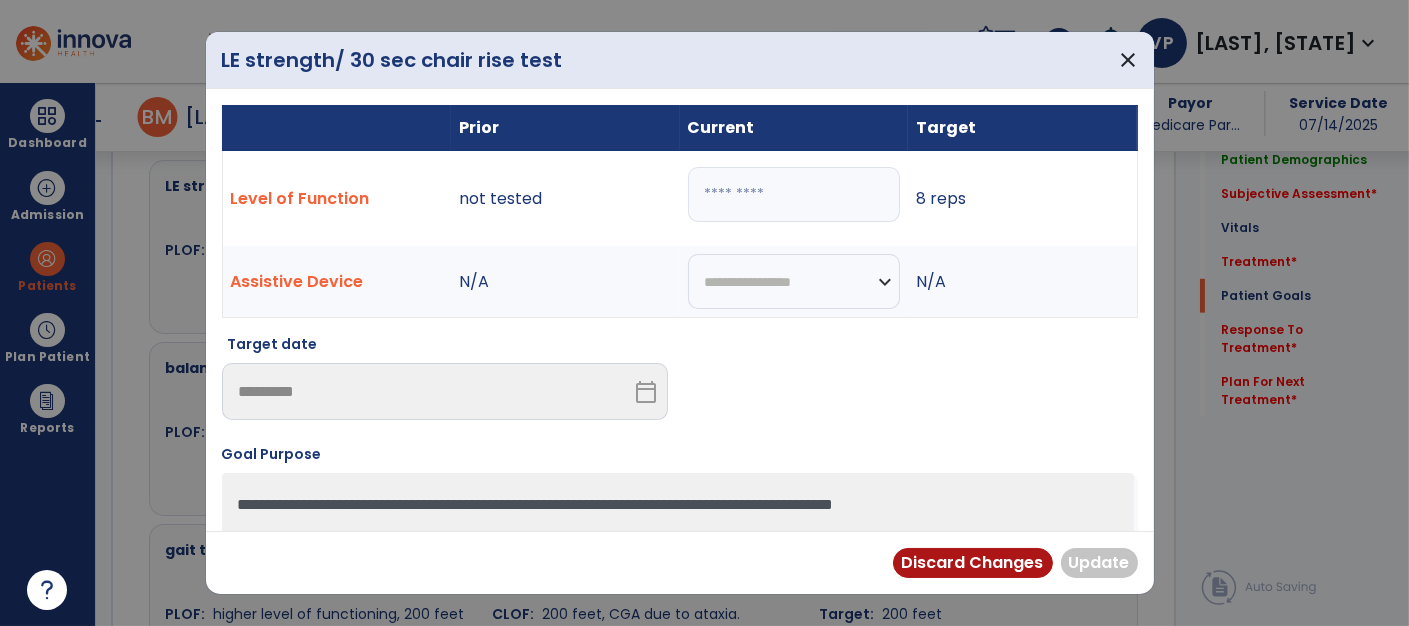 type on "*" 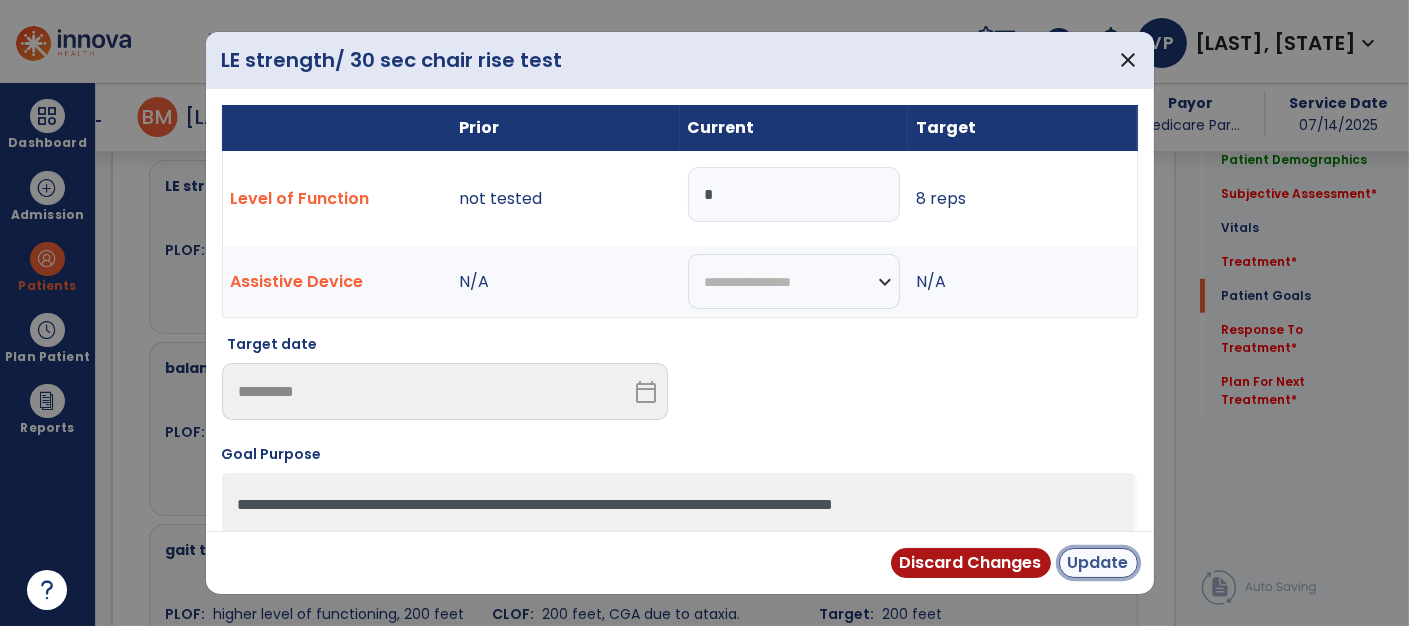 click on "Update" at bounding box center [1098, 563] 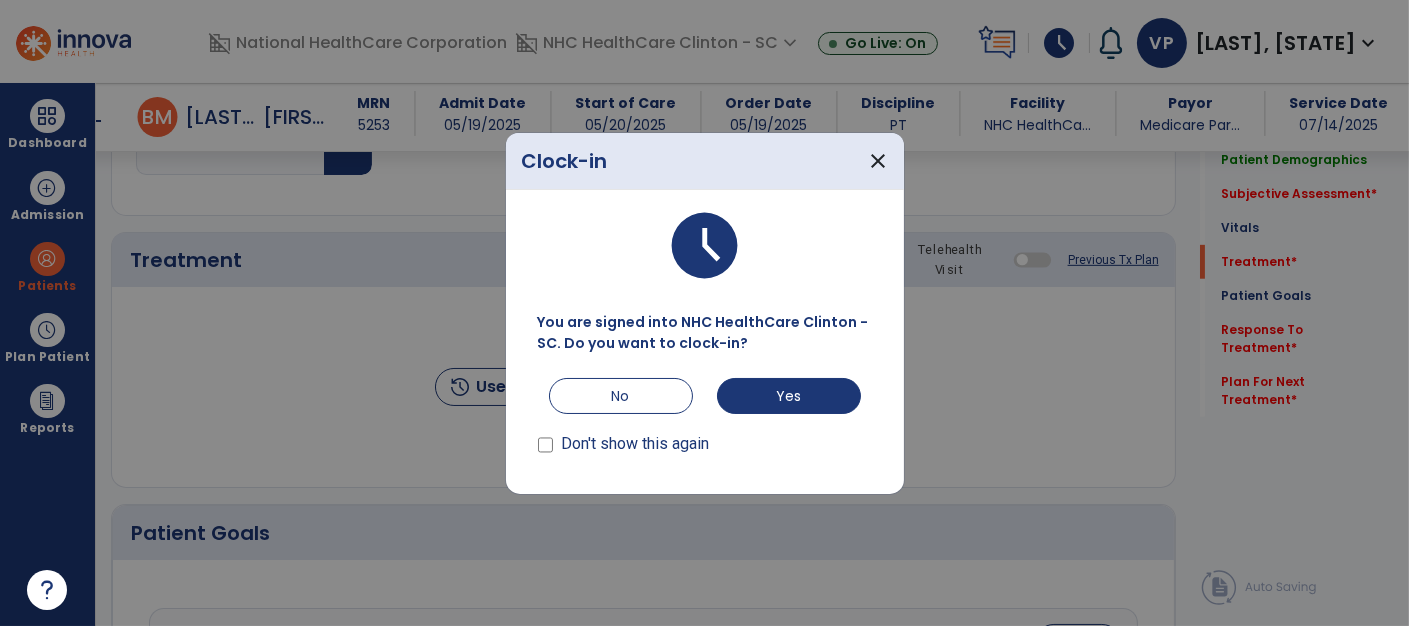 scroll, scrollTop: 1661, scrollLeft: 0, axis: vertical 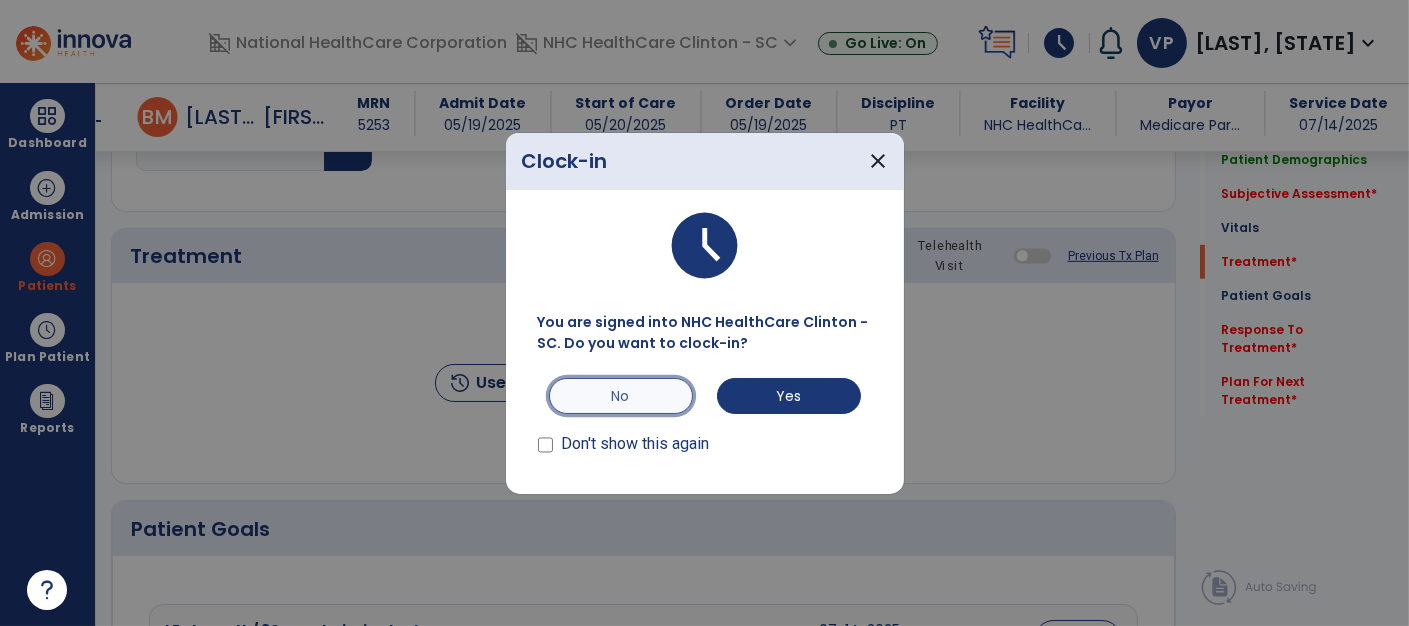click on "No" at bounding box center [621, 396] 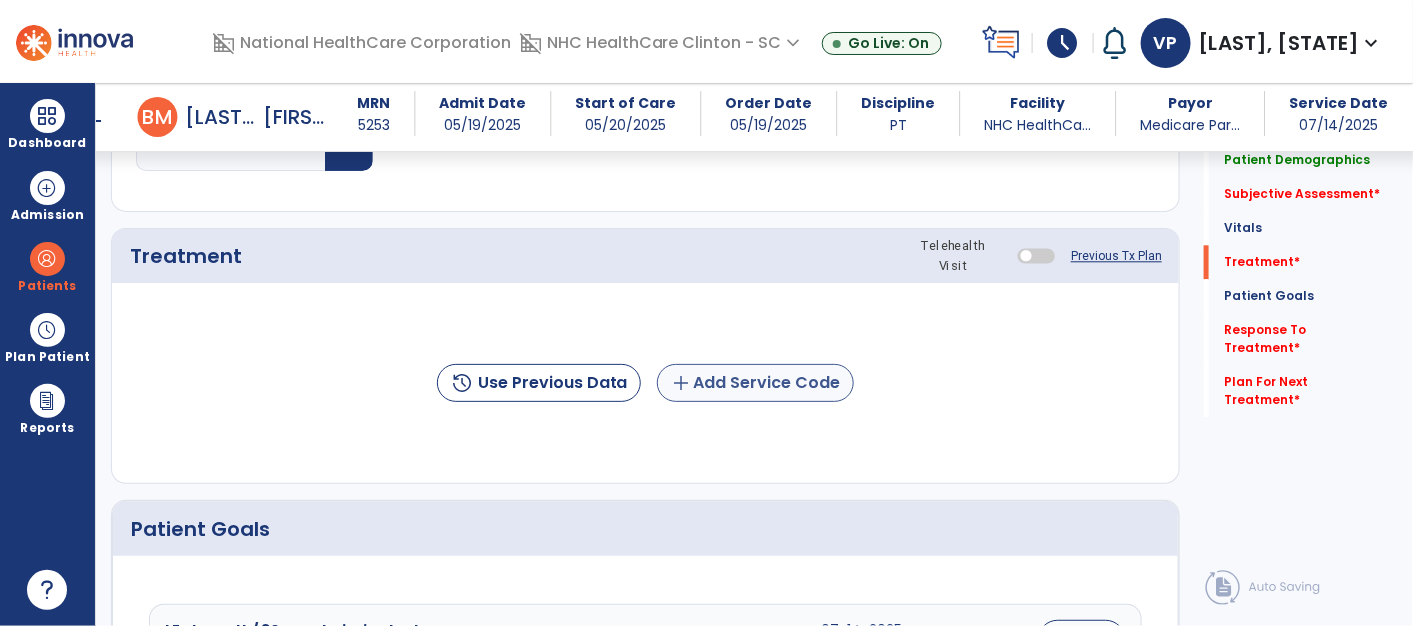 click on "add  Add Service Code" 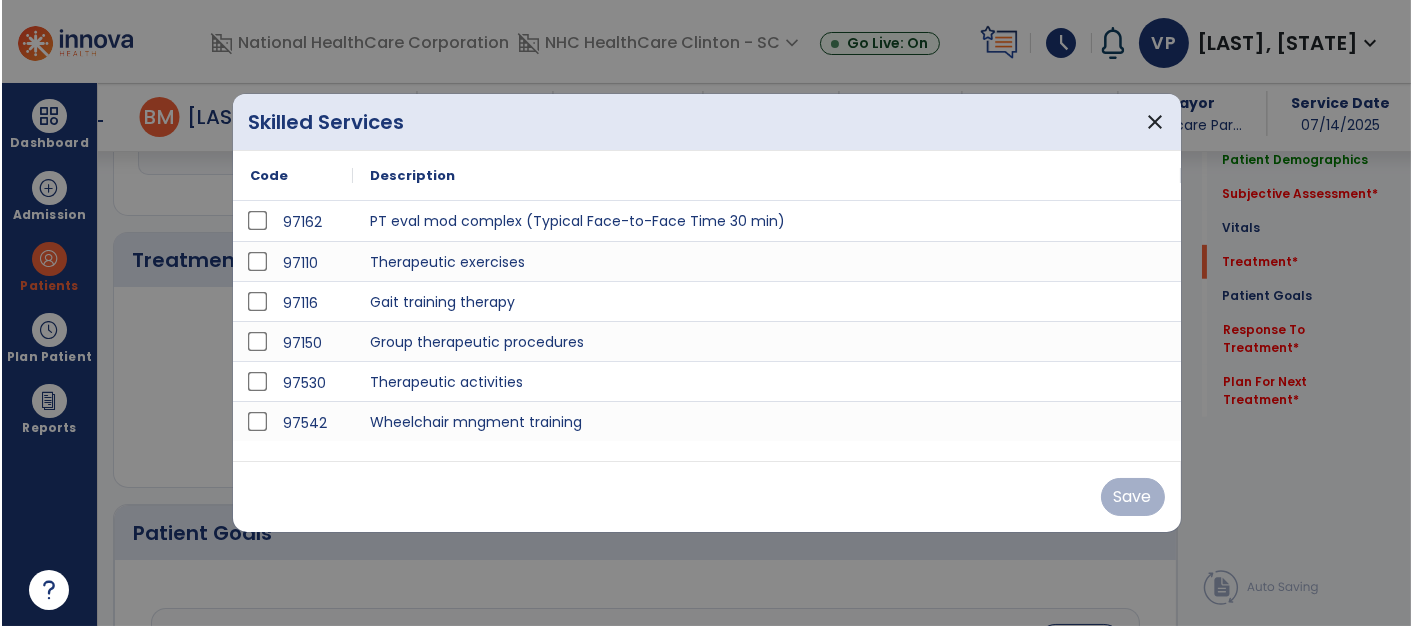 scroll, scrollTop: 1661, scrollLeft: 0, axis: vertical 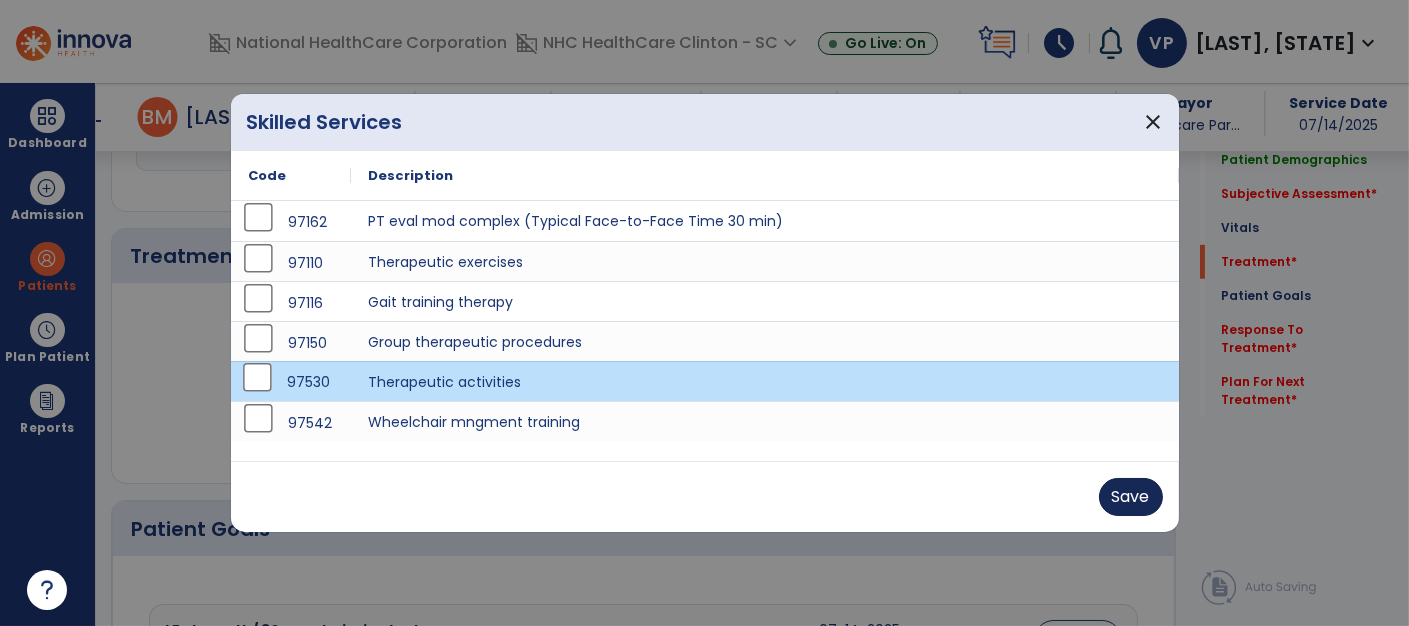 click on "Save" at bounding box center (1131, 497) 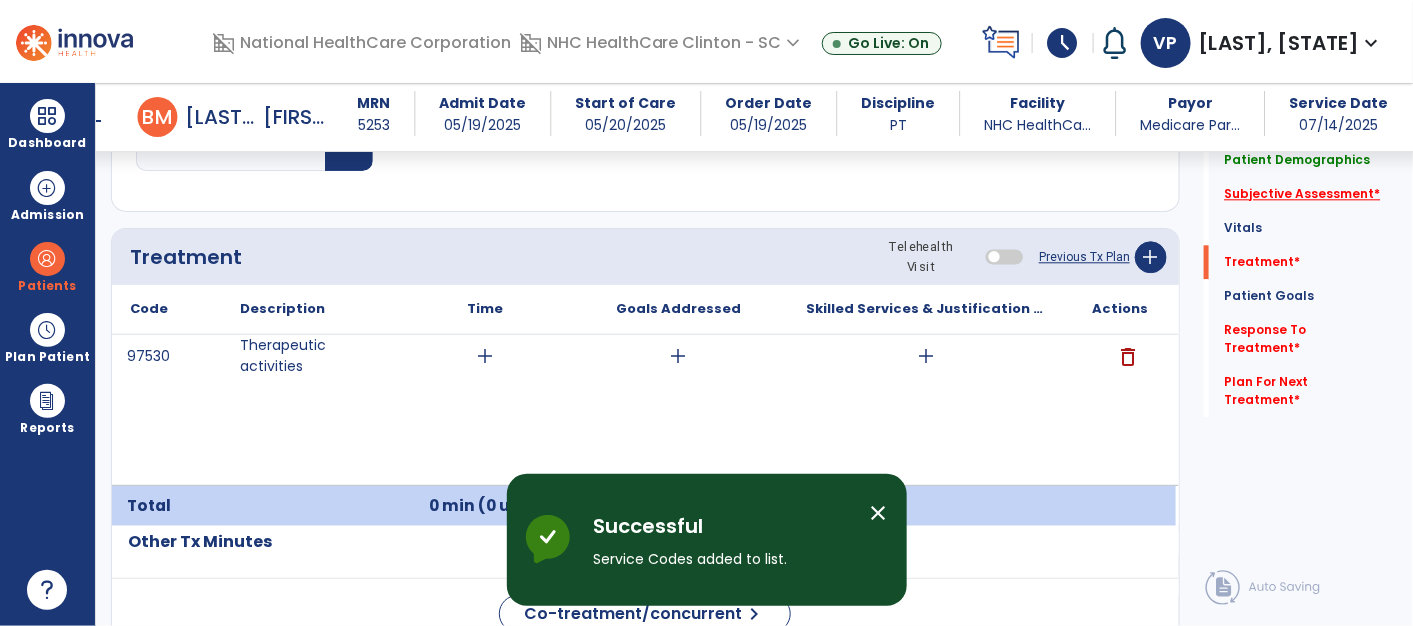 click on "Subjective Assessment   *" 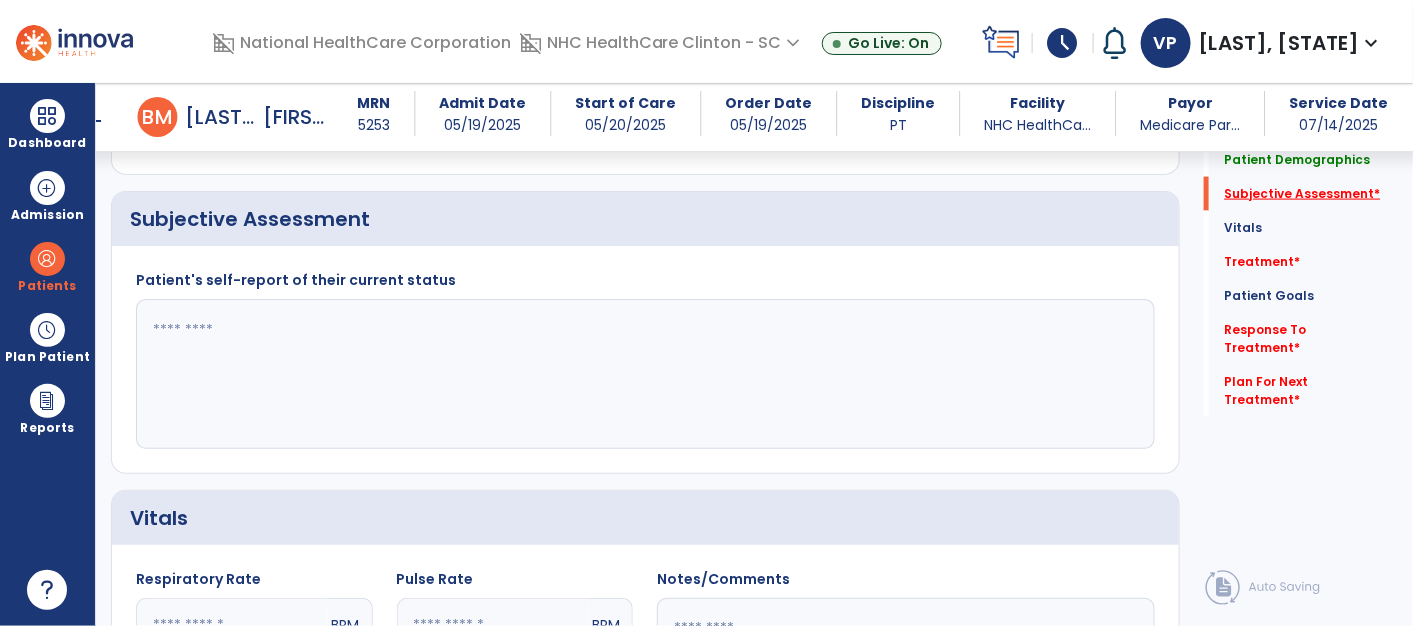 scroll, scrollTop: 952, scrollLeft: 0, axis: vertical 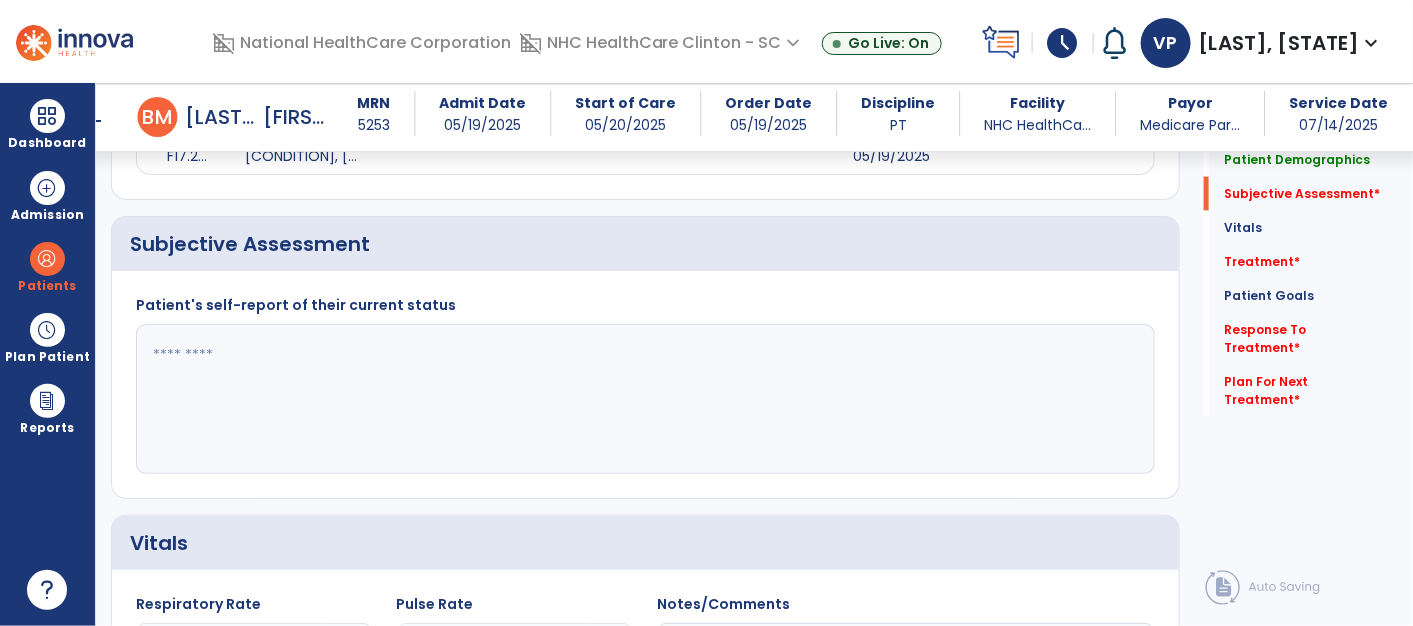 click 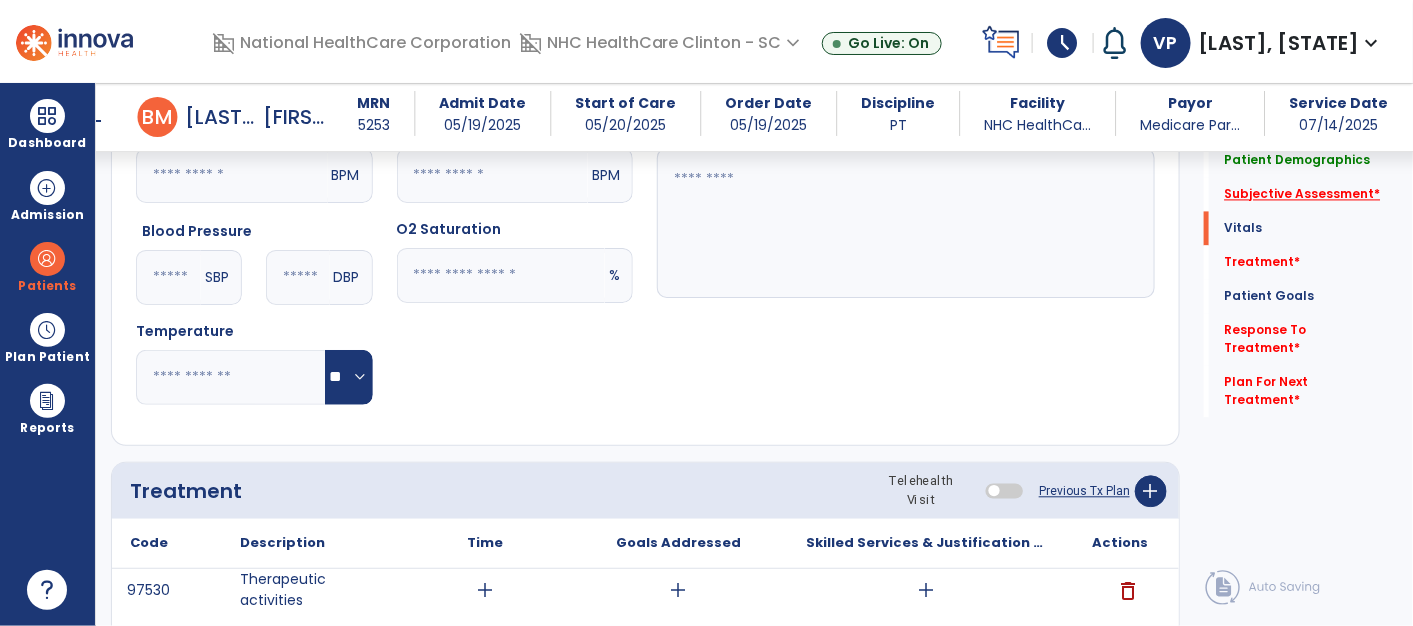 click on "Subjective Assessment   *" 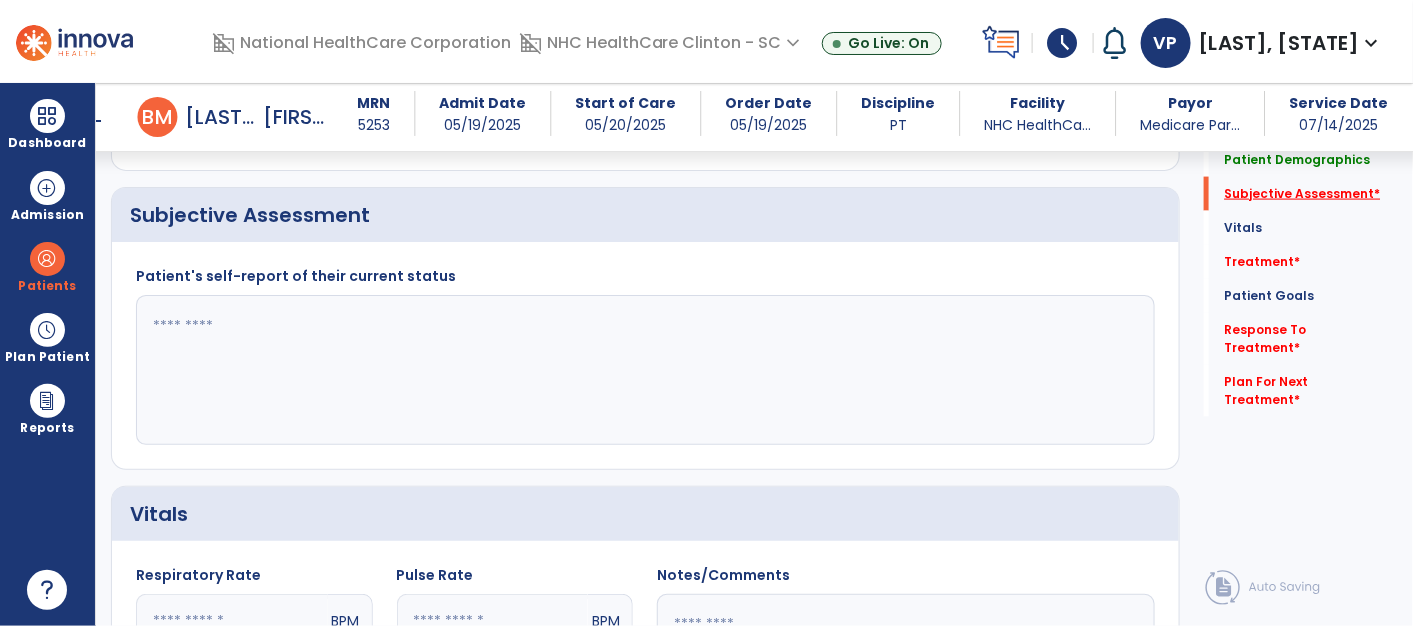 scroll, scrollTop: 952, scrollLeft: 0, axis: vertical 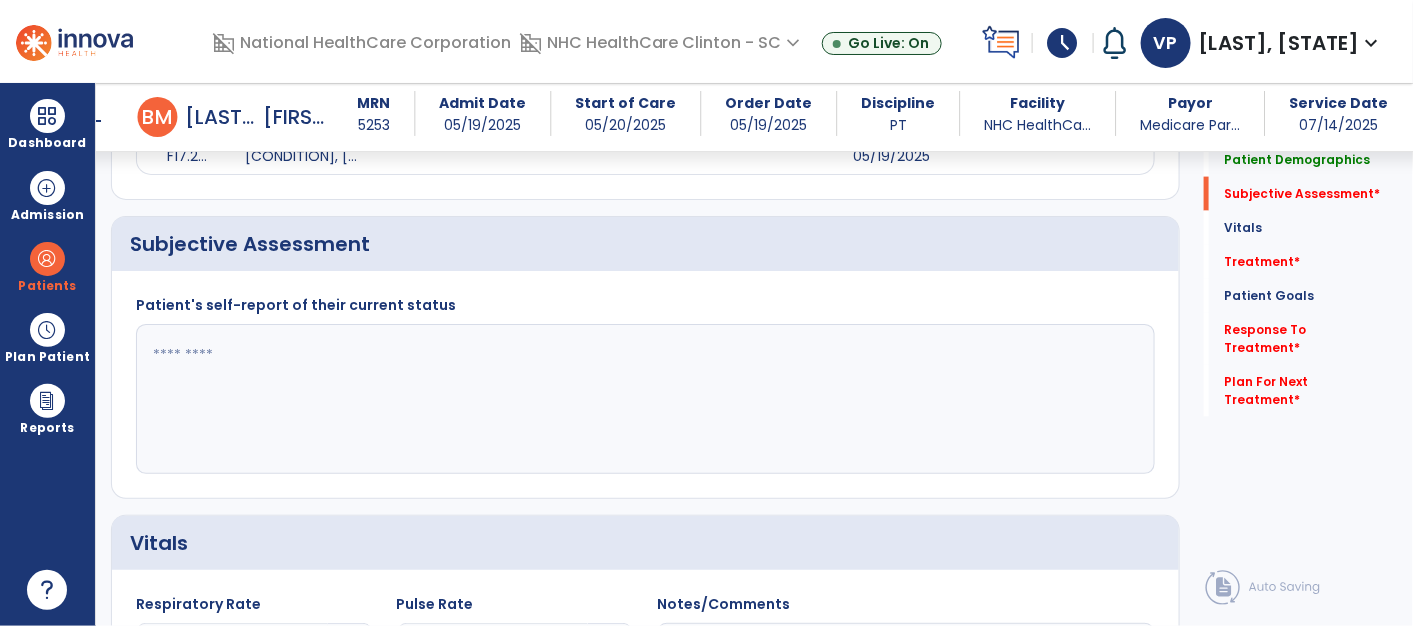 click 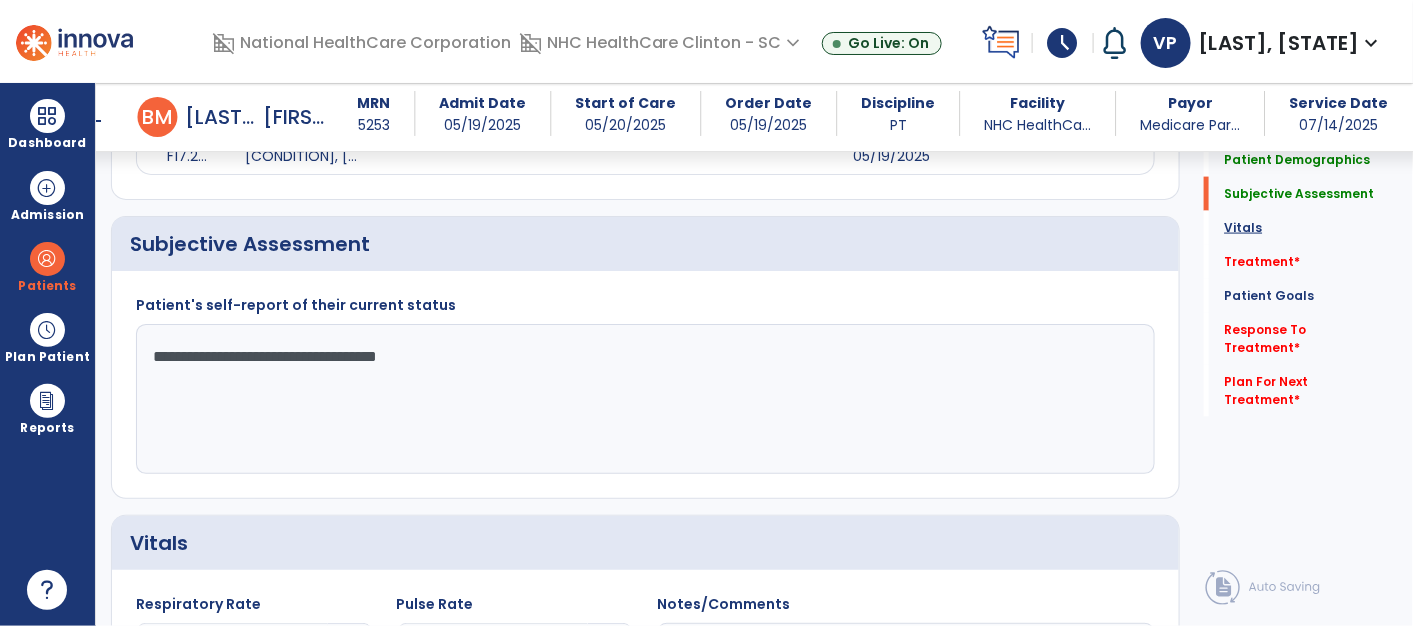 type on "**********" 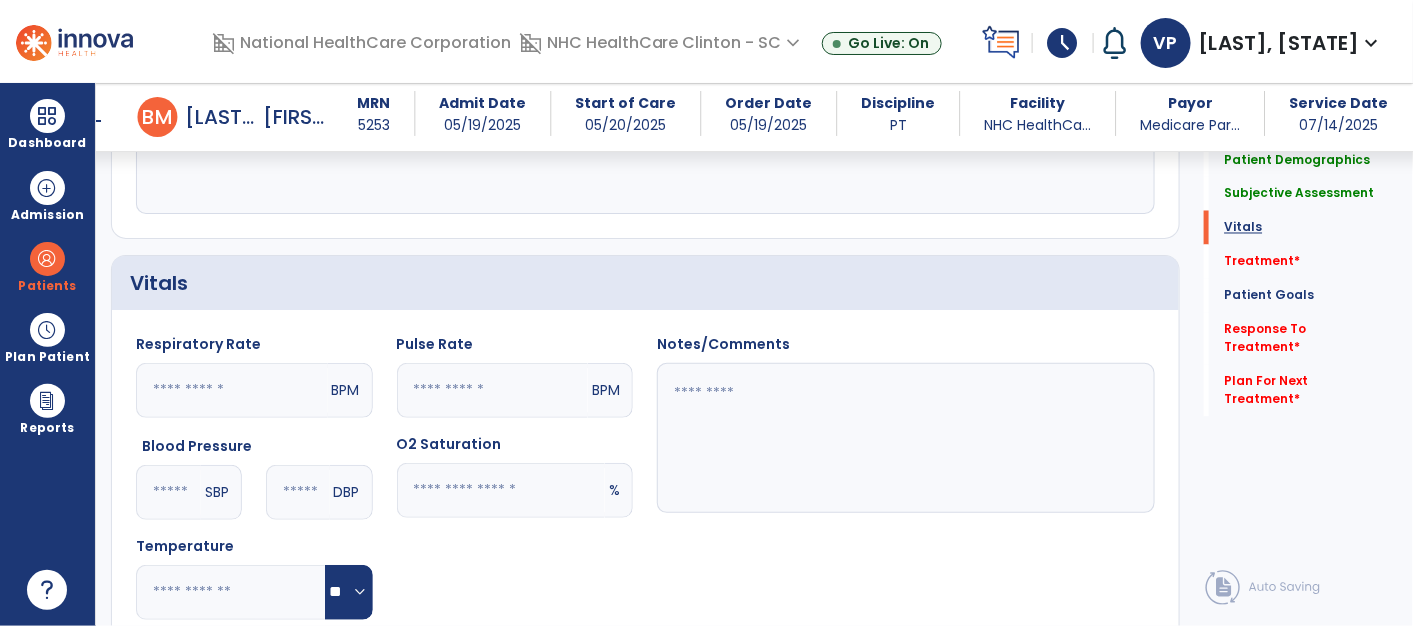 scroll, scrollTop: 1313, scrollLeft: 0, axis: vertical 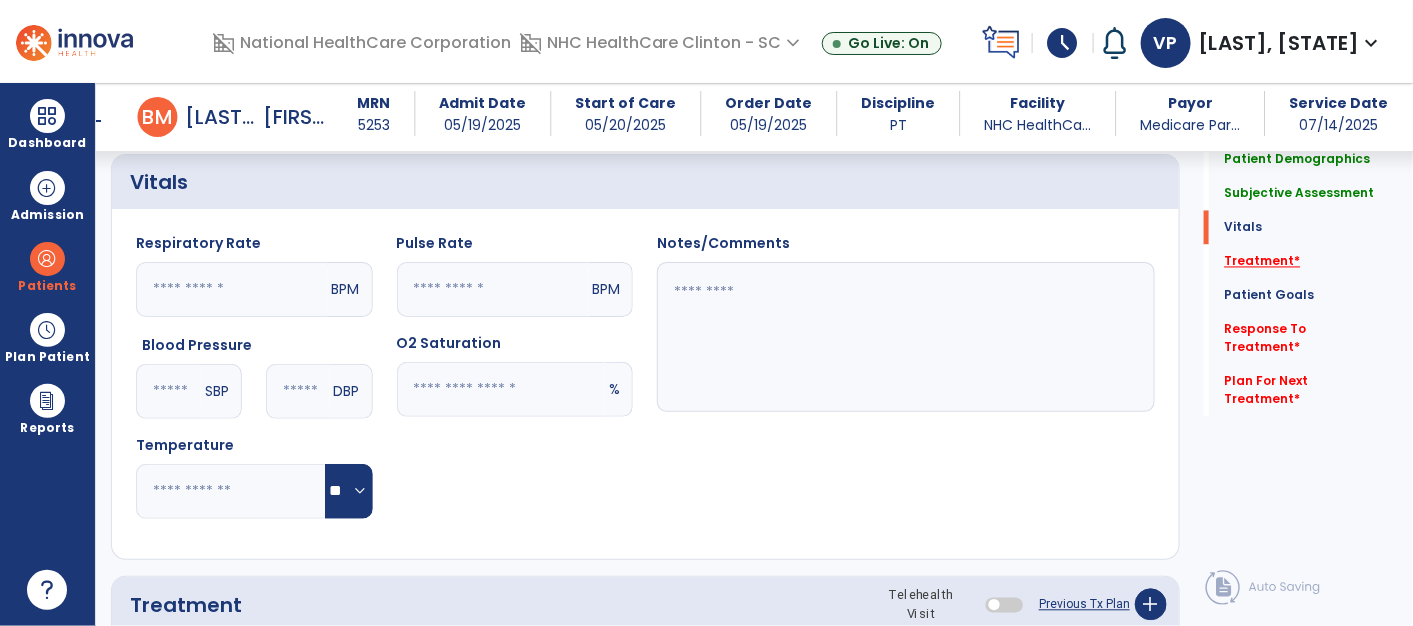 click on "Treatment   *" 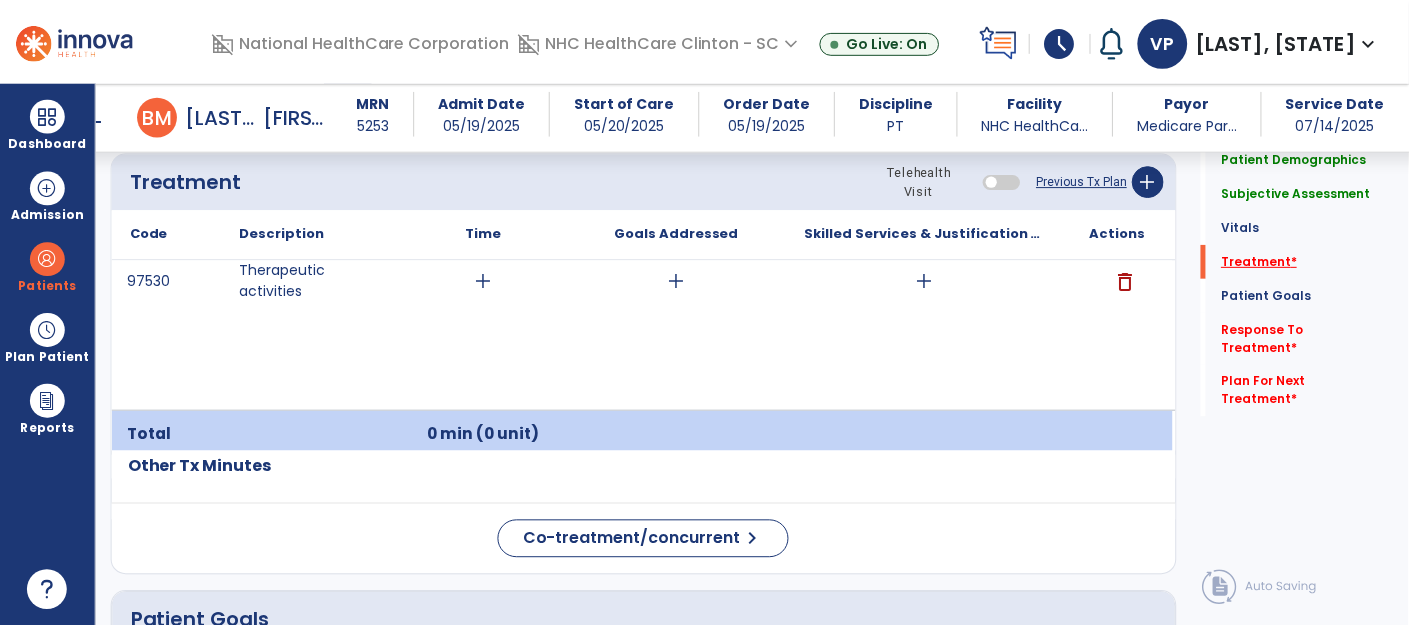 scroll, scrollTop: 1743, scrollLeft: 0, axis: vertical 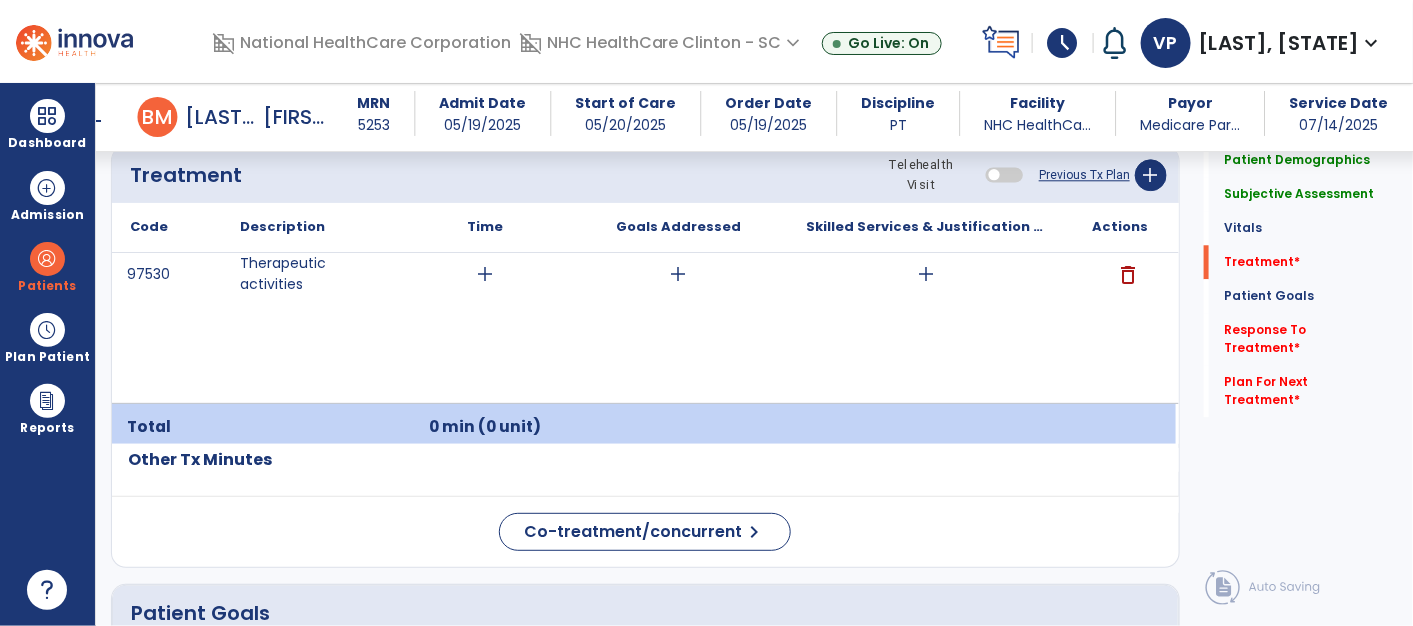 click on "add" at bounding box center (485, 274) 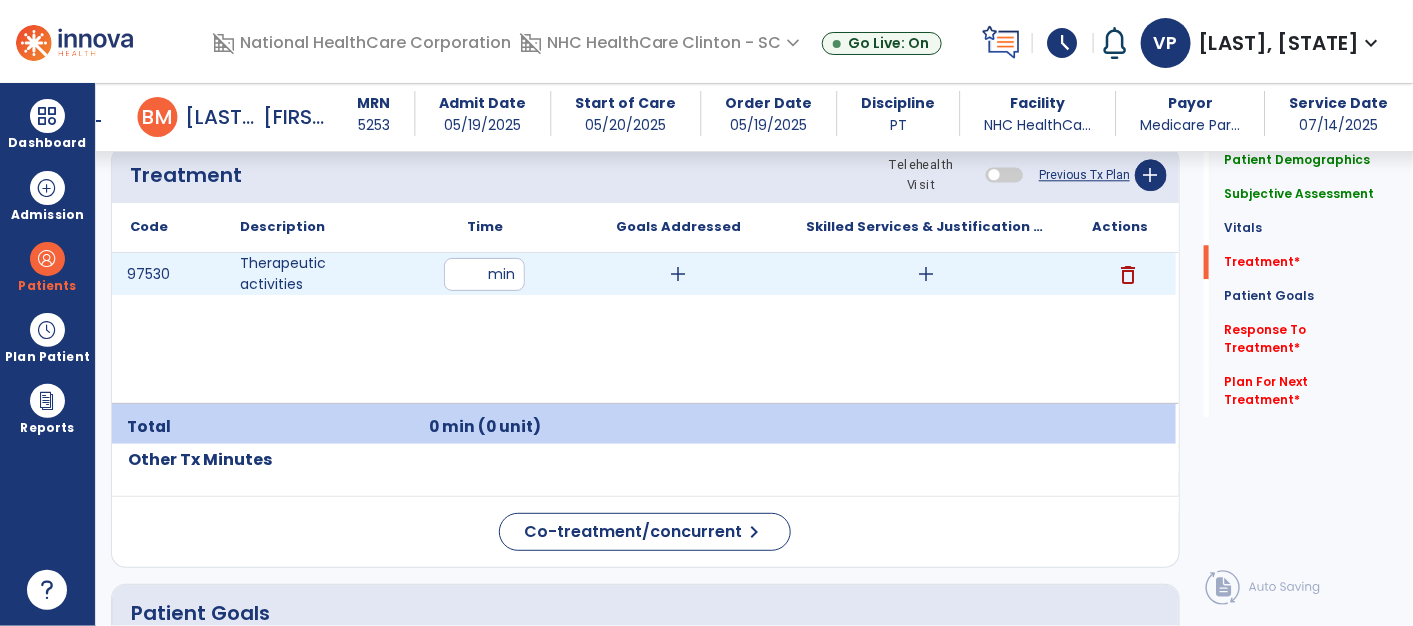 type on "**" 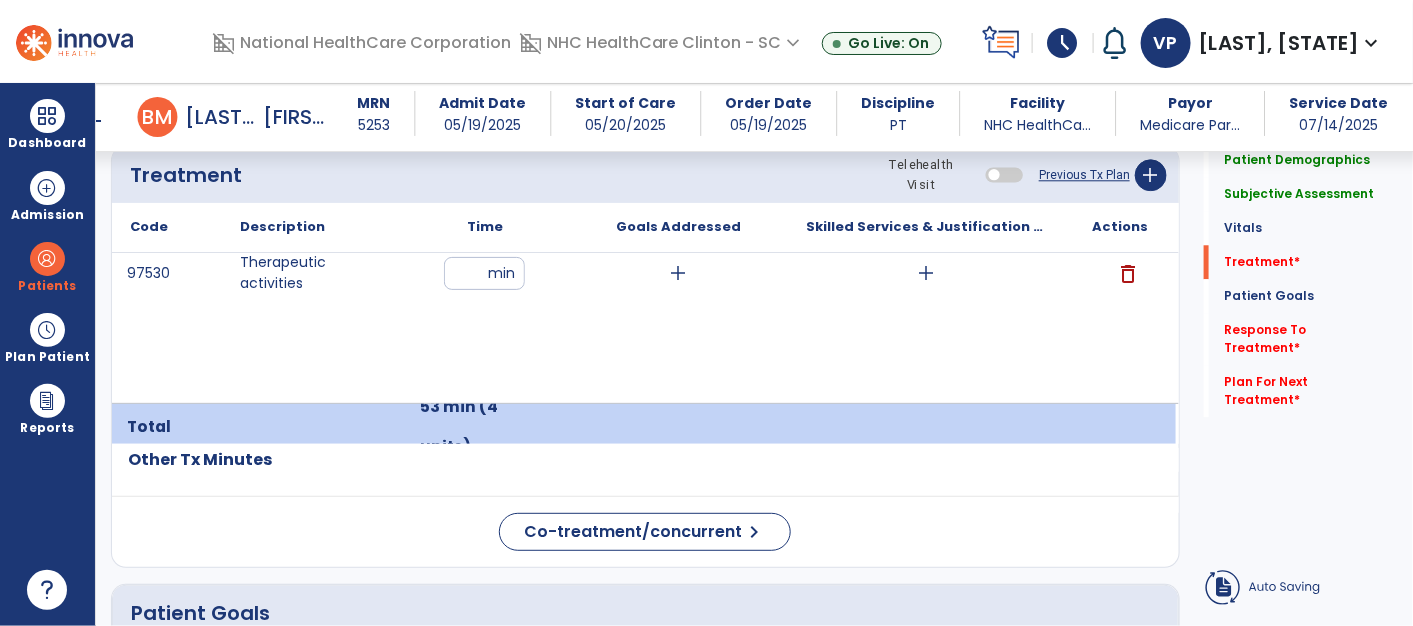 click on "add" at bounding box center (678, 273) 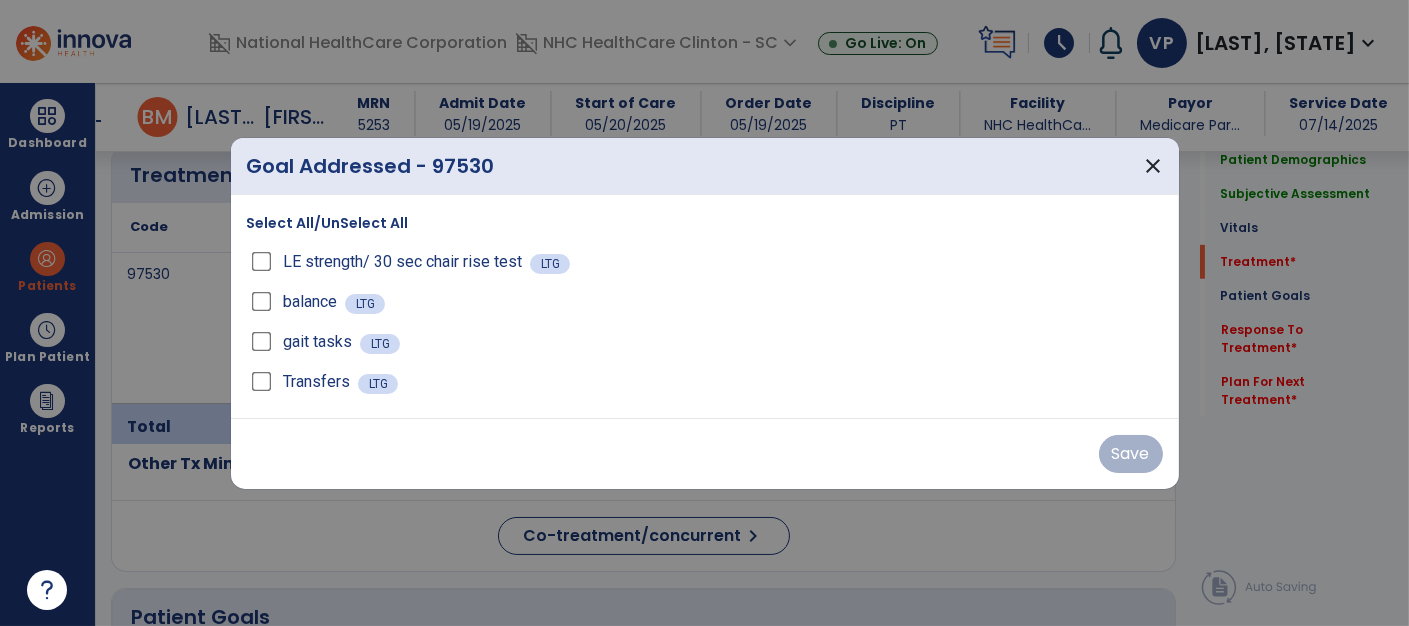 scroll, scrollTop: 1743, scrollLeft: 0, axis: vertical 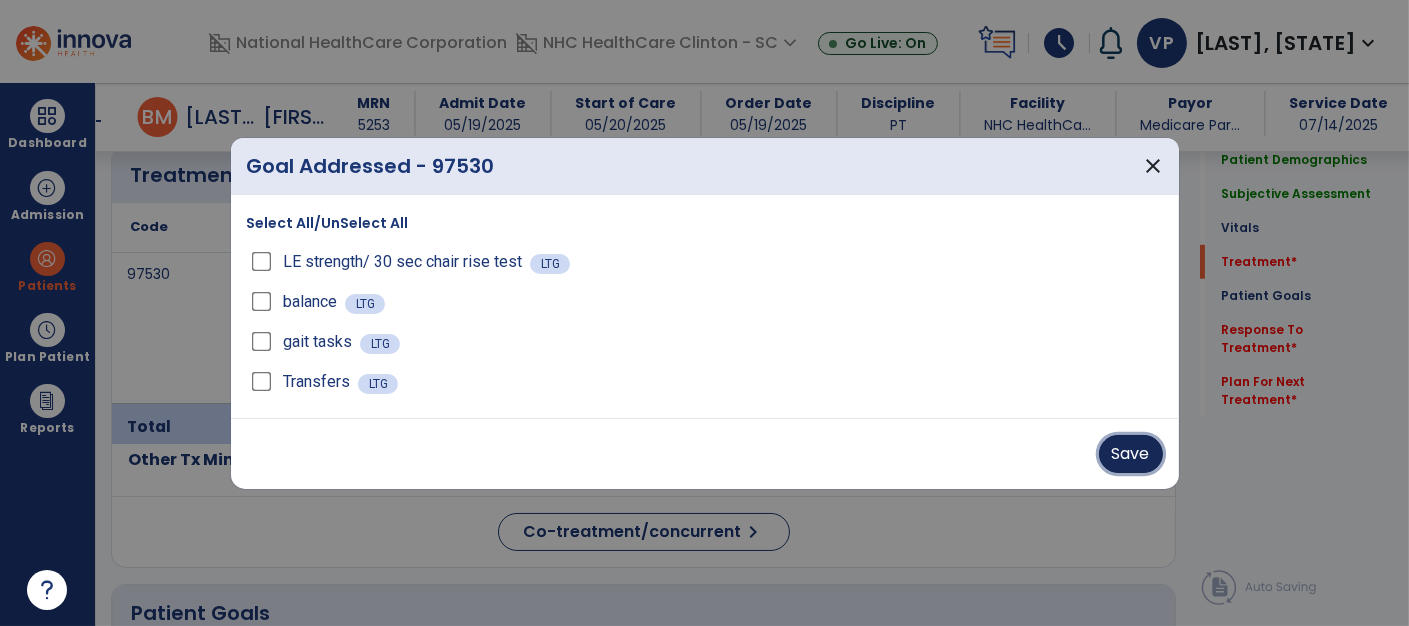 click on "Save" at bounding box center (1131, 454) 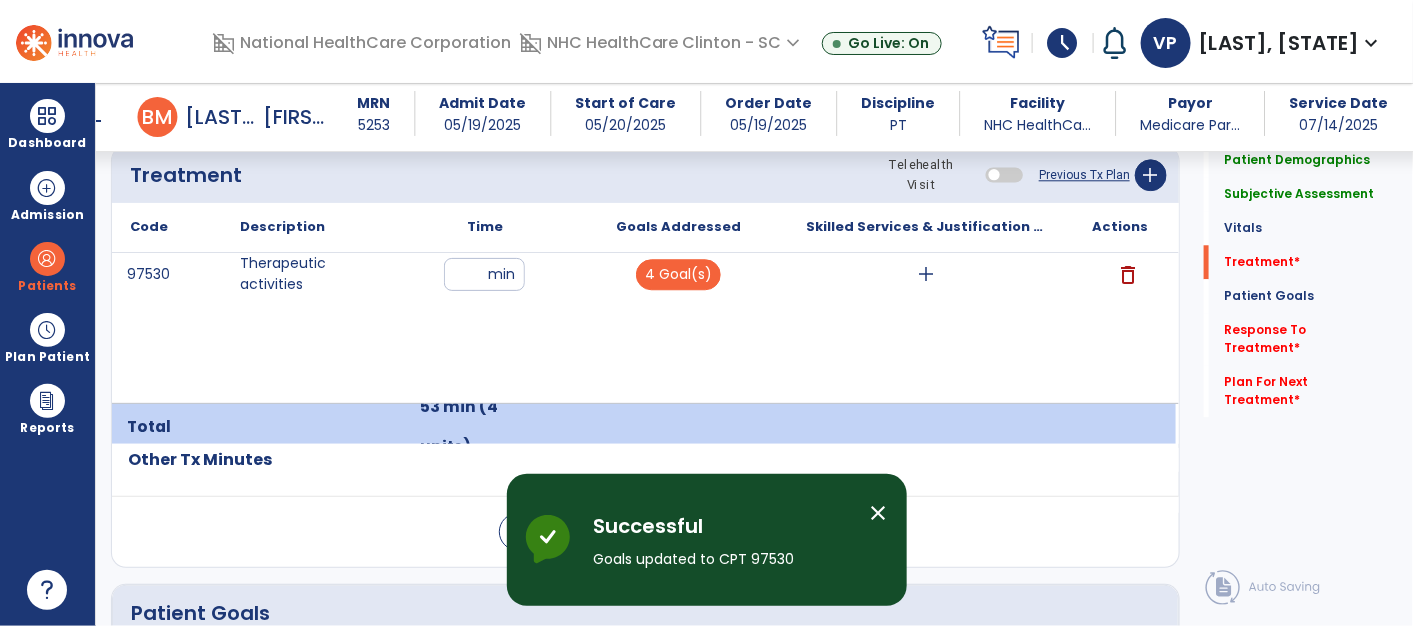 click on "add" at bounding box center [927, 274] 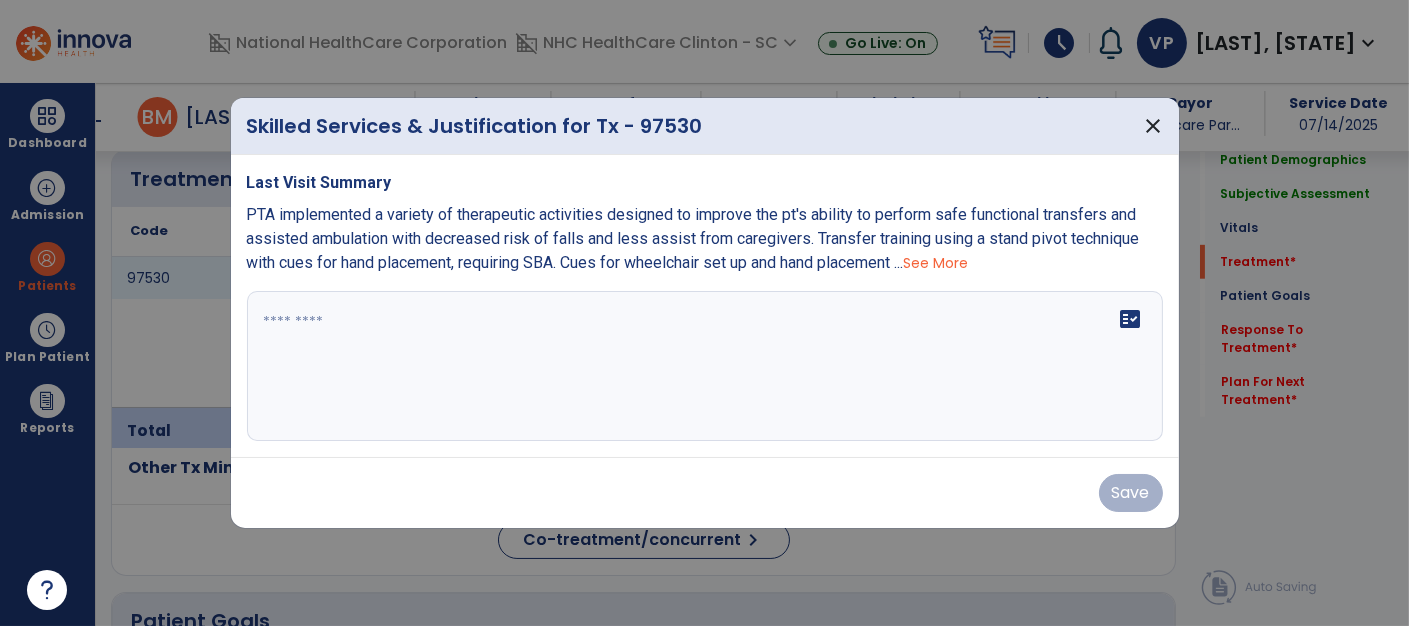 scroll, scrollTop: 1743, scrollLeft: 0, axis: vertical 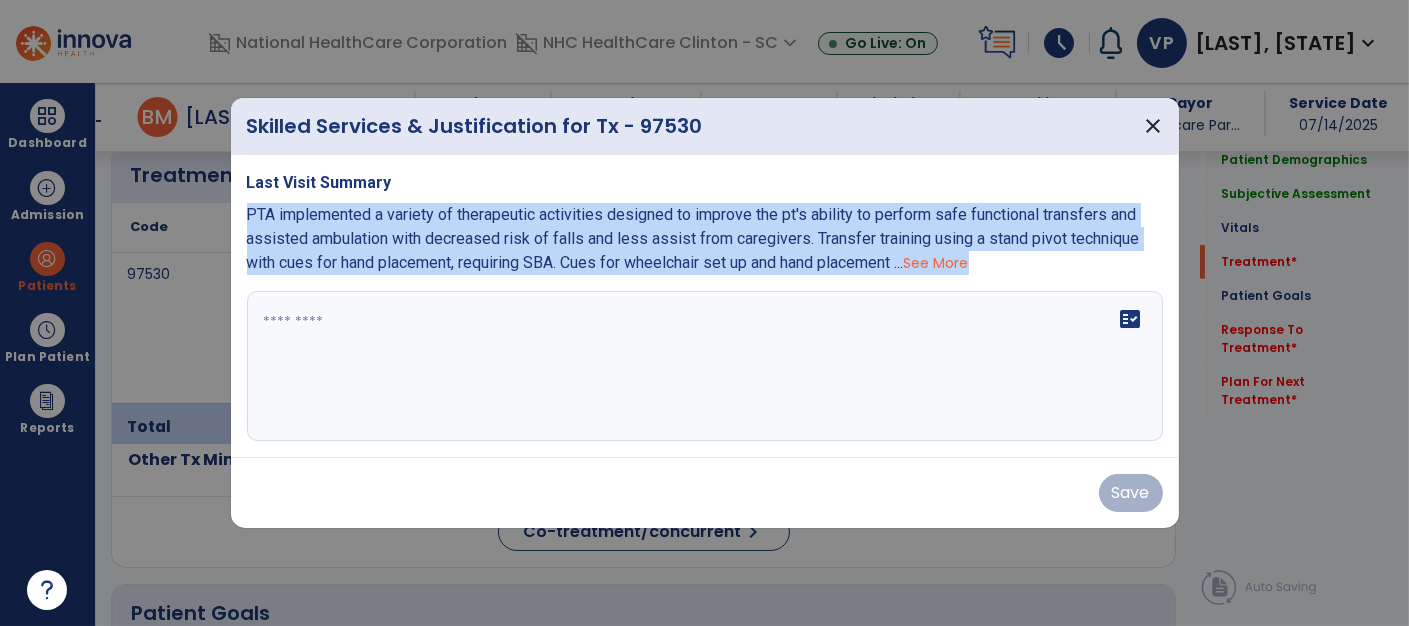 drag, startPoint x: 240, startPoint y: 209, endPoint x: 324, endPoint y: 307, distance: 129.07362 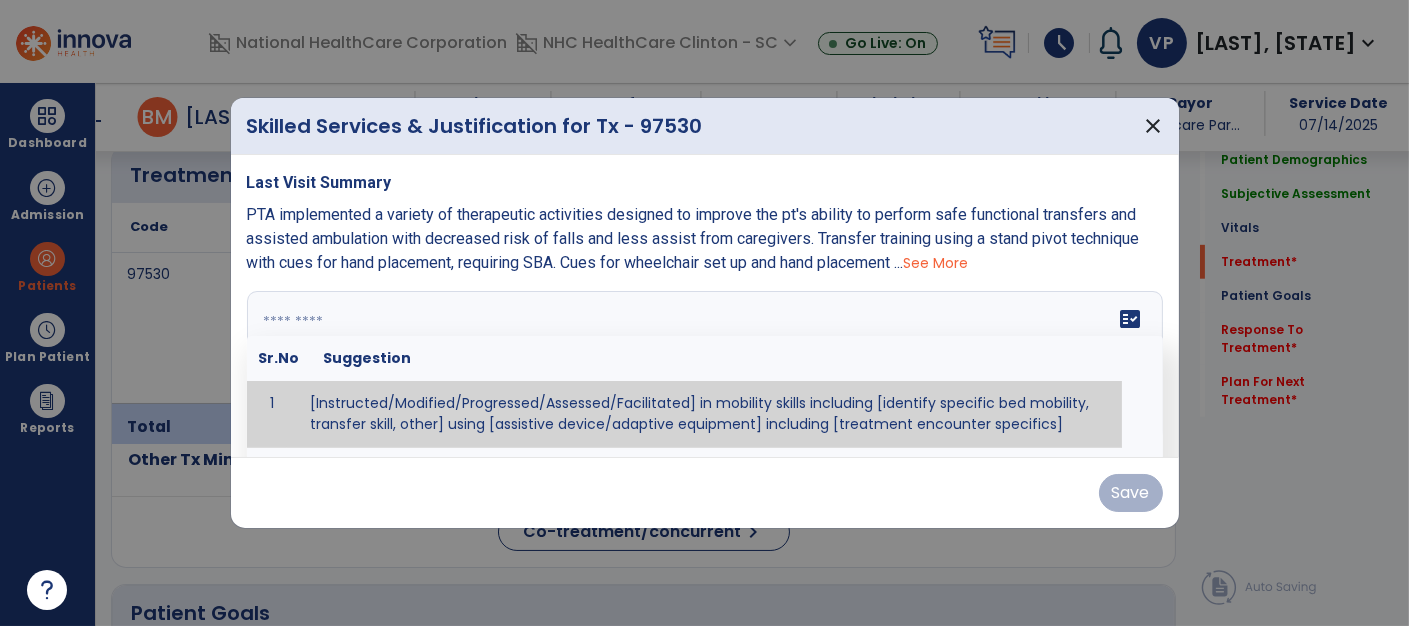 click at bounding box center [703, 366] 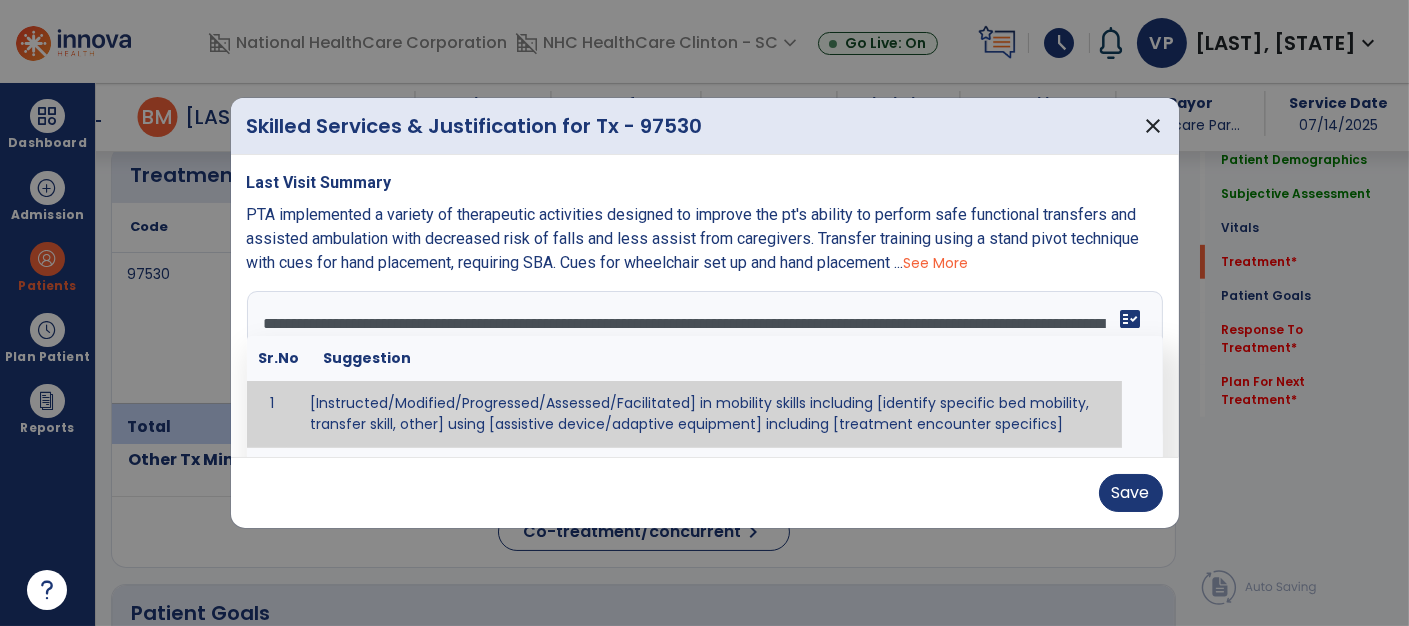 scroll, scrollTop: 15, scrollLeft: 0, axis: vertical 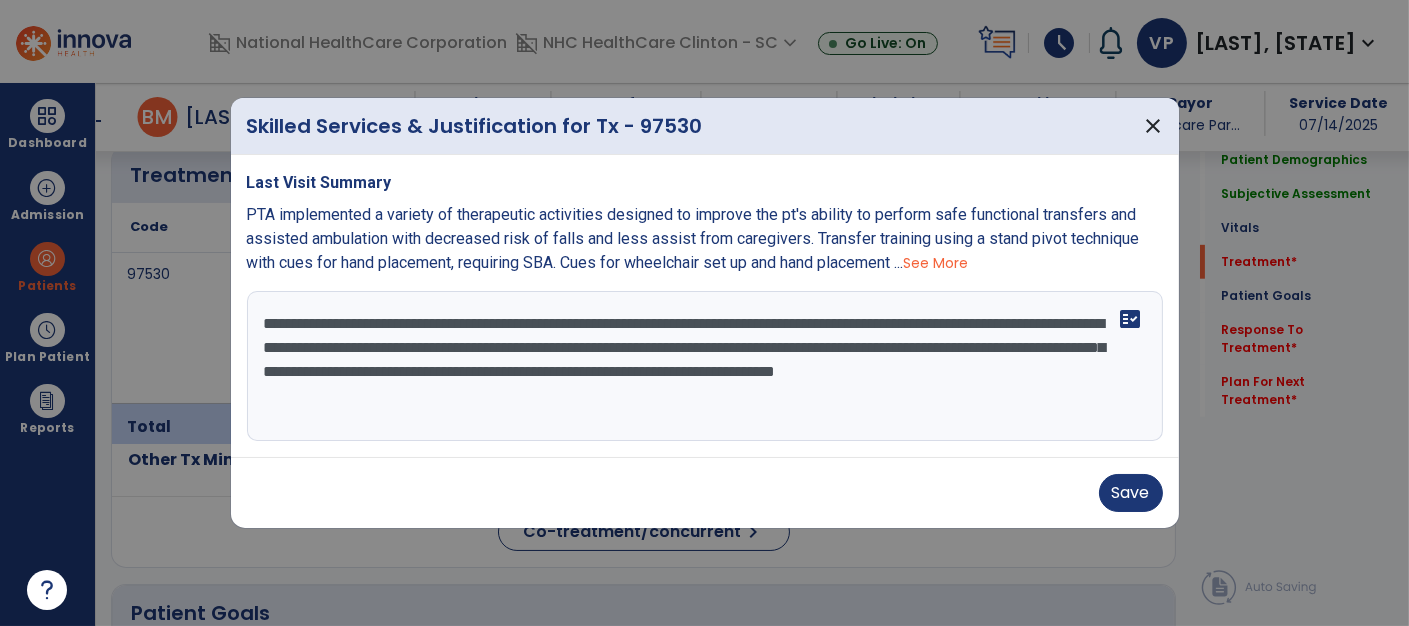click on "**********" at bounding box center (705, 366) 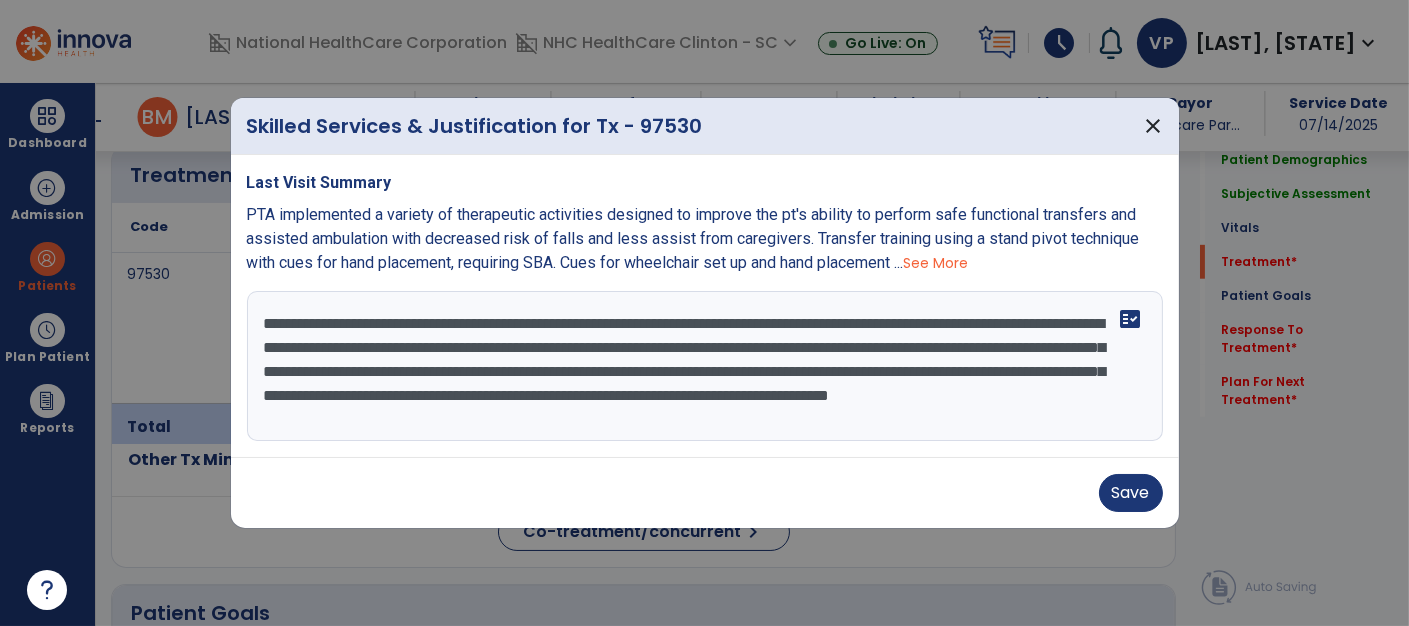 click on "**********" at bounding box center [705, 366] 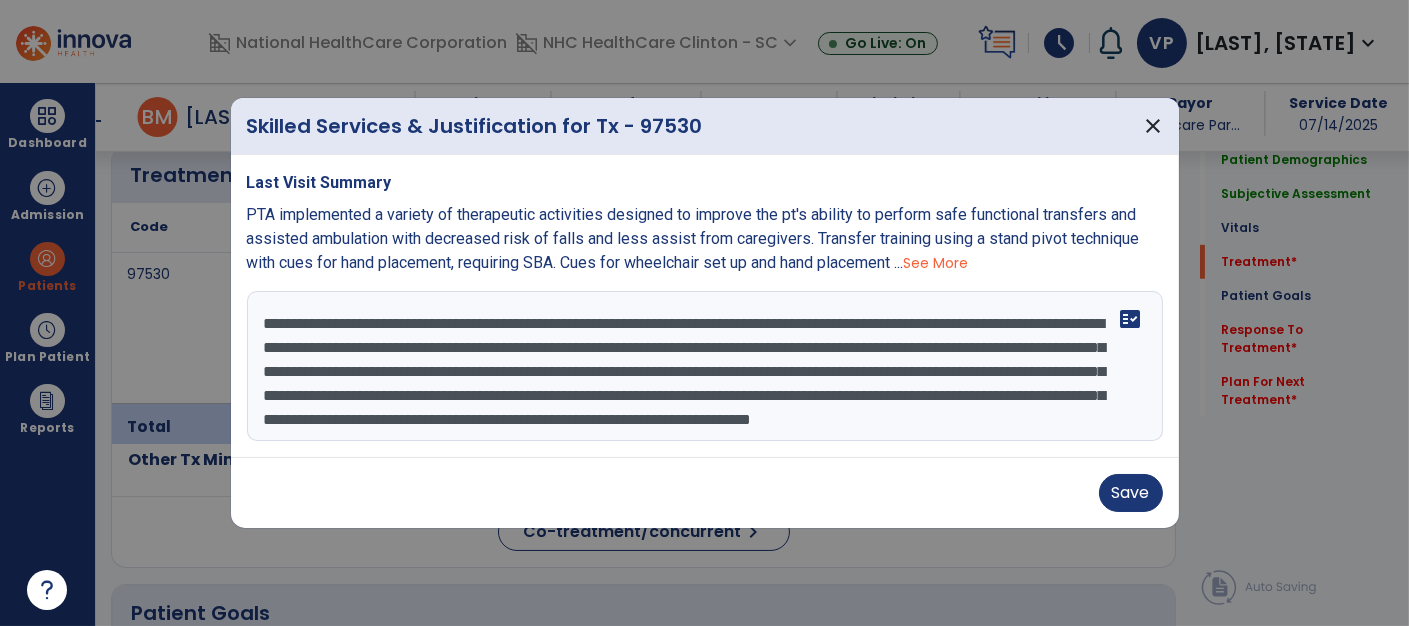 scroll, scrollTop: 38, scrollLeft: 0, axis: vertical 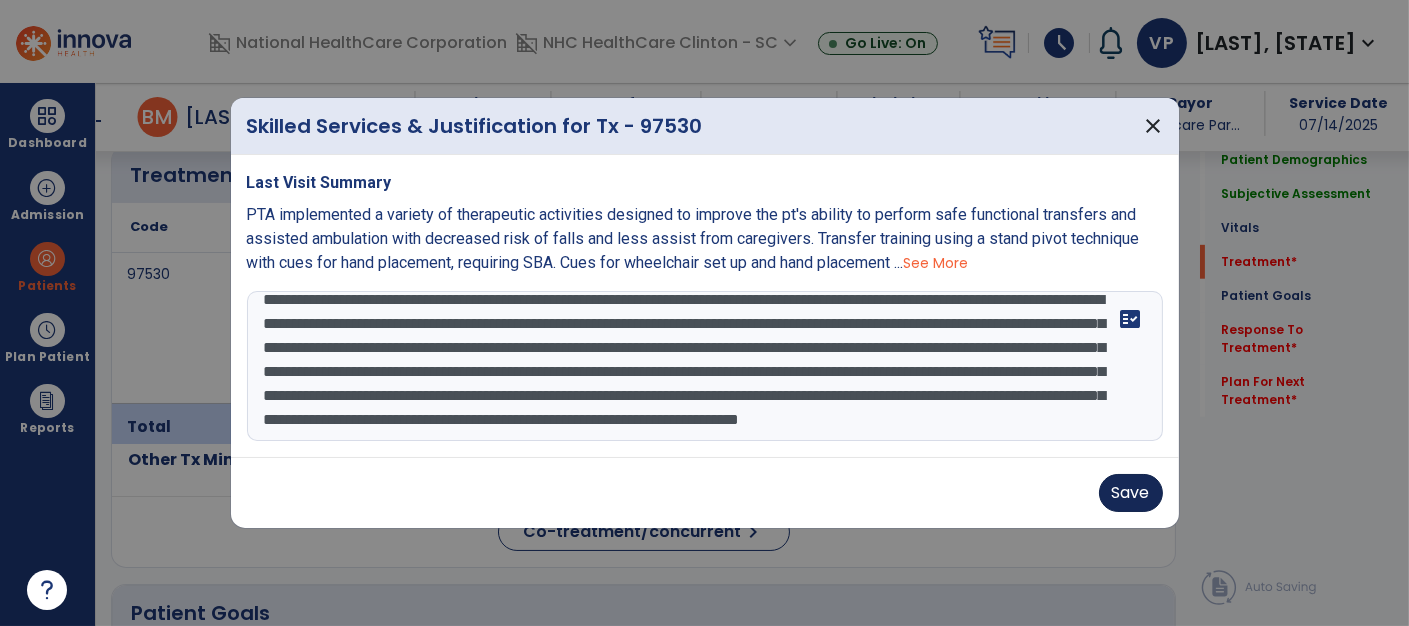 type on "**********" 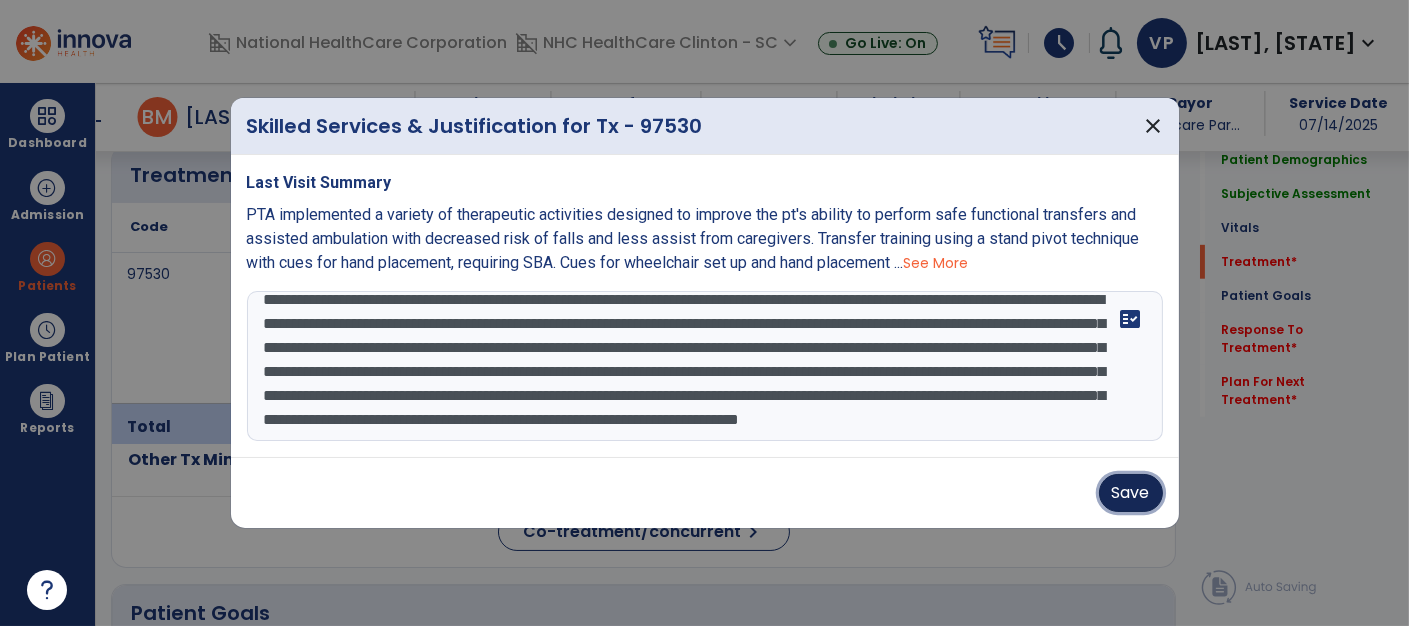 click on "Save" at bounding box center (1131, 493) 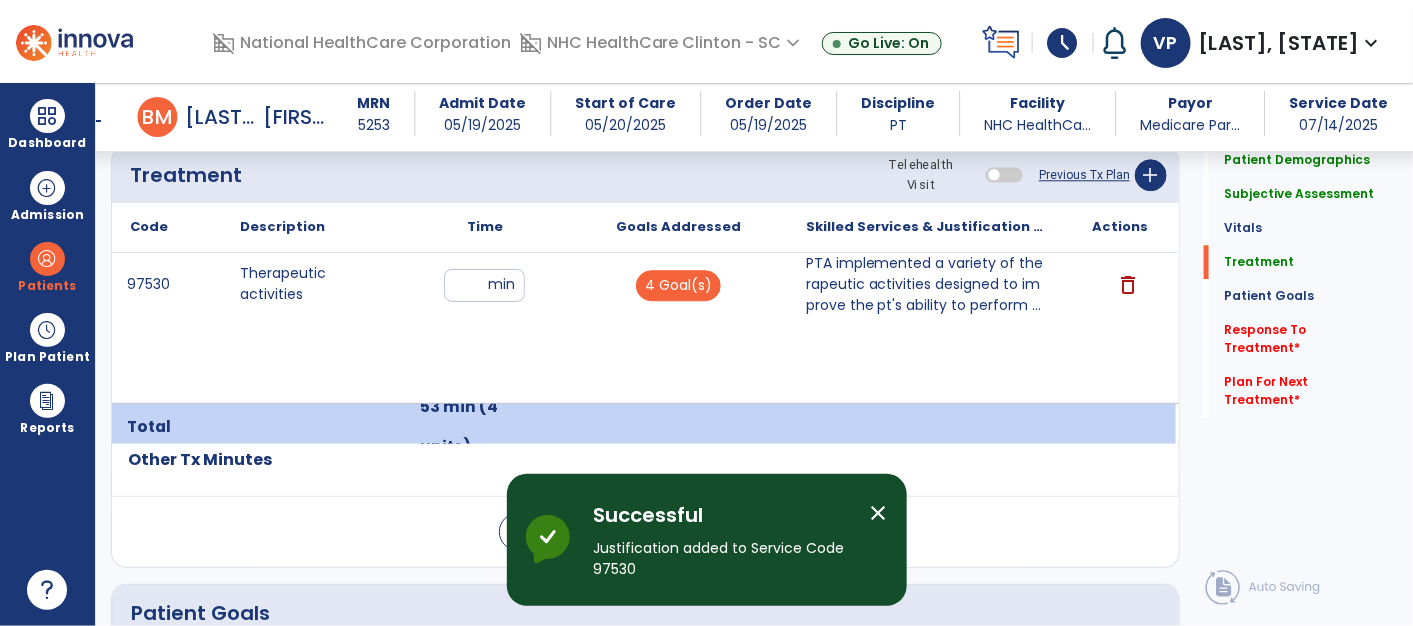 click on "PTA implemented a variety of therapeutic activities designed to improve the pt's ability to perform ..." at bounding box center (927, 284) 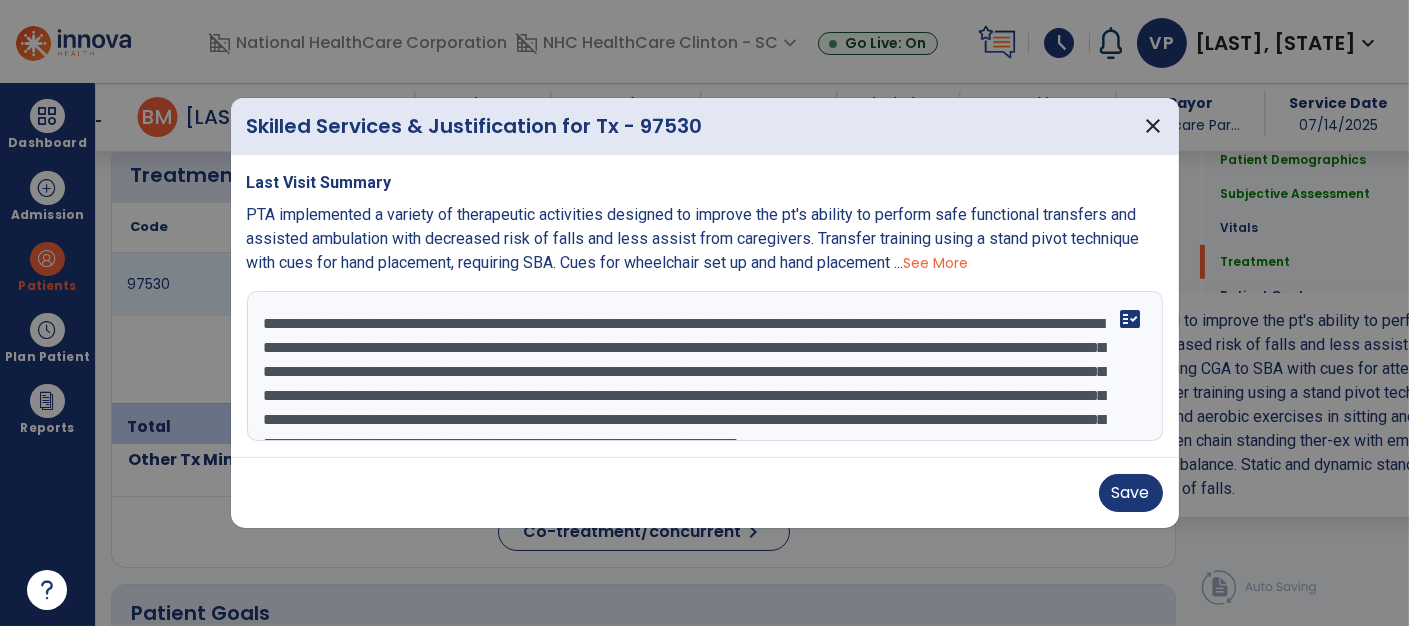 scroll, scrollTop: 1743, scrollLeft: 0, axis: vertical 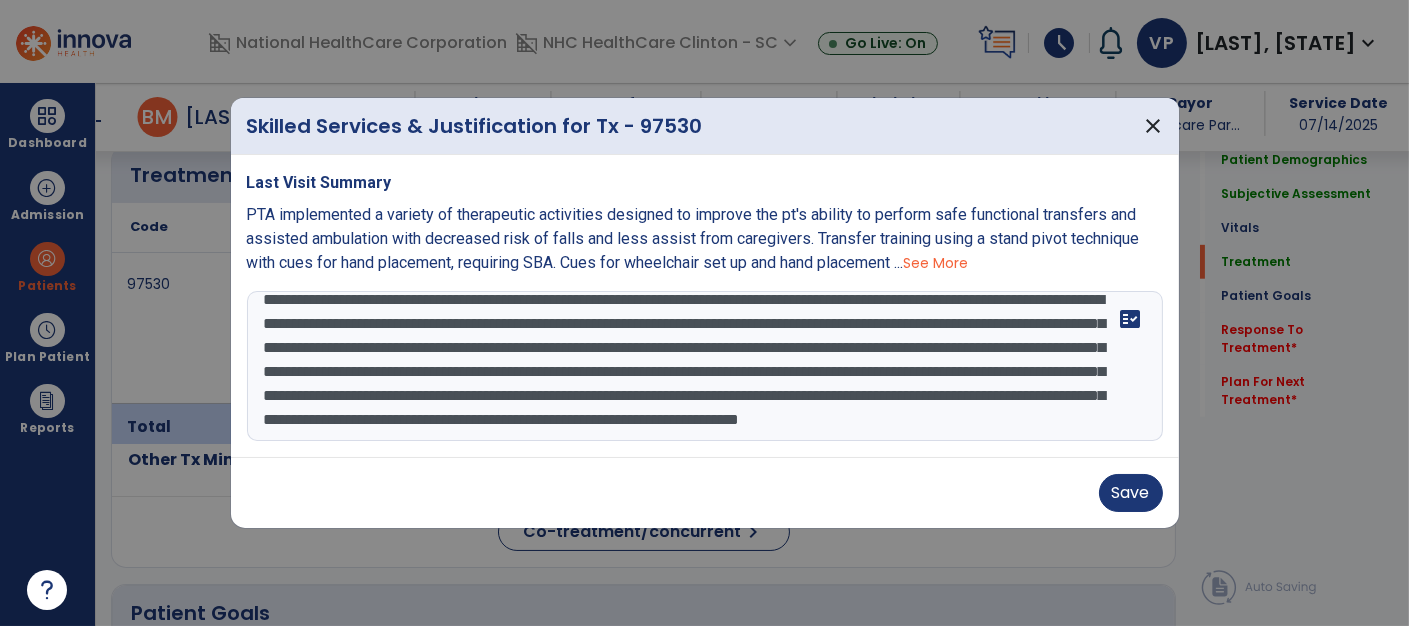 drag, startPoint x: 261, startPoint y: 326, endPoint x: 525, endPoint y: 608, distance: 386.29004 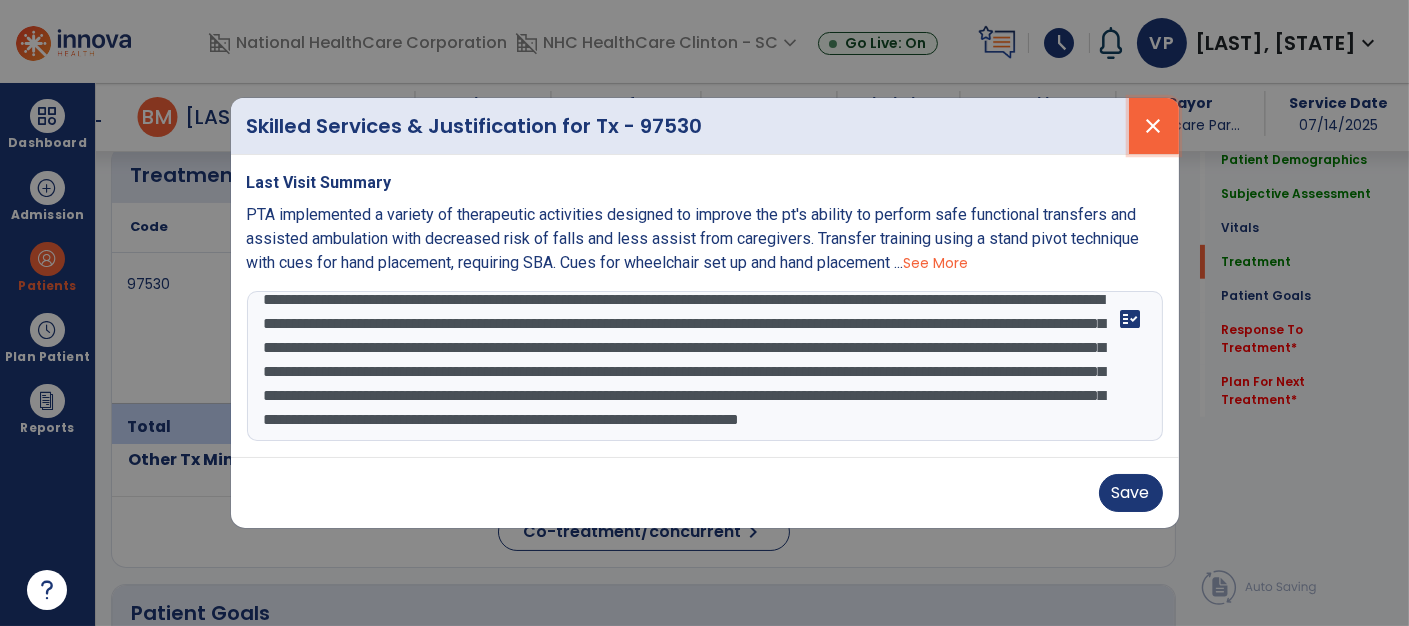 click on "close" at bounding box center [1154, 126] 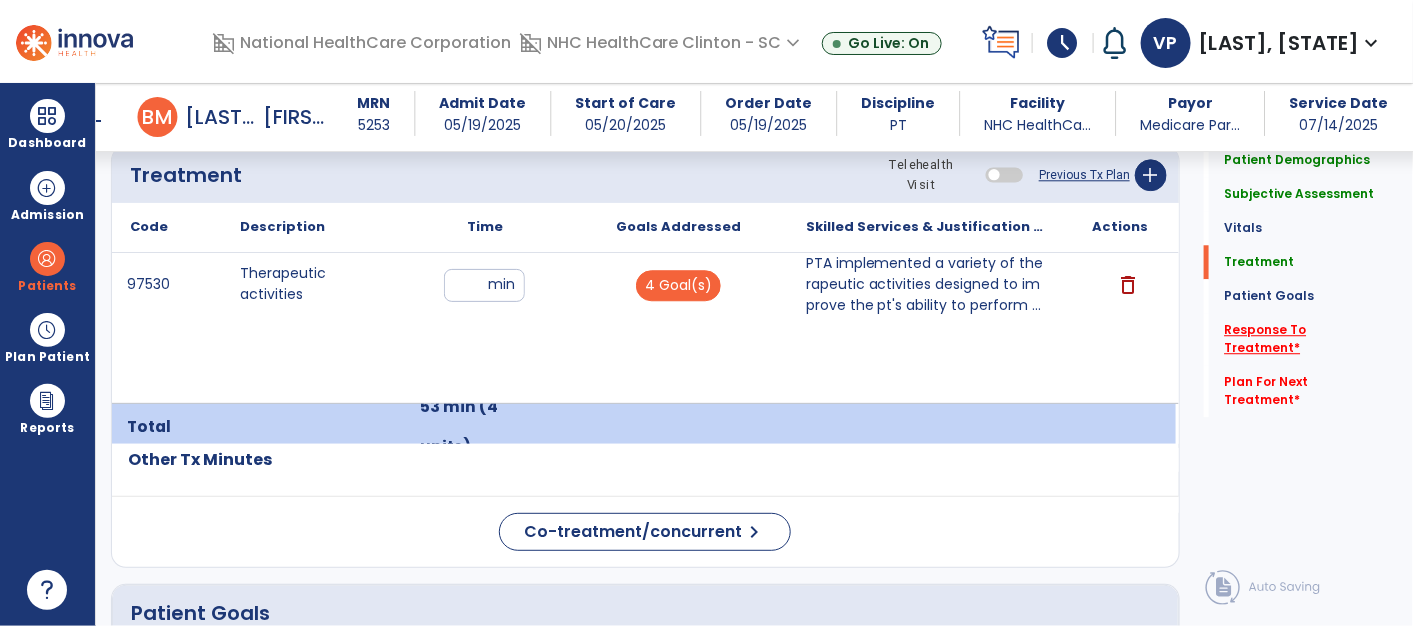 click on "Response To Treatment   *" 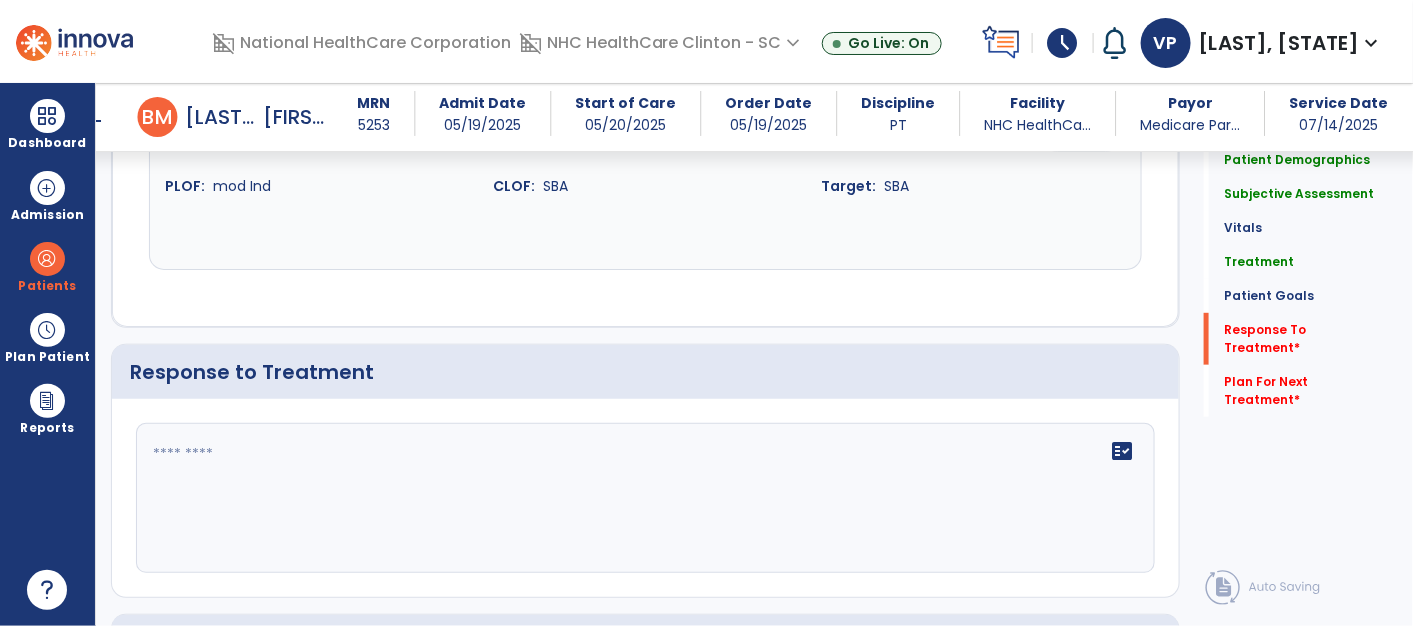 scroll, scrollTop: 3011, scrollLeft: 0, axis: vertical 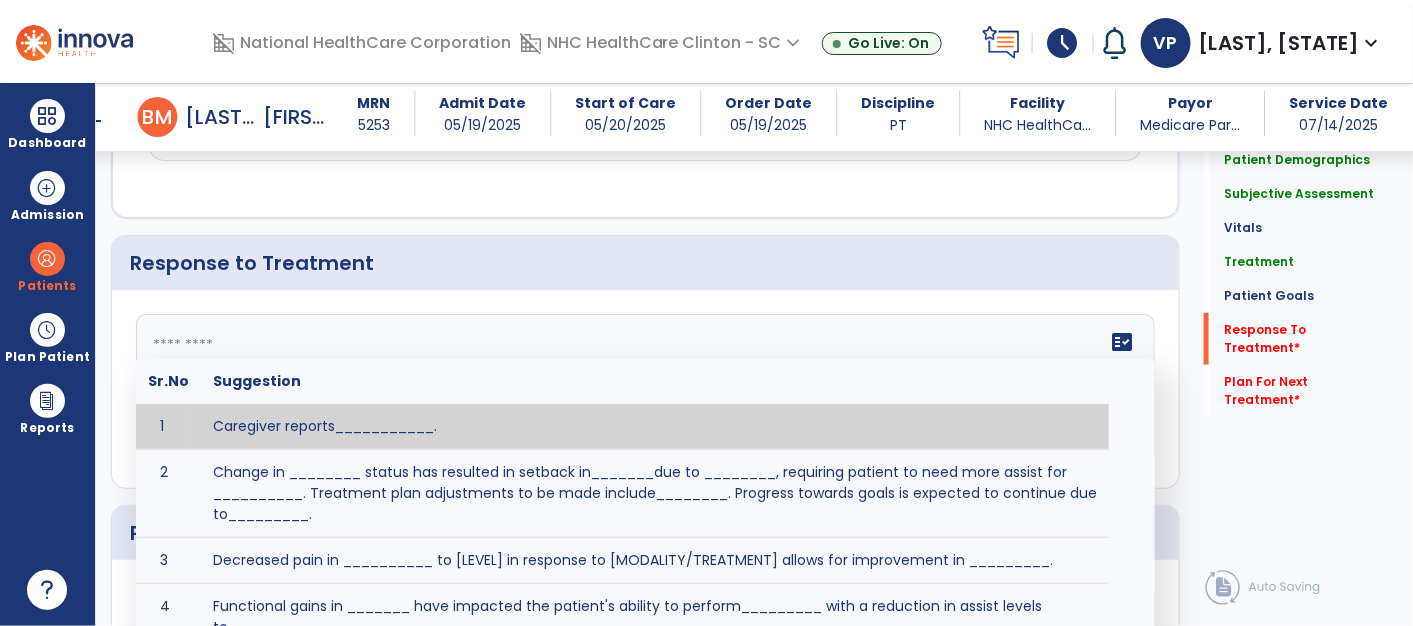 click 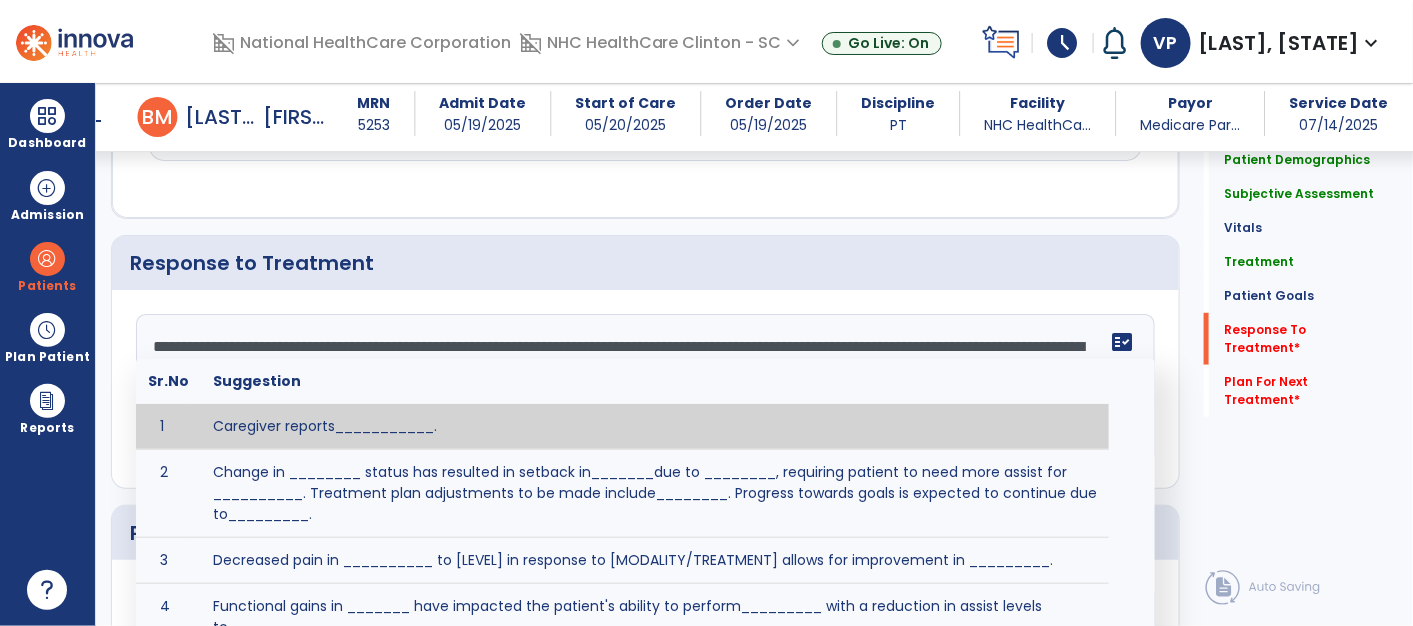 scroll, scrollTop: 86, scrollLeft: 0, axis: vertical 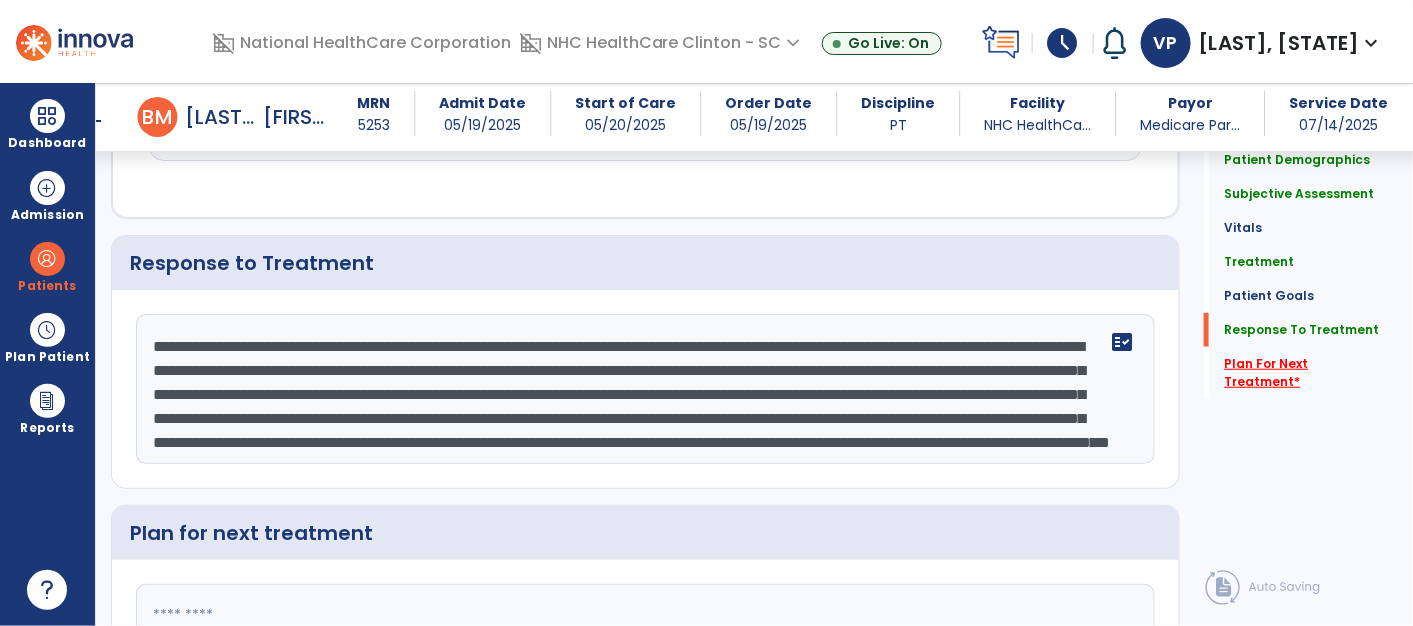 type on "**********" 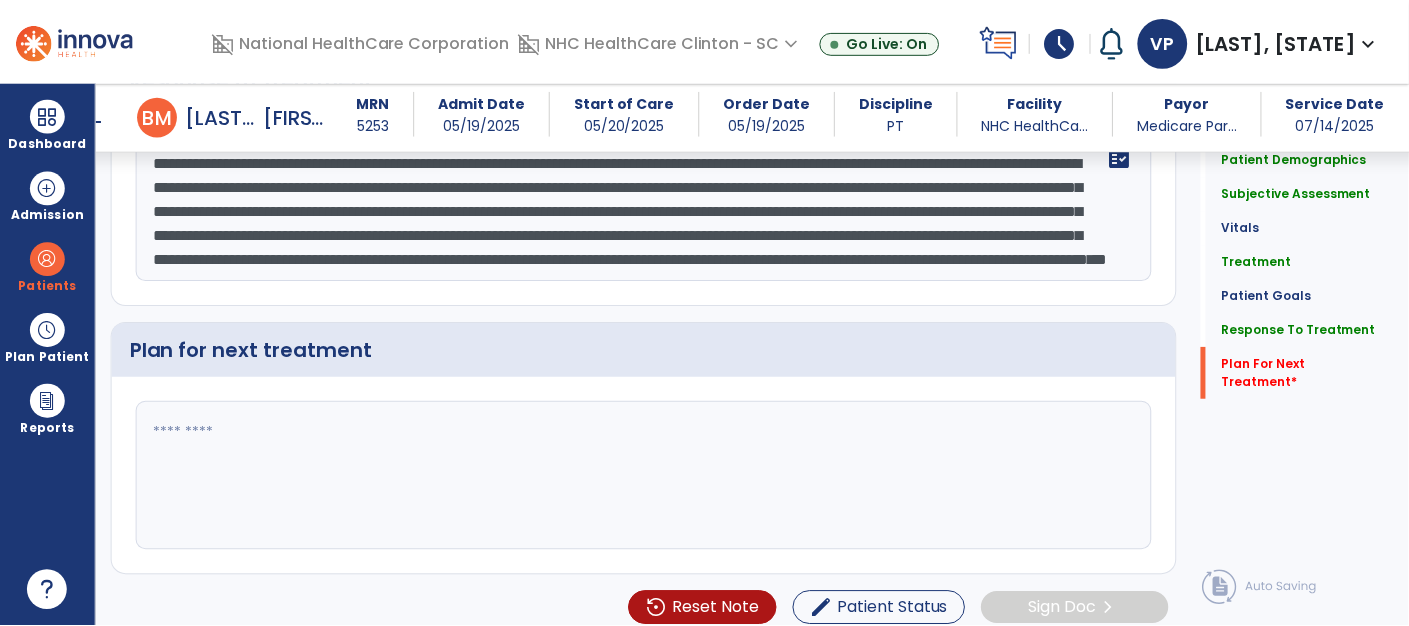 scroll, scrollTop: 3200, scrollLeft: 0, axis: vertical 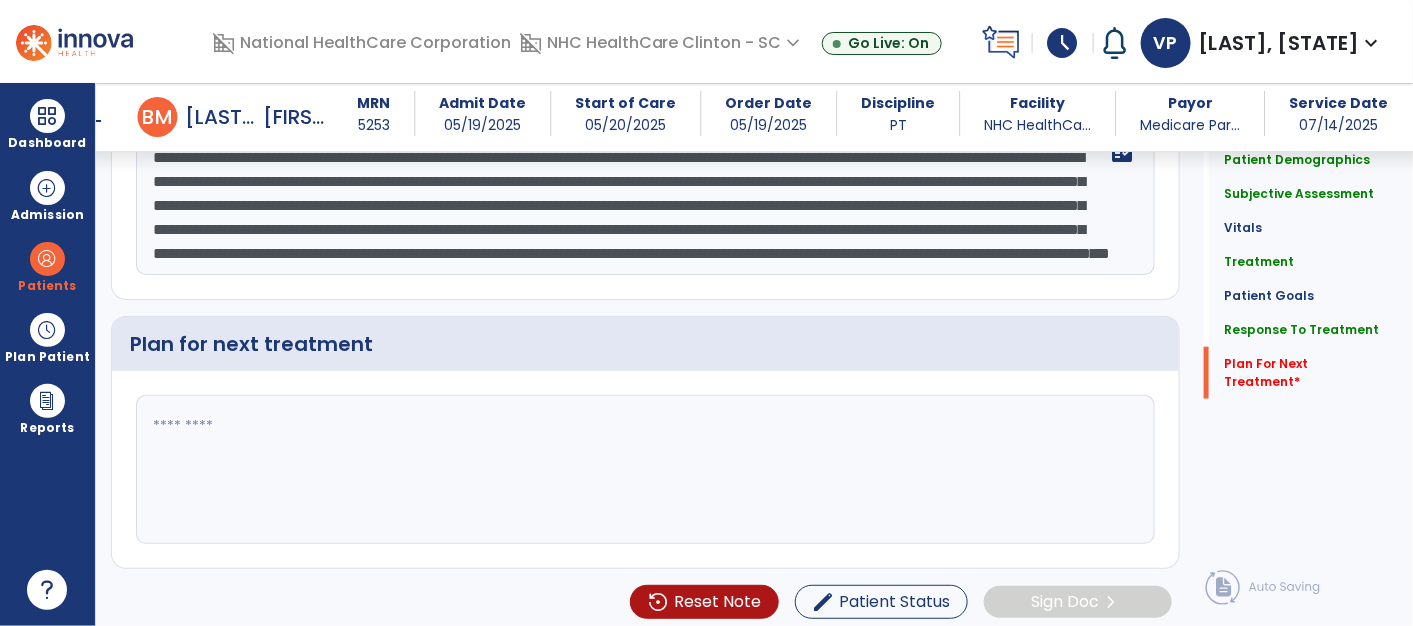 click 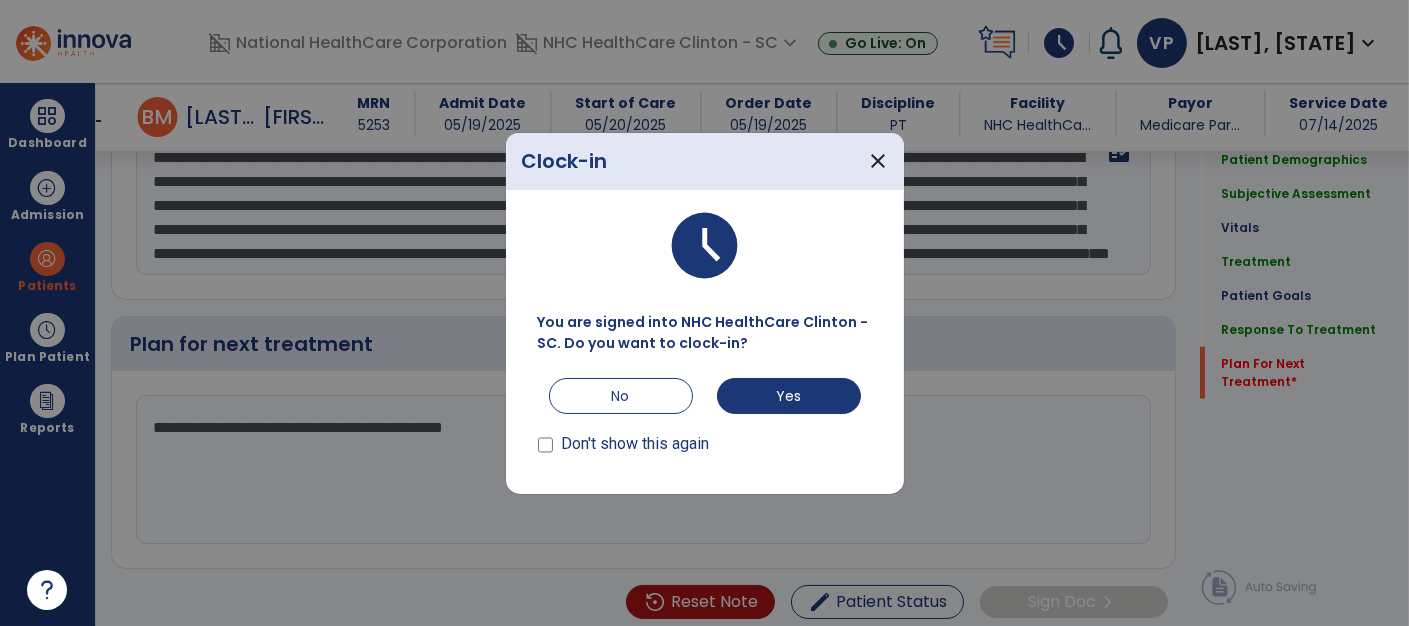 scroll, scrollTop: 3200, scrollLeft: 0, axis: vertical 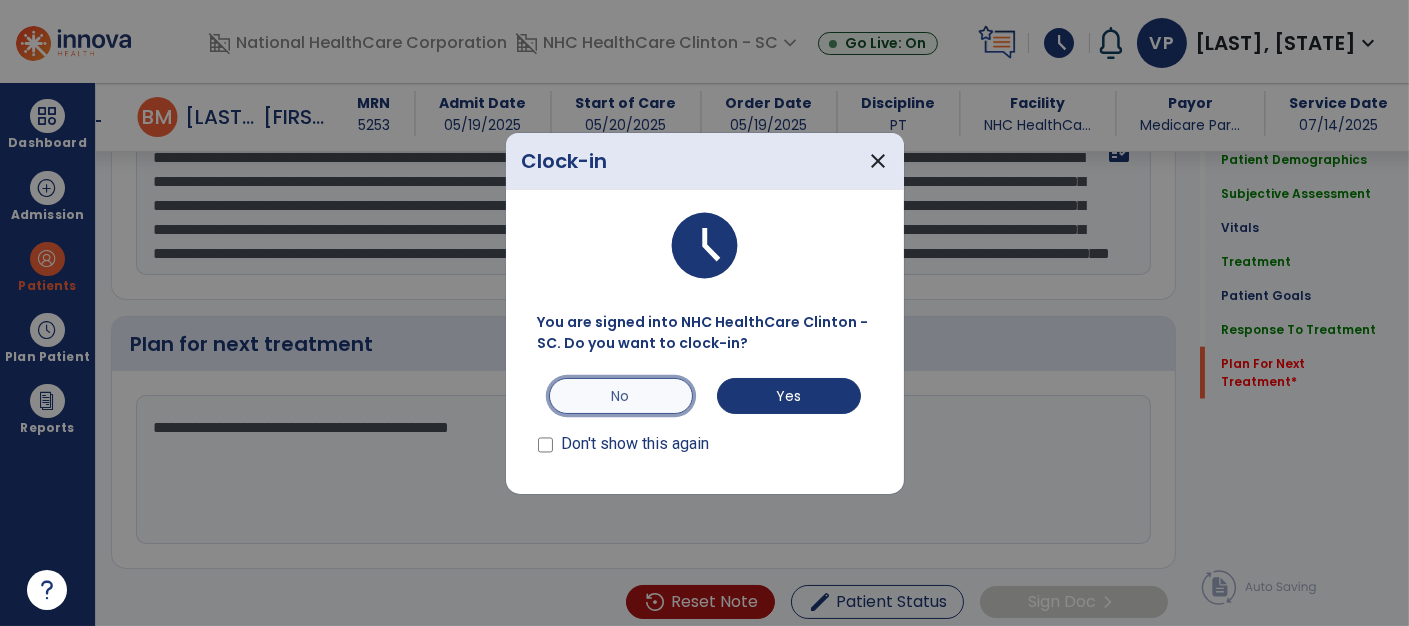click on "No" at bounding box center [621, 396] 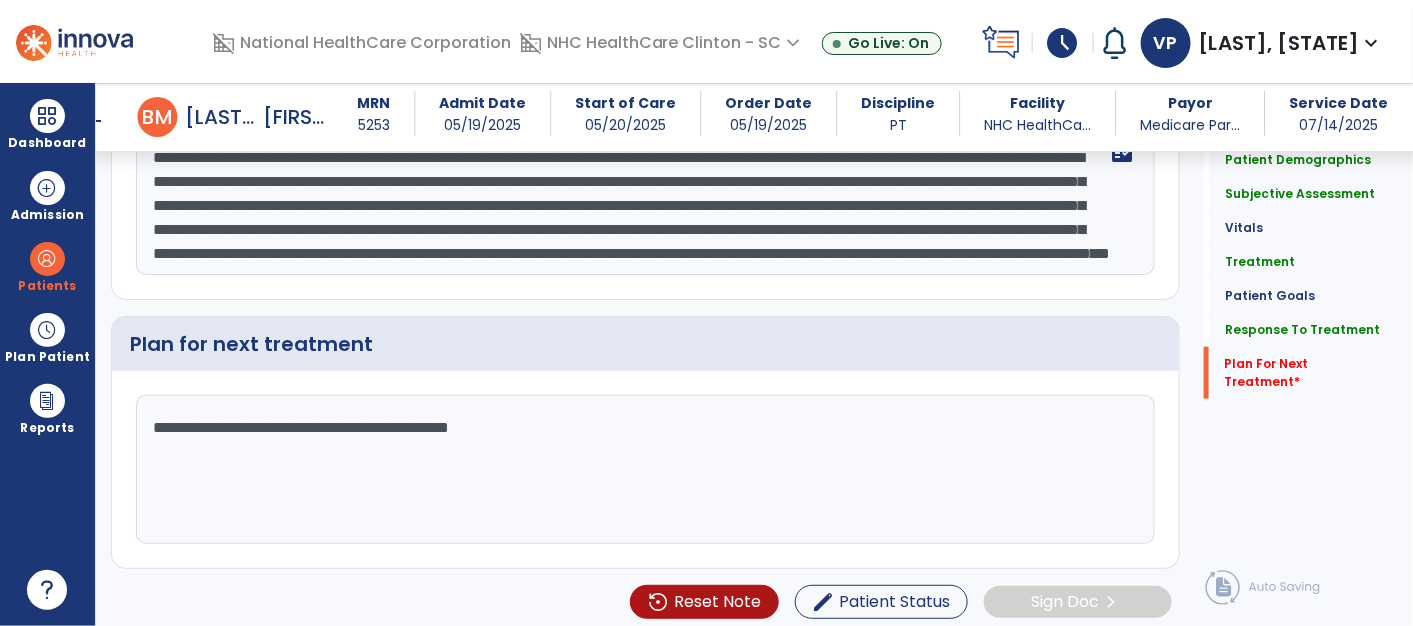 click on "**********" 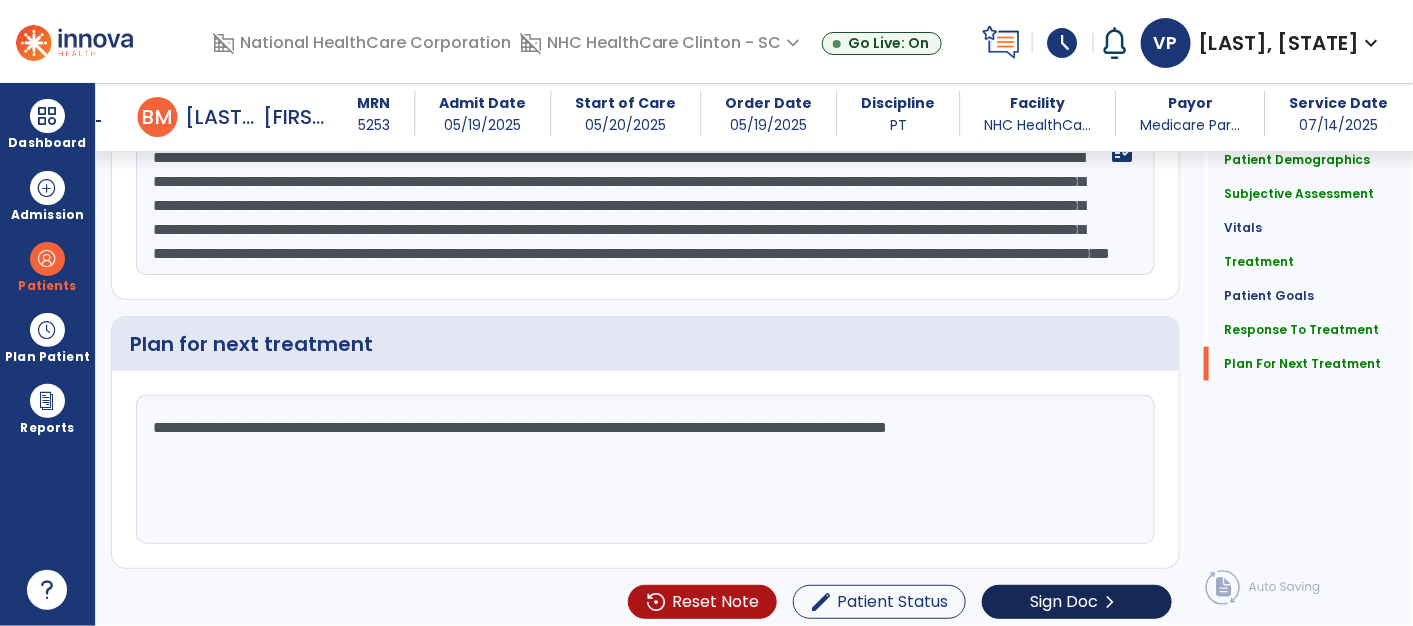 type on "**********" 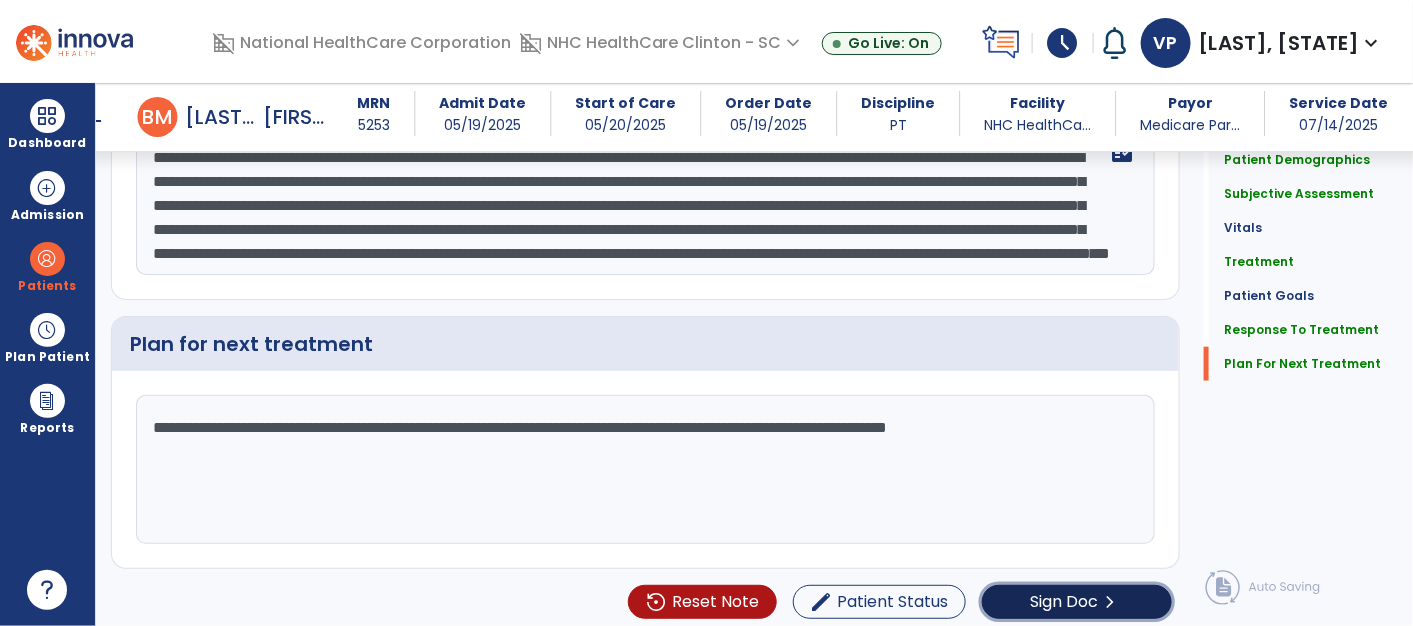 click on "Sign Doc" 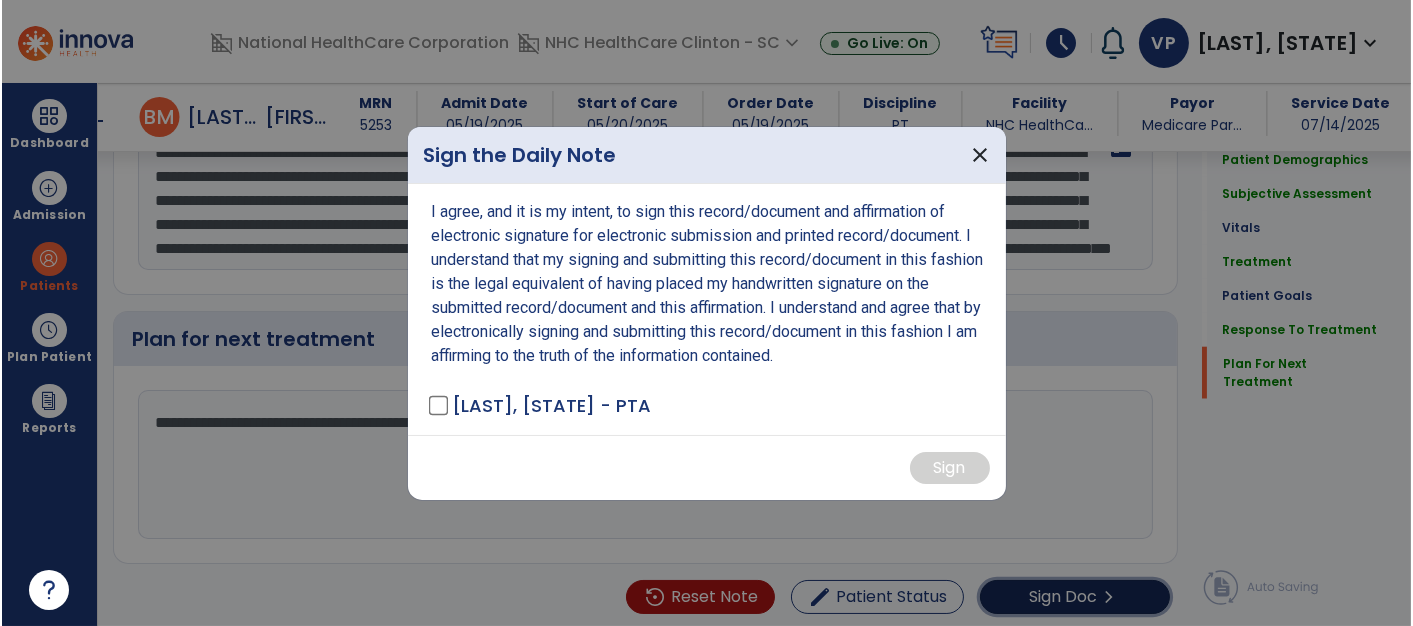 scroll, scrollTop: 3200, scrollLeft: 0, axis: vertical 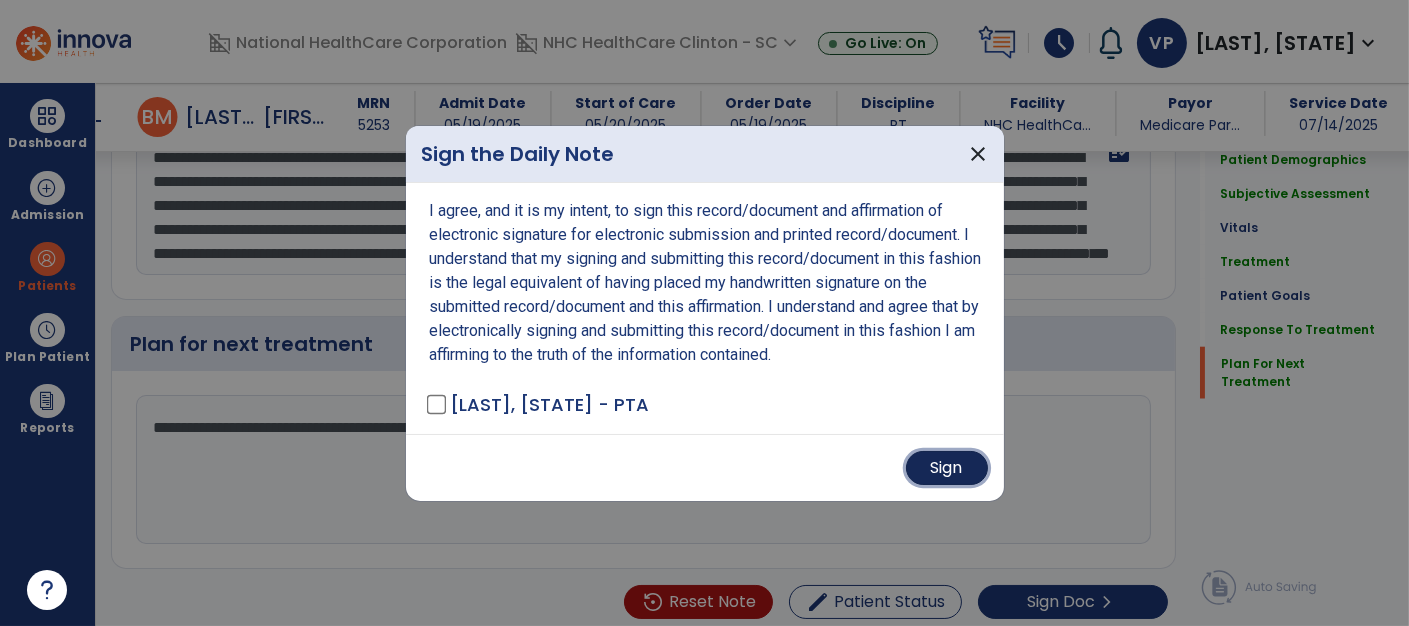 click on "Sign" at bounding box center [947, 468] 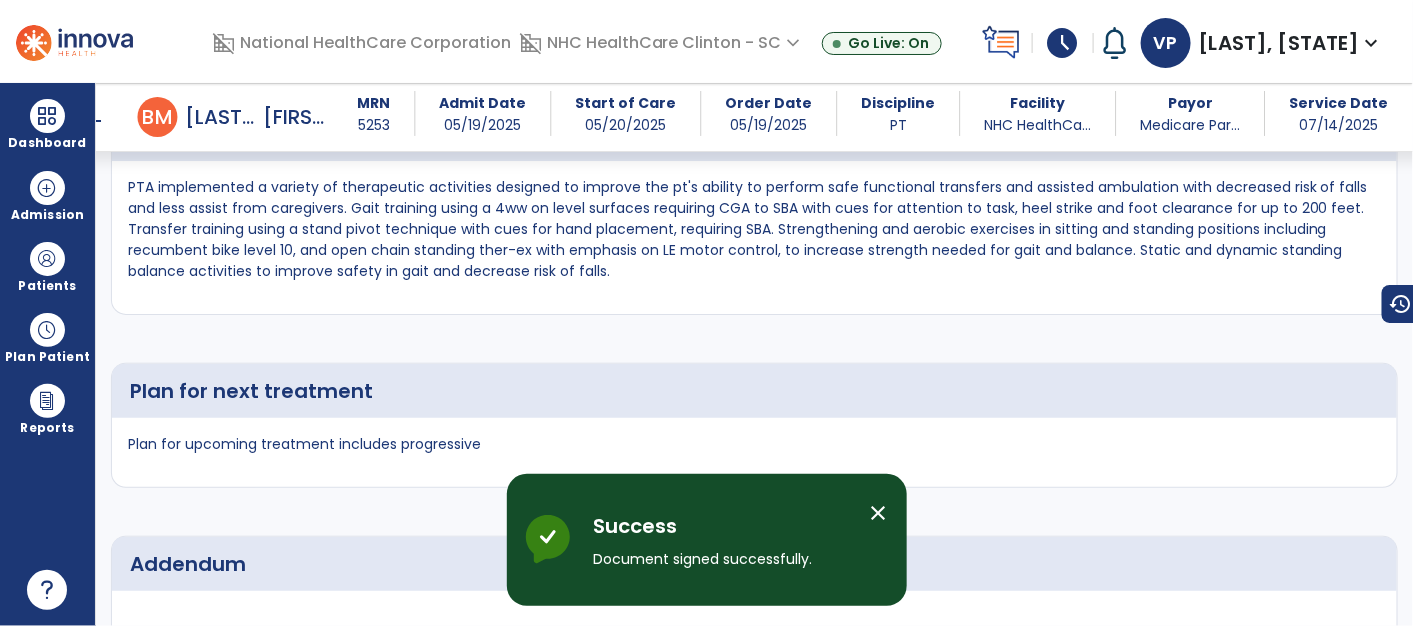 scroll, scrollTop: 4794, scrollLeft: 0, axis: vertical 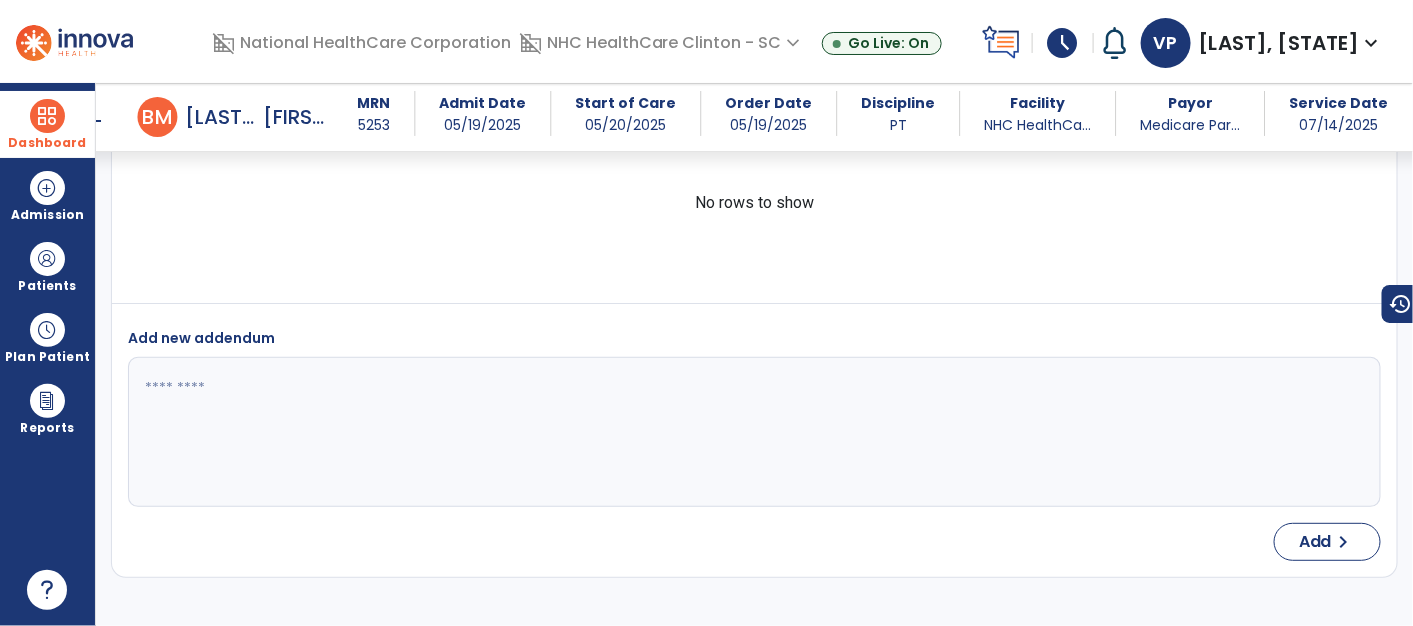 click at bounding box center (47, 116) 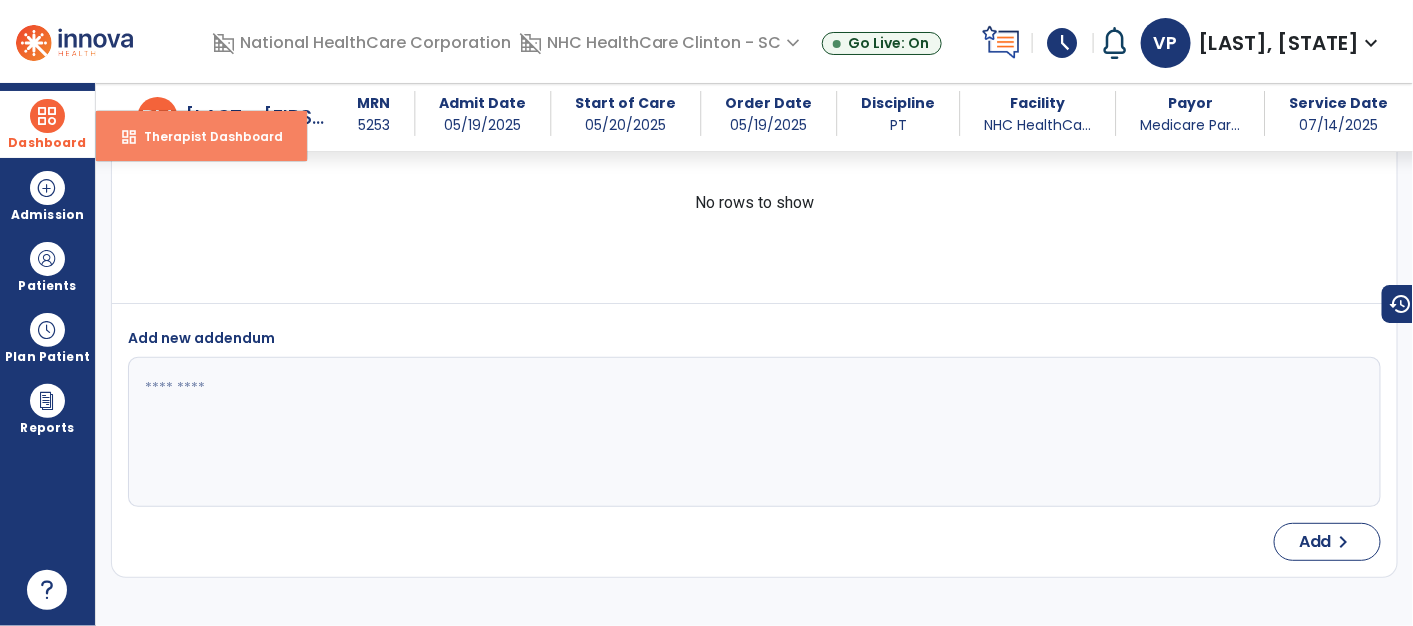 click on "Therapist Dashboard" at bounding box center [205, 136] 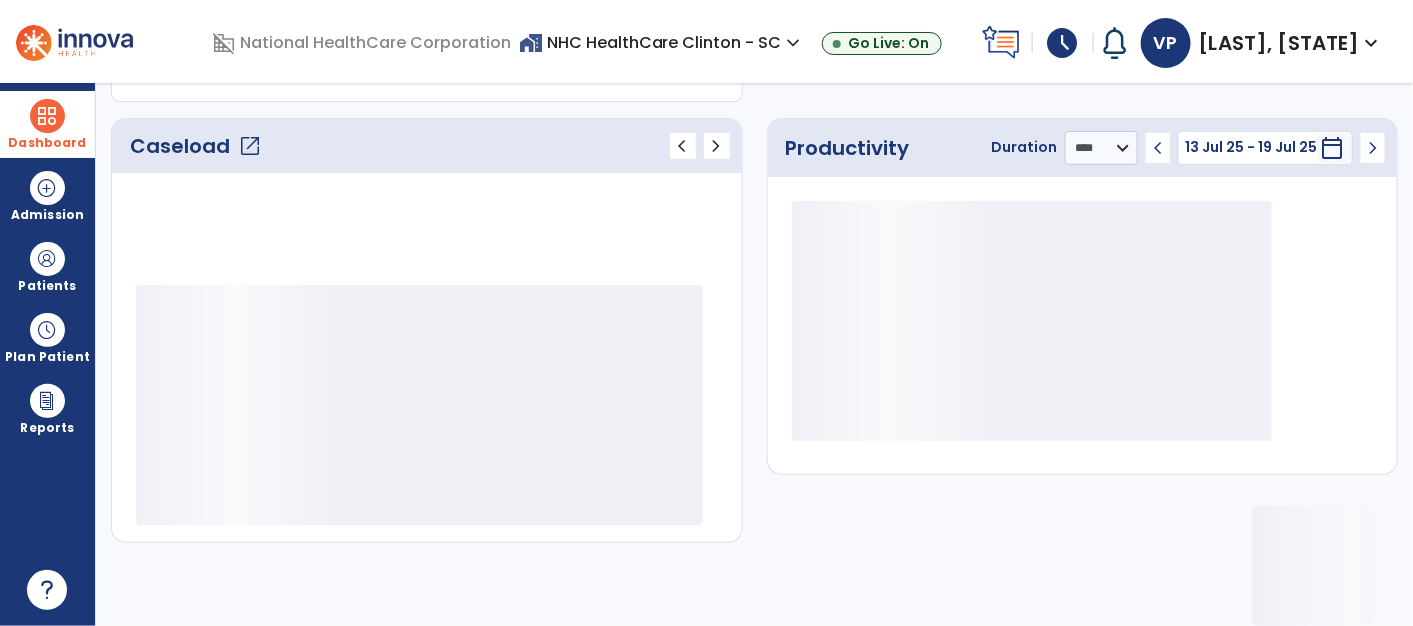 scroll, scrollTop: 245, scrollLeft: 0, axis: vertical 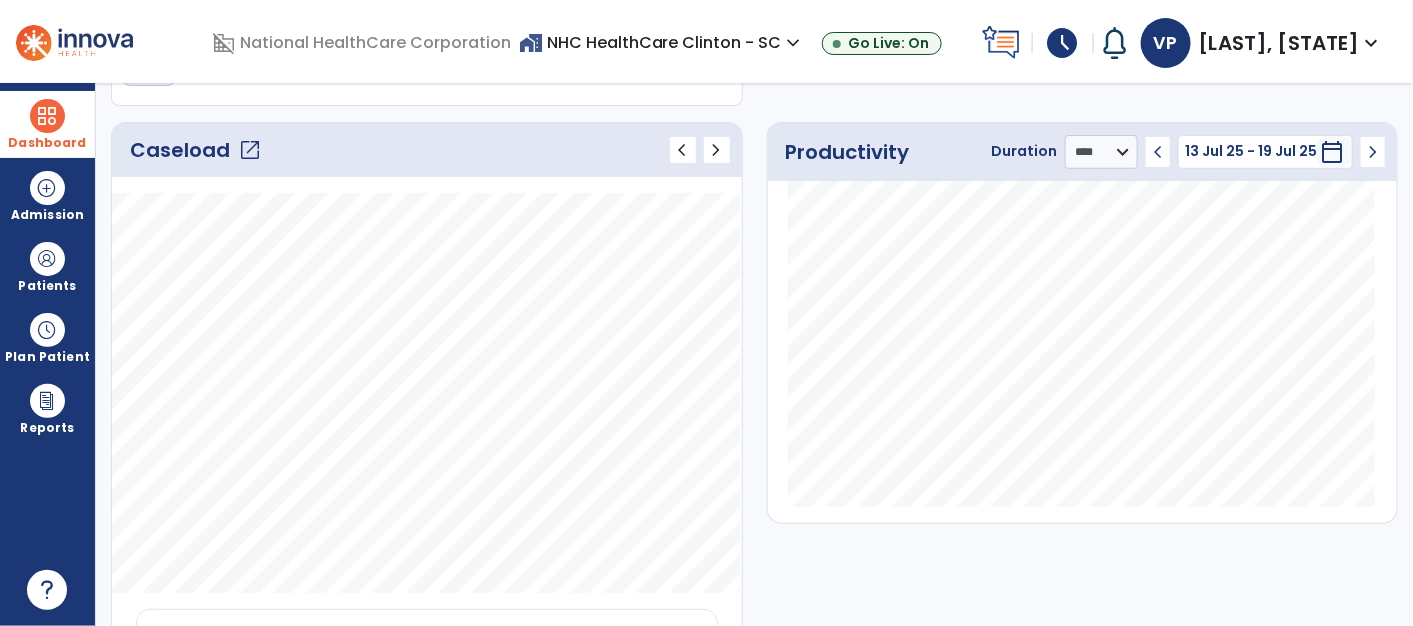 click on "open_in_new" 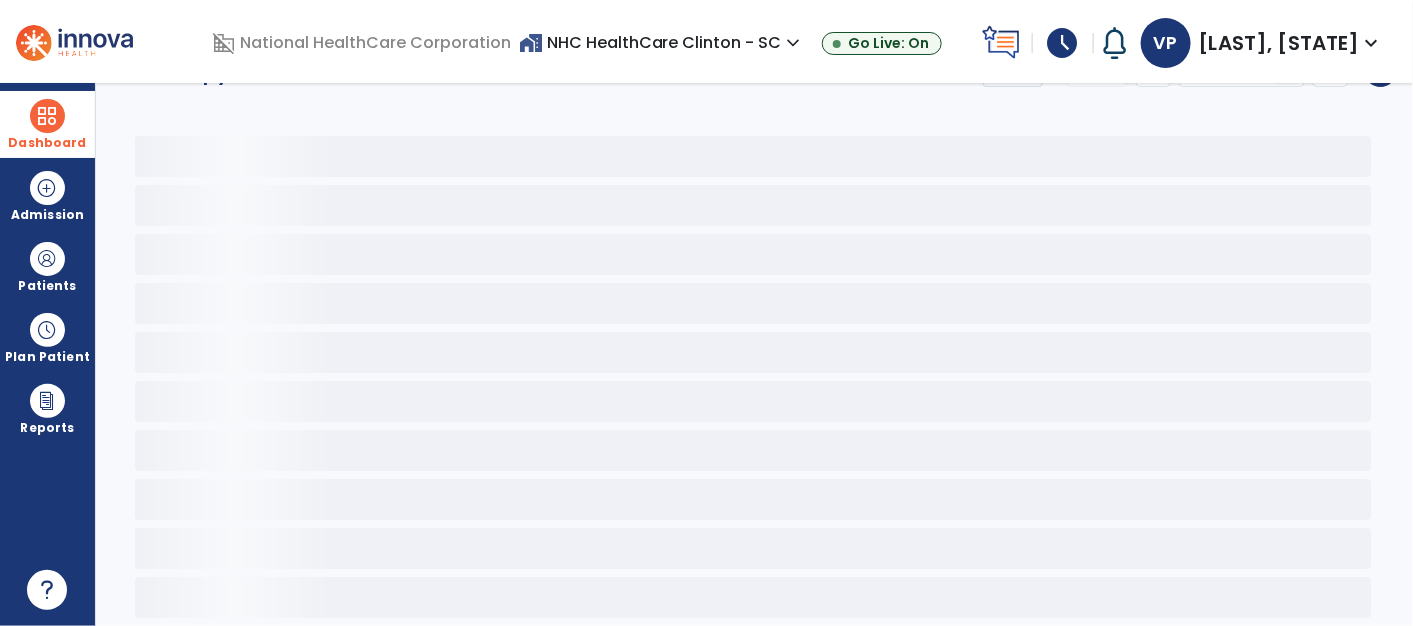 scroll, scrollTop: 36, scrollLeft: 0, axis: vertical 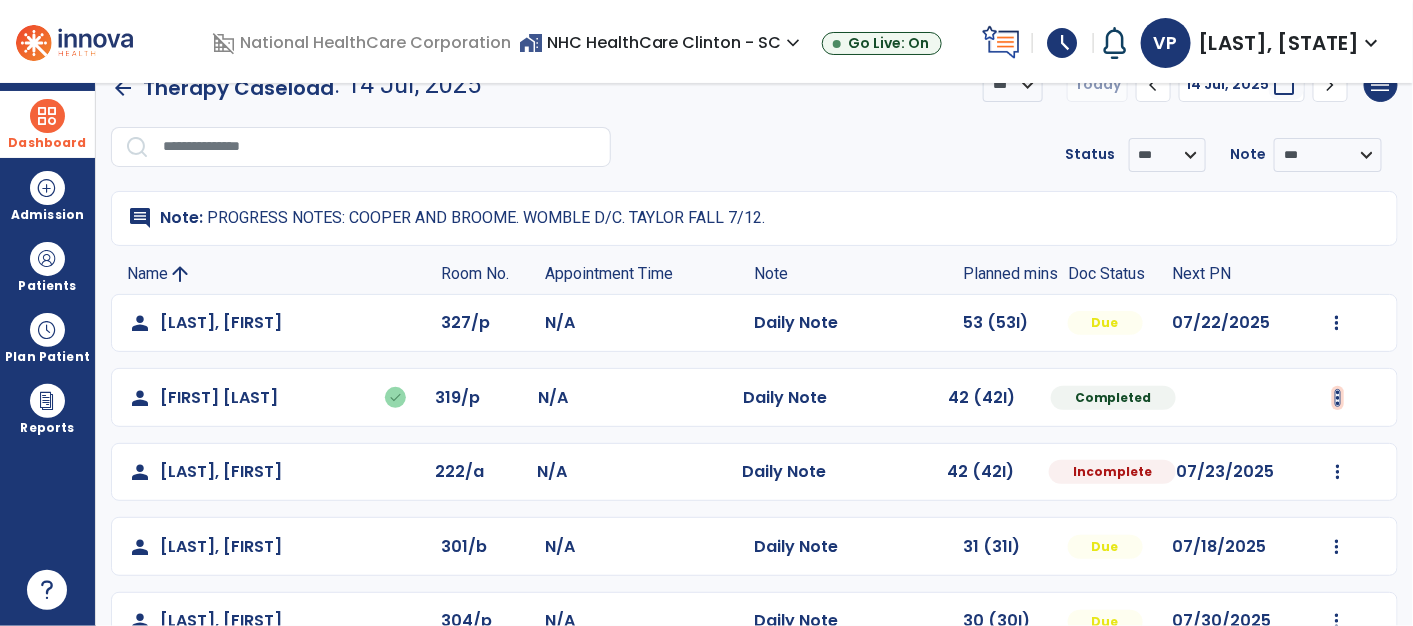 click at bounding box center (1337, 323) 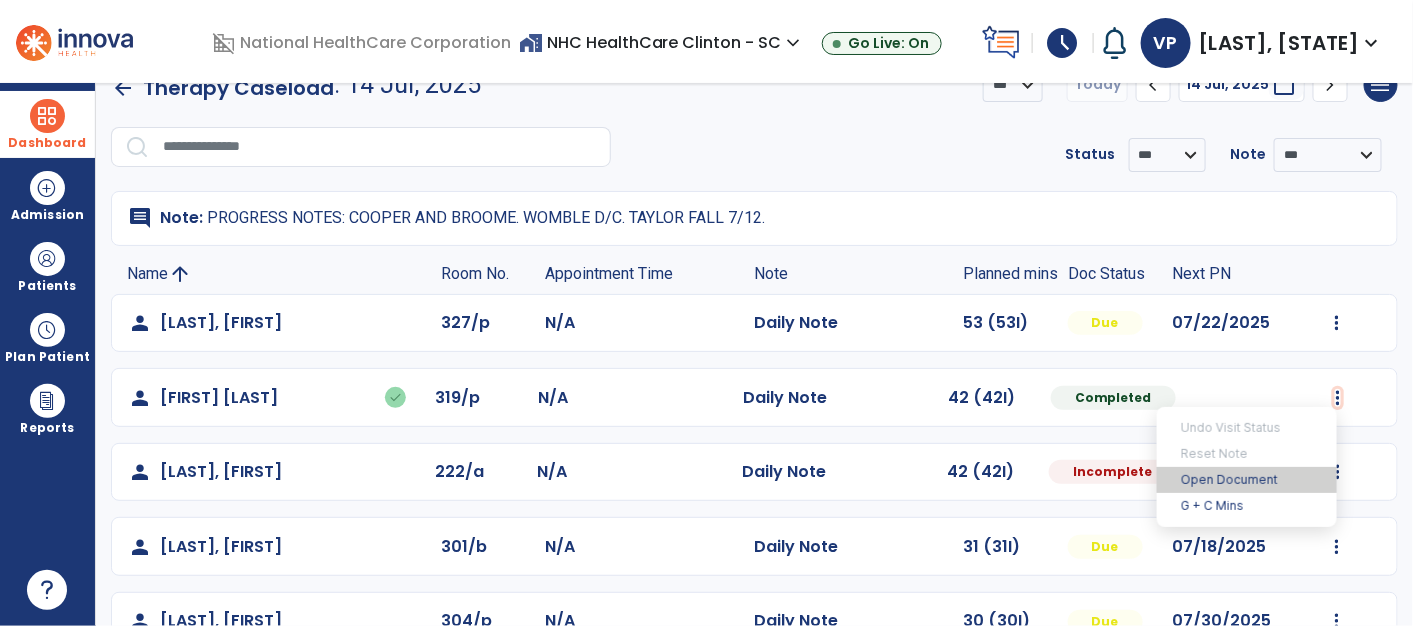 click on "Open Document" at bounding box center [1247, 480] 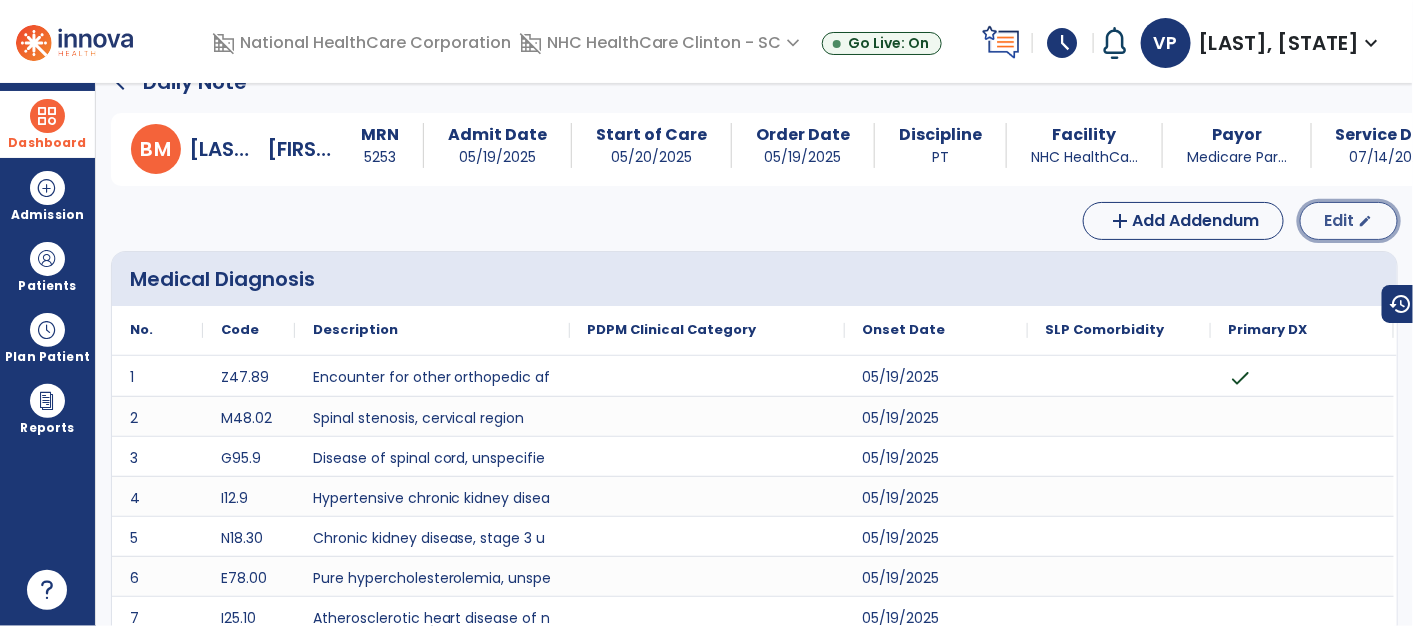 click on "Edit" 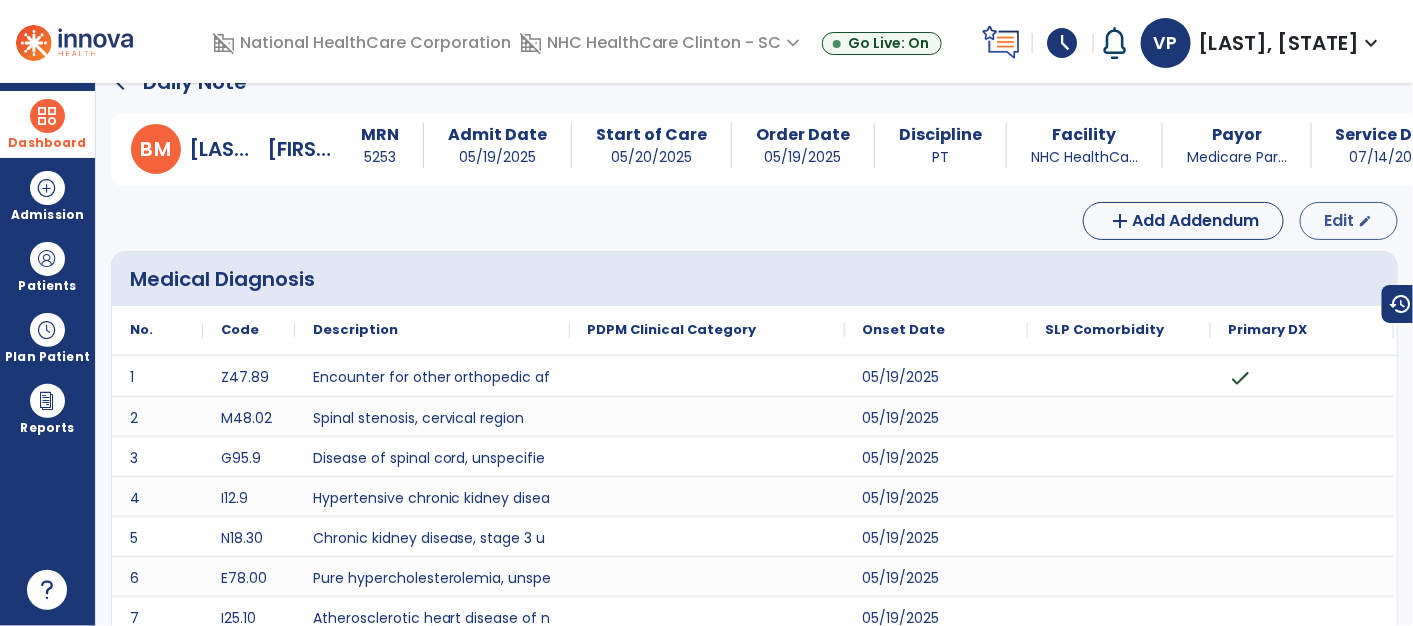 select on "*" 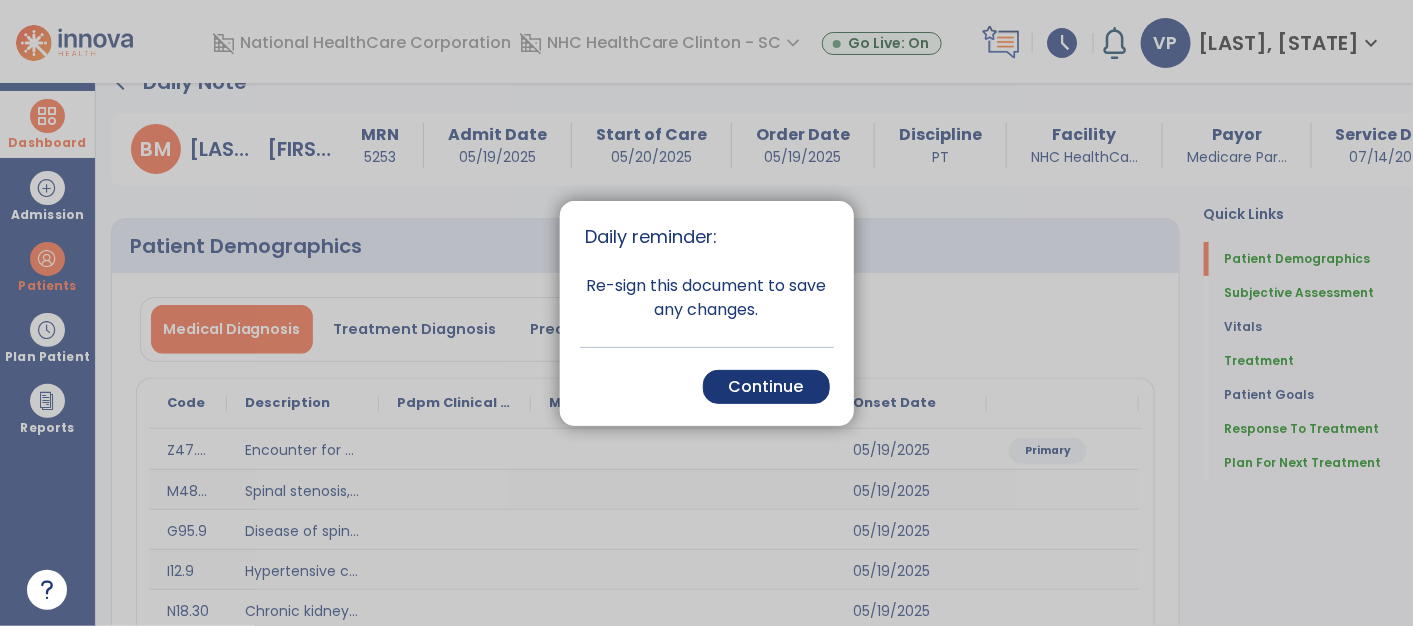 click at bounding box center [706, 313] 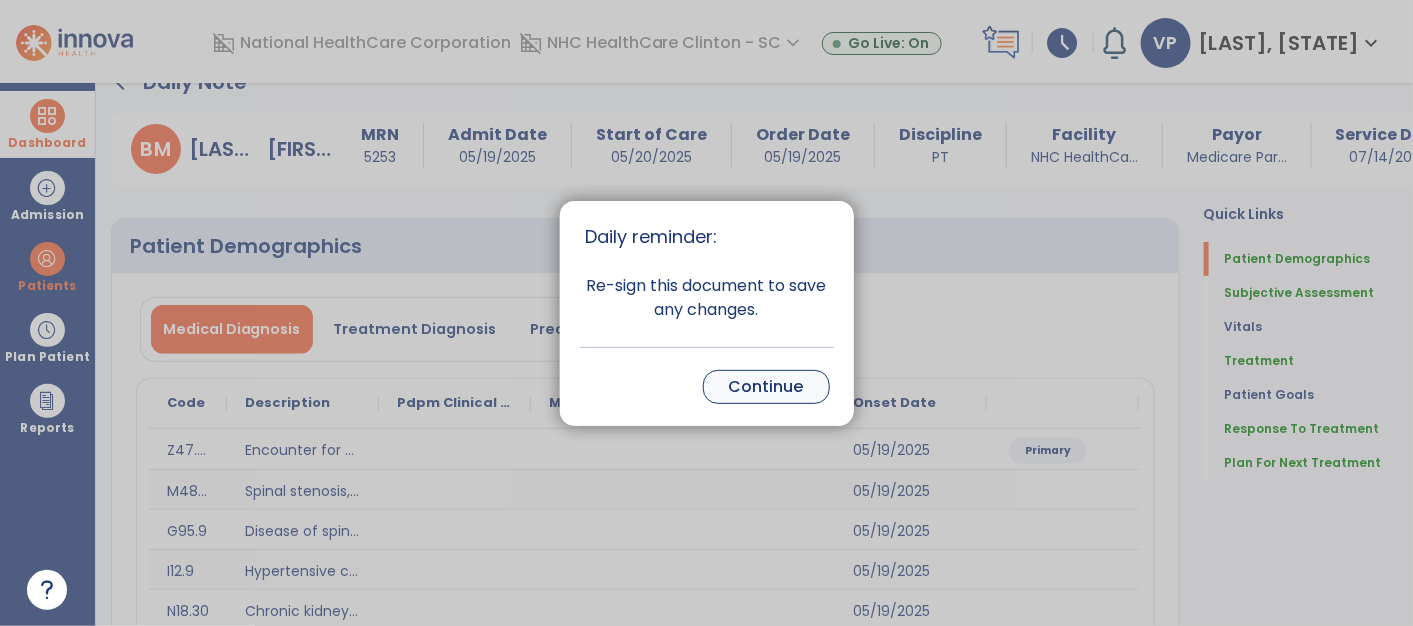 click on "Continue" at bounding box center [766, 387] 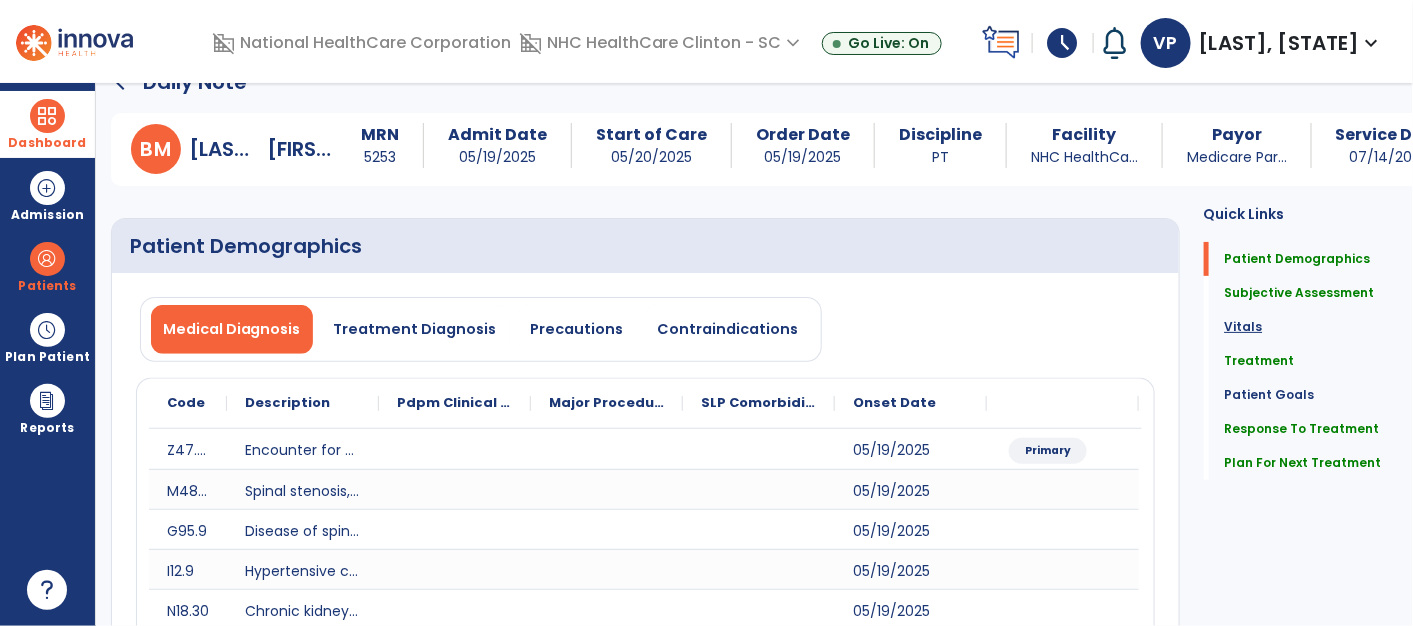 click on "Vitals" 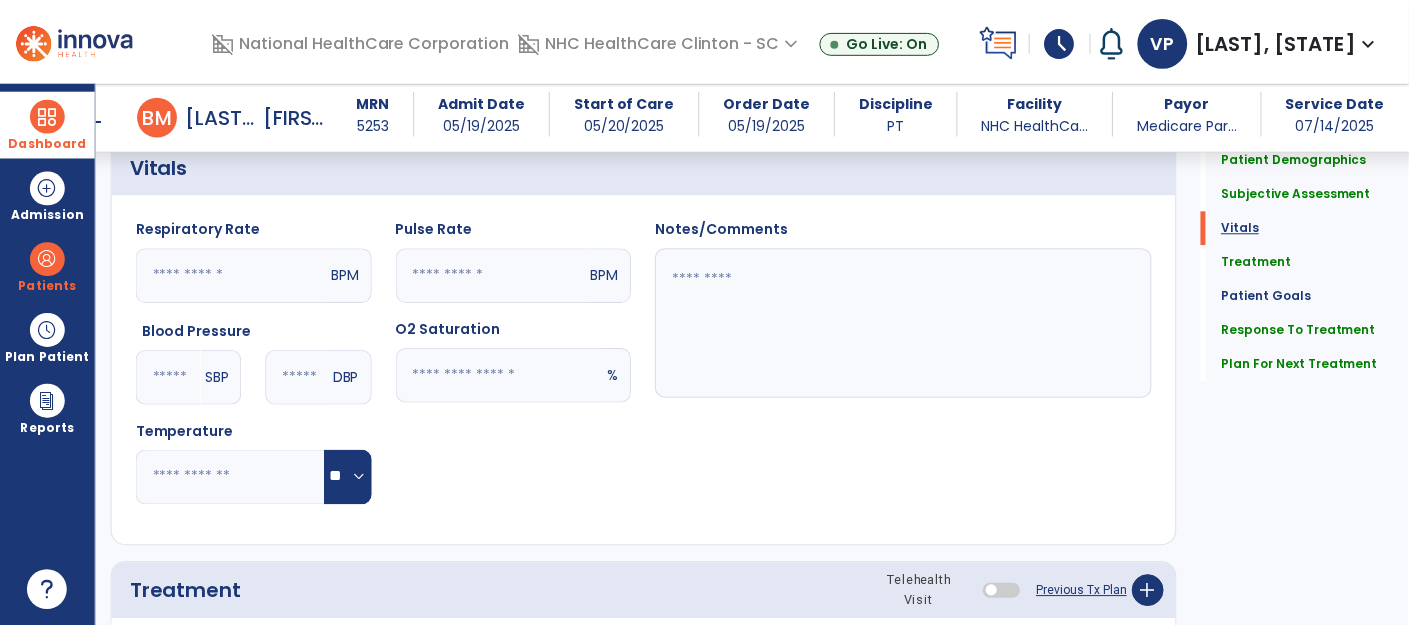 scroll, scrollTop: 1332, scrollLeft: 0, axis: vertical 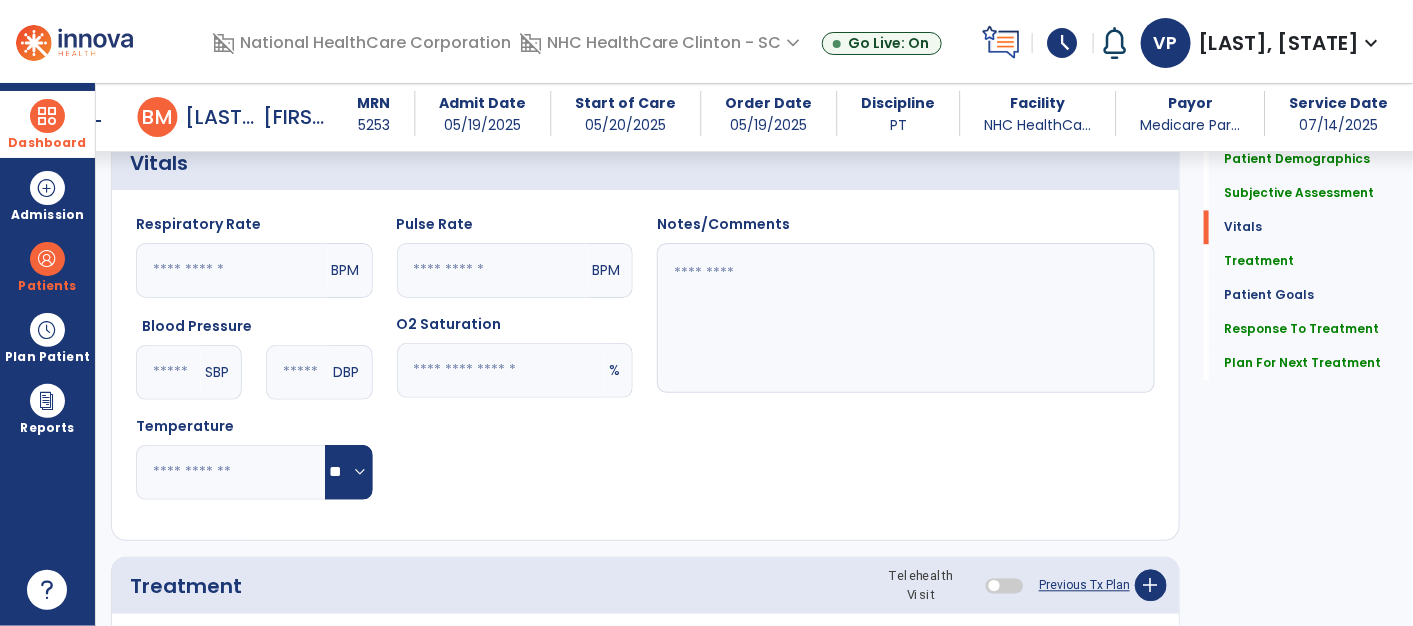 click on "Patient Demographics  Medical Diagnosis   Treatment Diagnosis   Precautions   Contraindications
Code
Description
Pdpm Clinical Category
Z47.89" 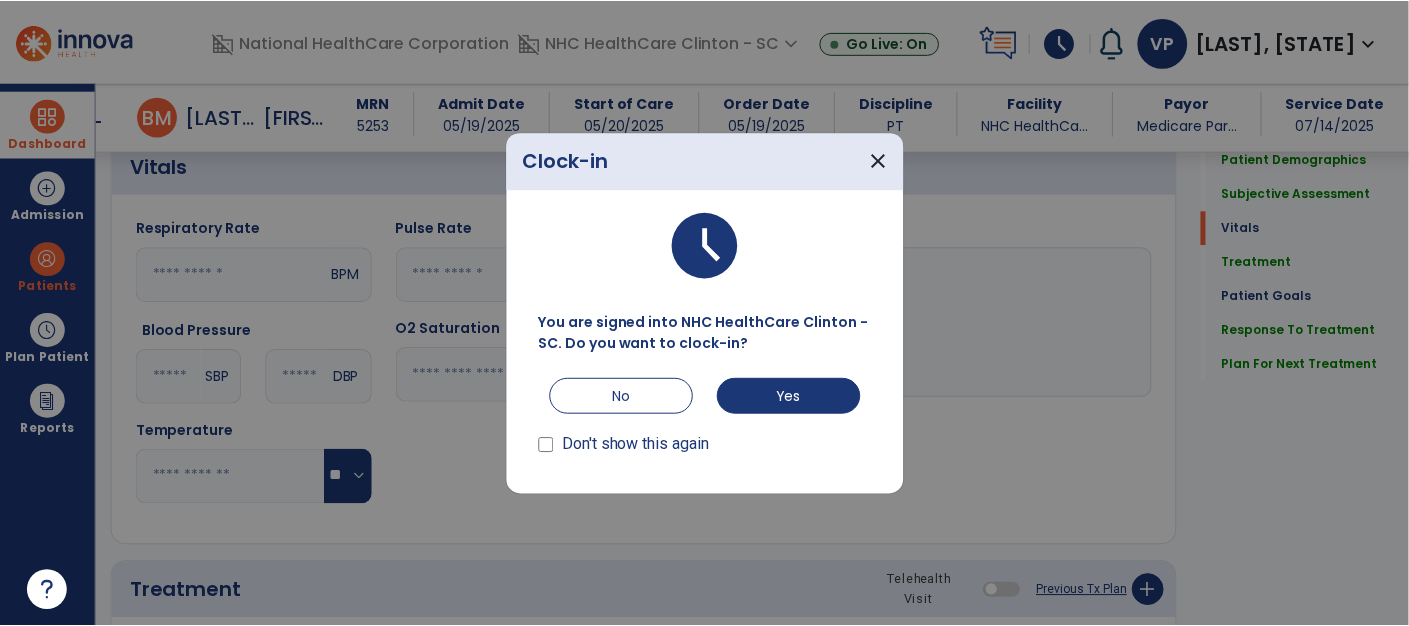scroll, scrollTop: 1332, scrollLeft: 0, axis: vertical 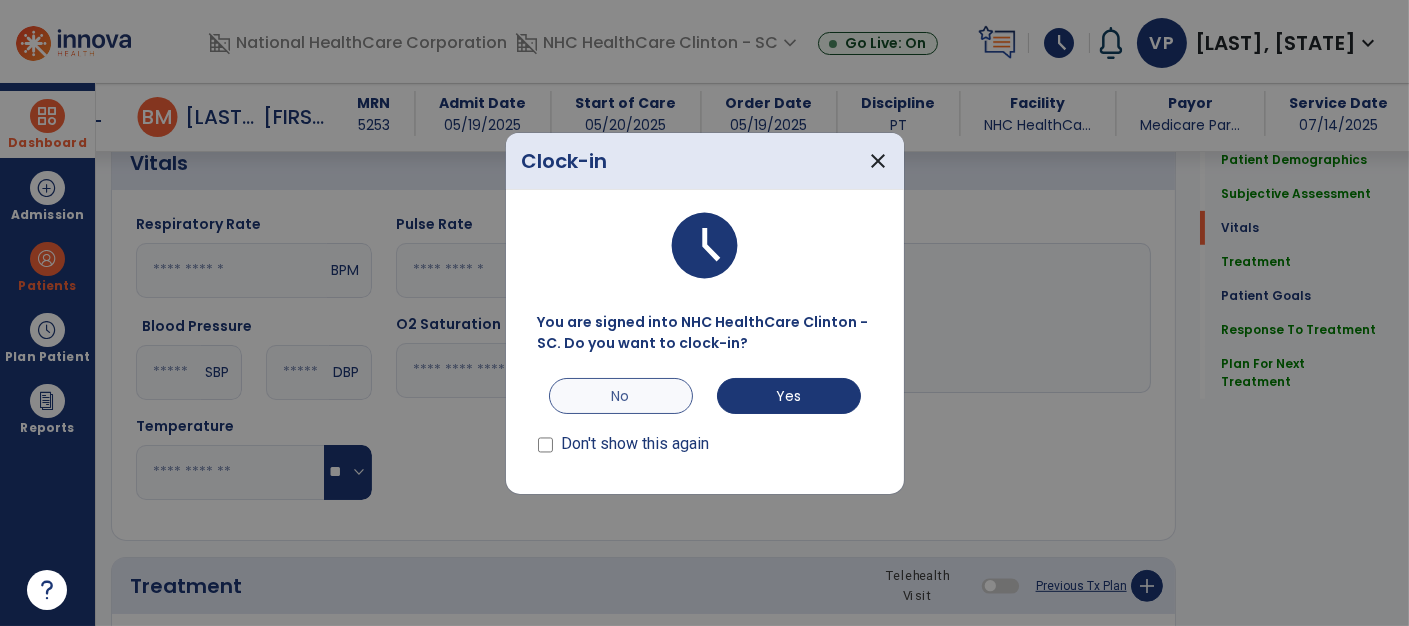 click on "No" at bounding box center [621, 396] 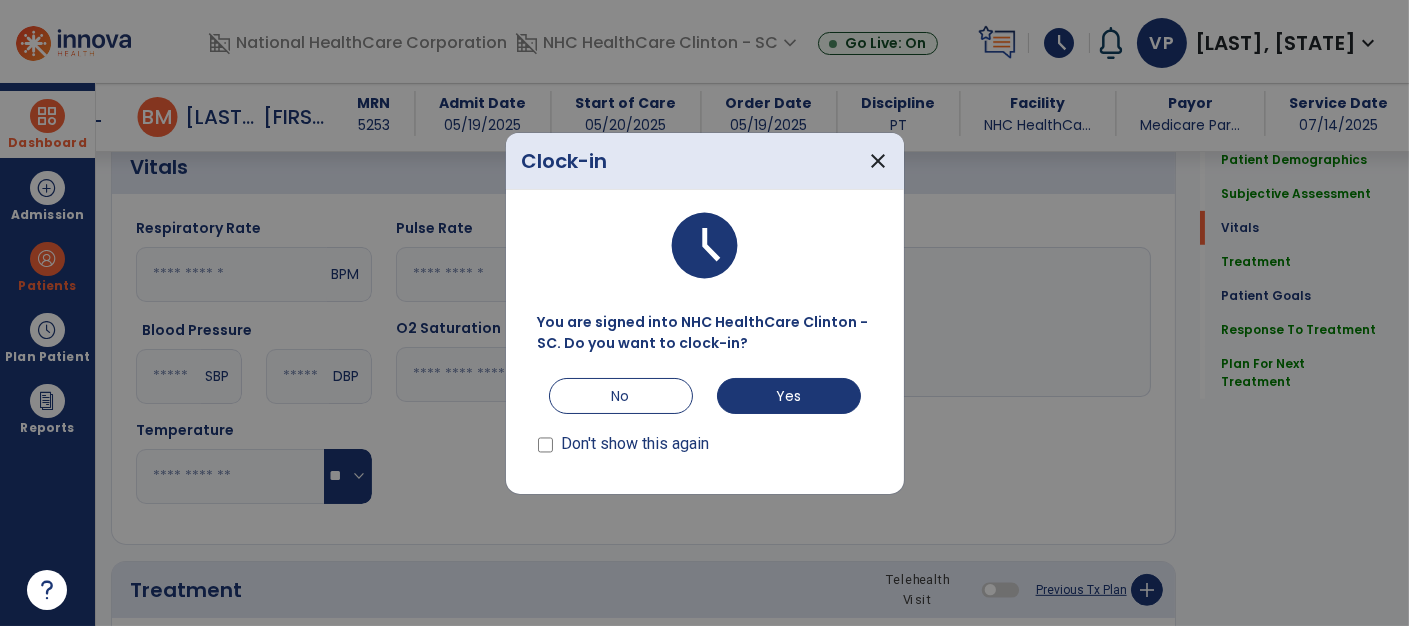 scroll, scrollTop: 1332, scrollLeft: 0, axis: vertical 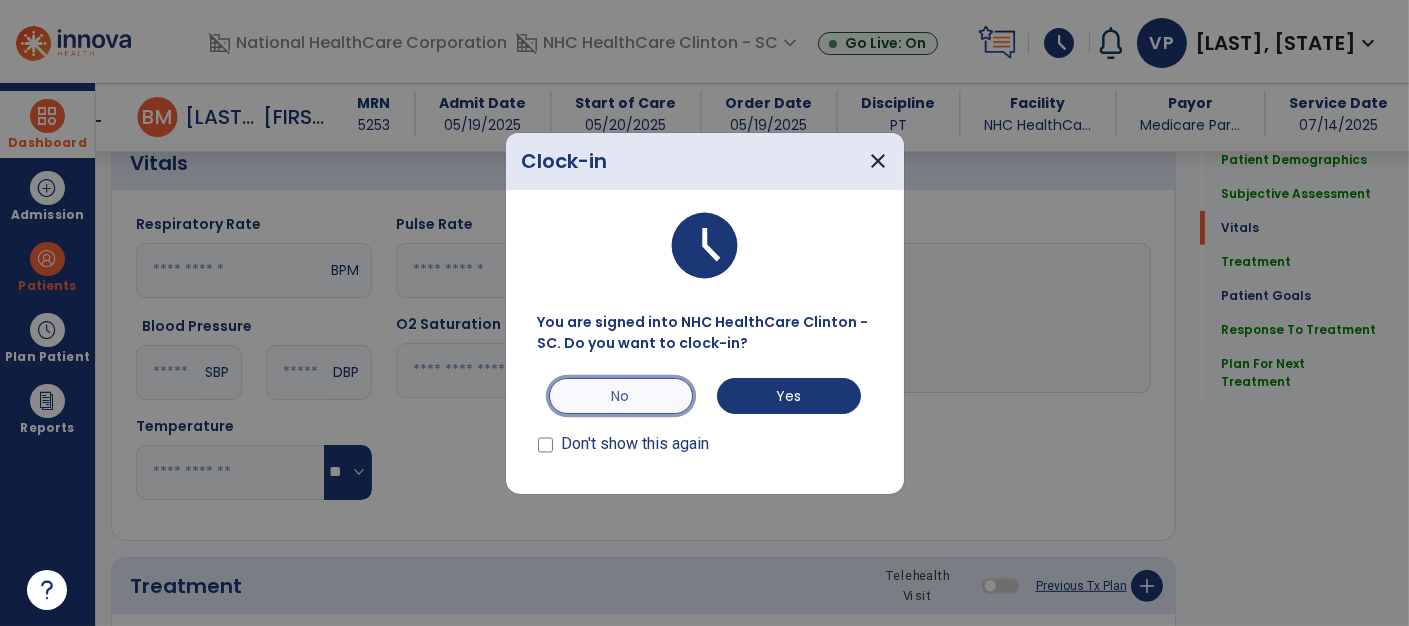 click on "No" at bounding box center (621, 396) 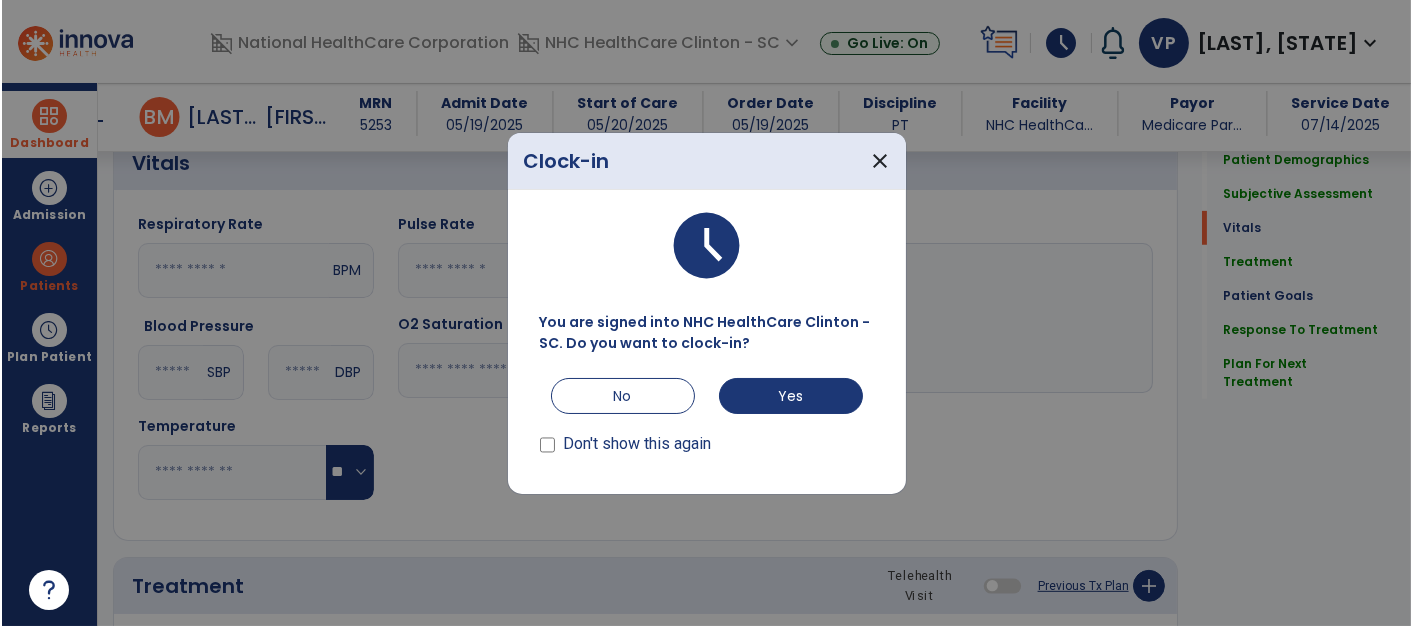 scroll, scrollTop: 1332, scrollLeft: 0, axis: vertical 